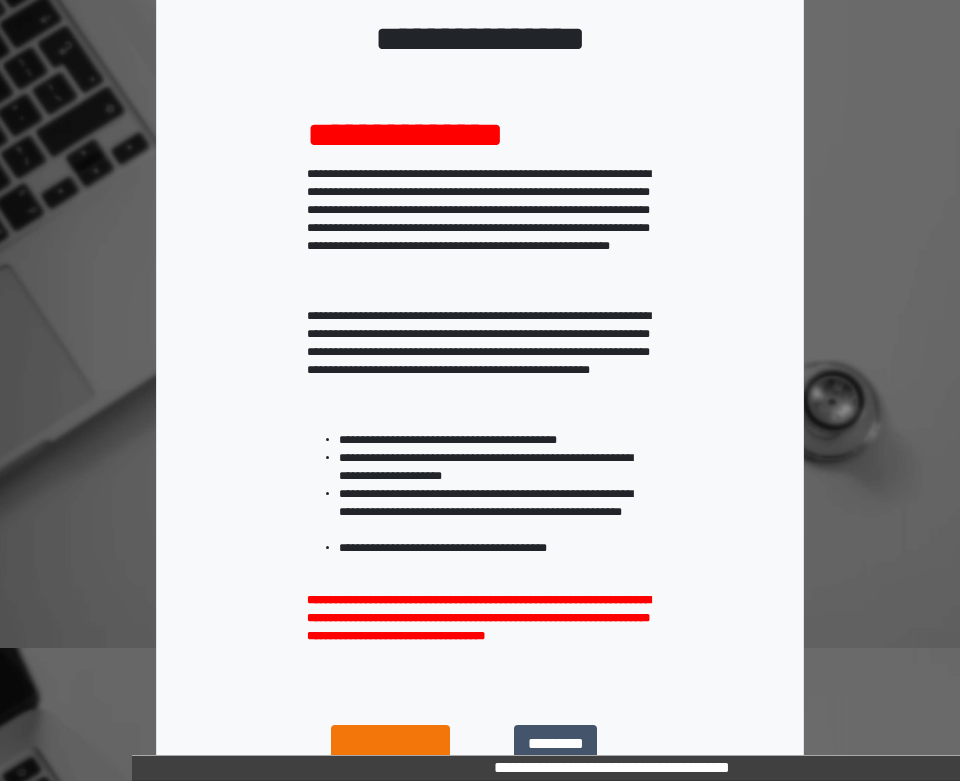 scroll, scrollTop: 387, scrollLeft: 0, axis: vertical 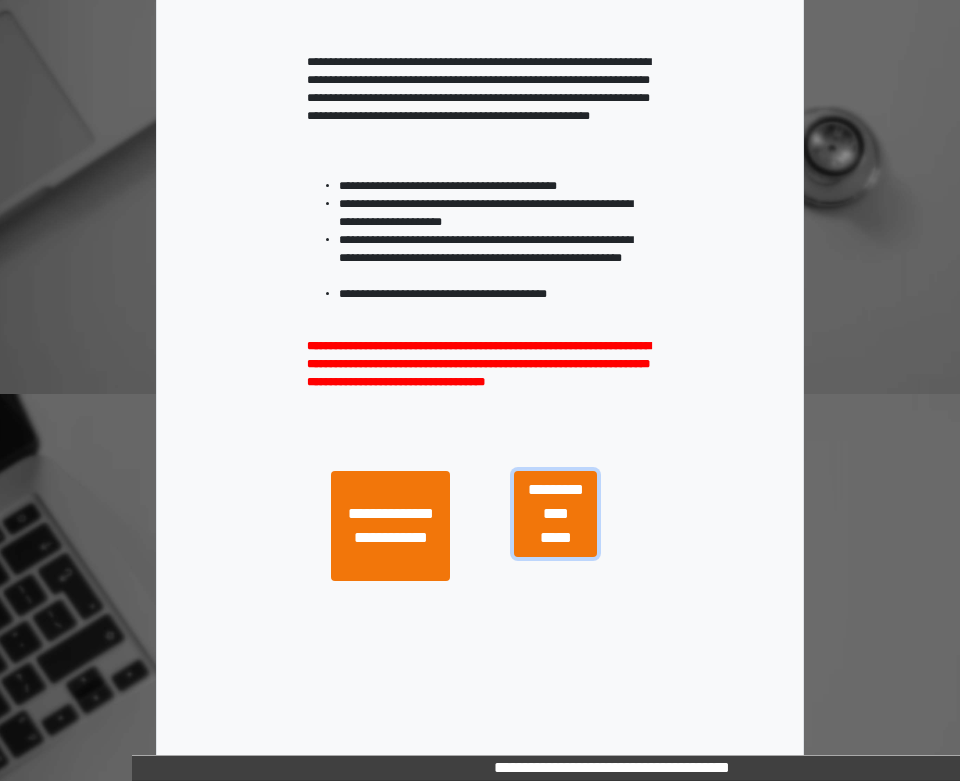 click on "**********" at bounding box center (555, 514) 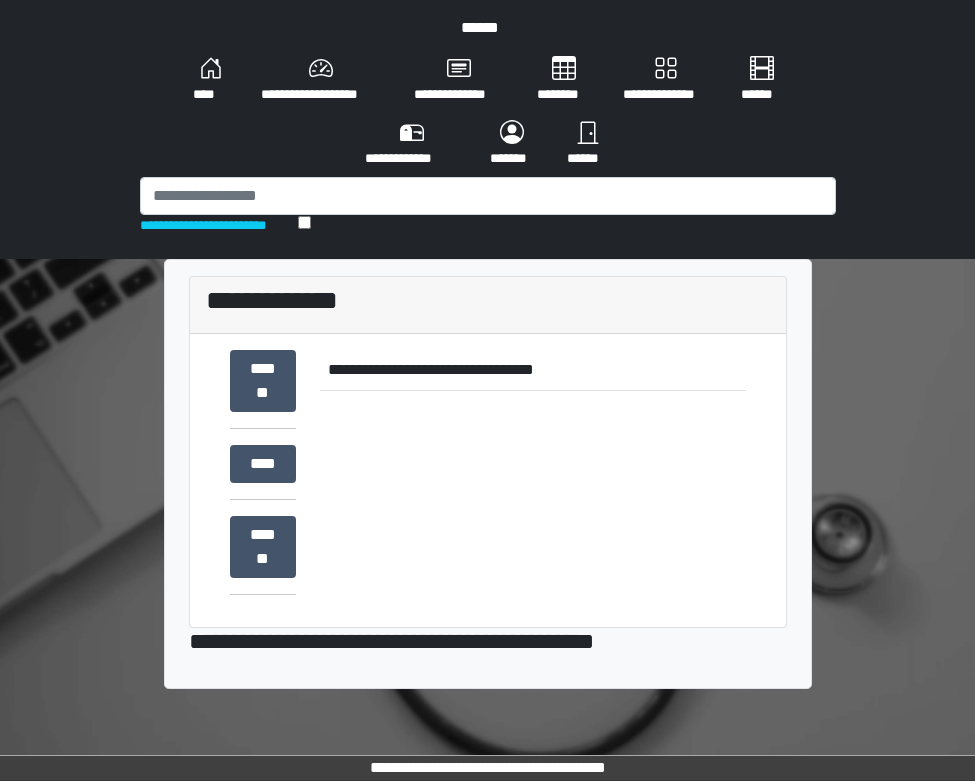 scroll, scrollTop: 0, scrollLeft: 0, axis: both 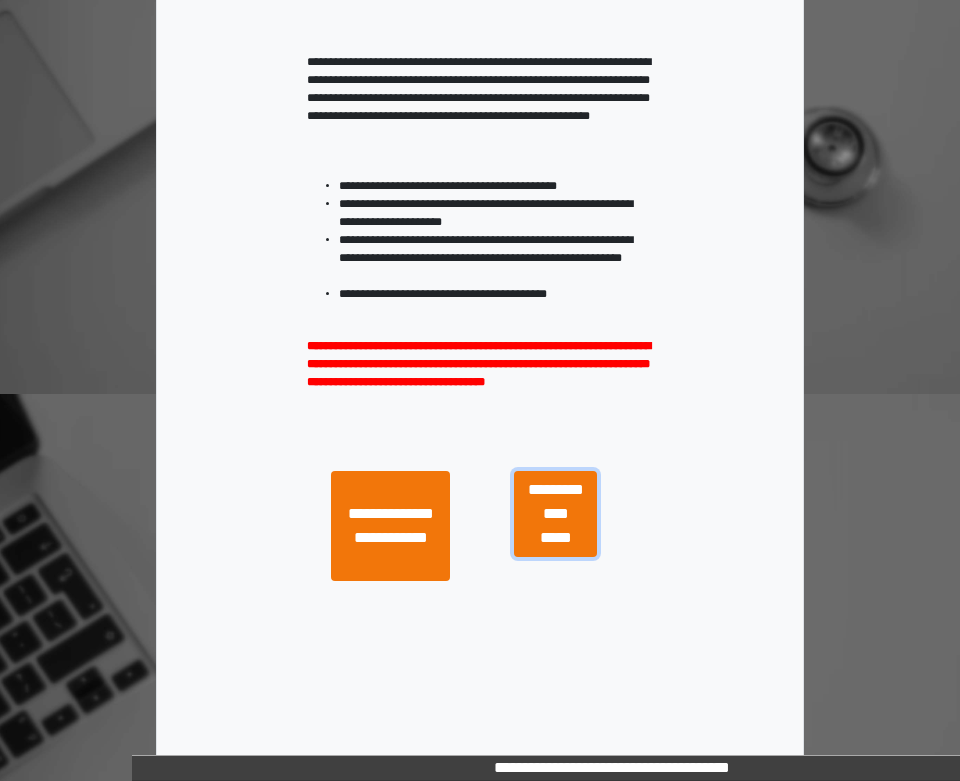 click on "**********" at bounding box center [555, 514] 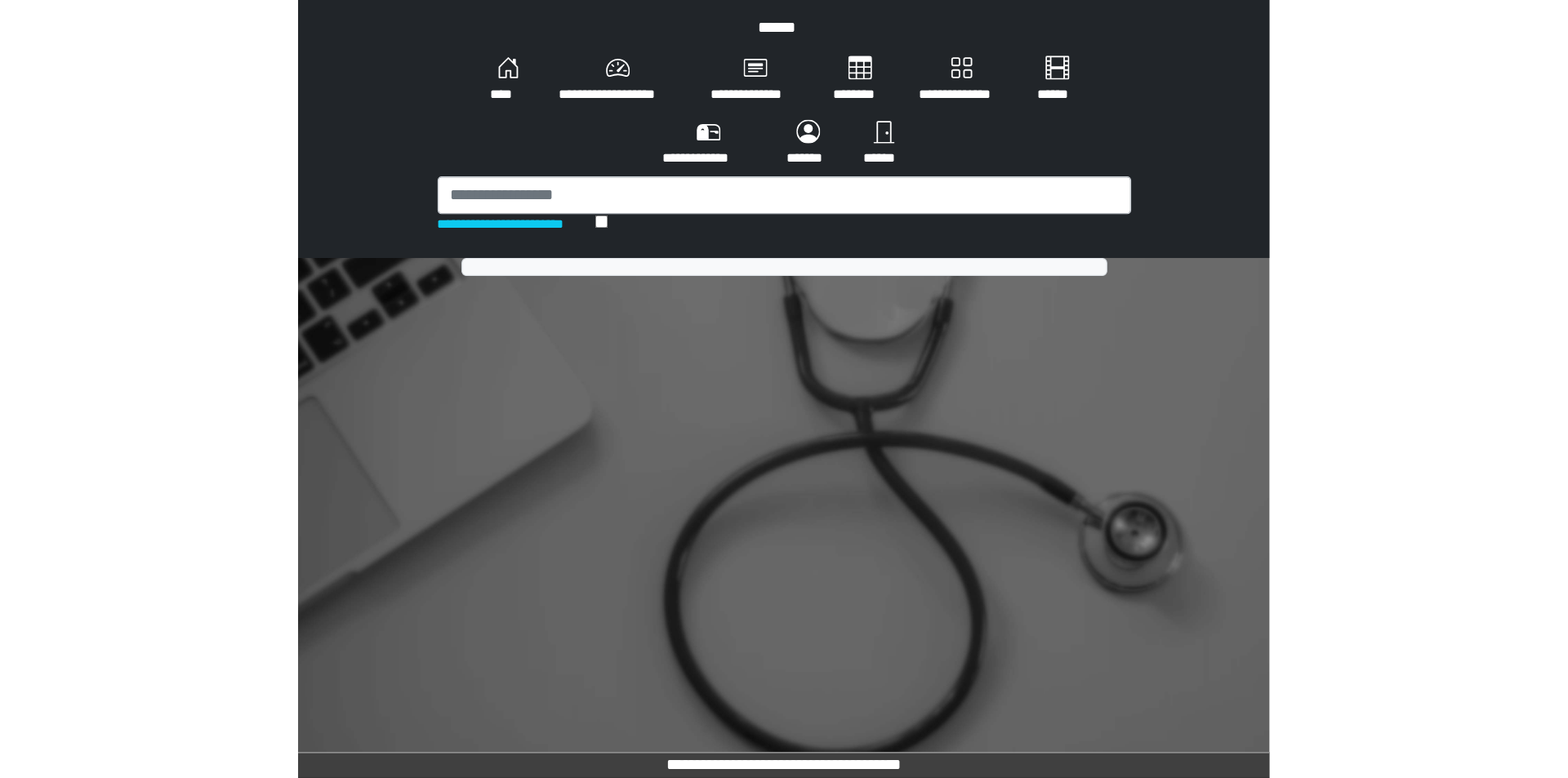 scroll, scrollTop: 0, scrollLeft: 0, axis: both 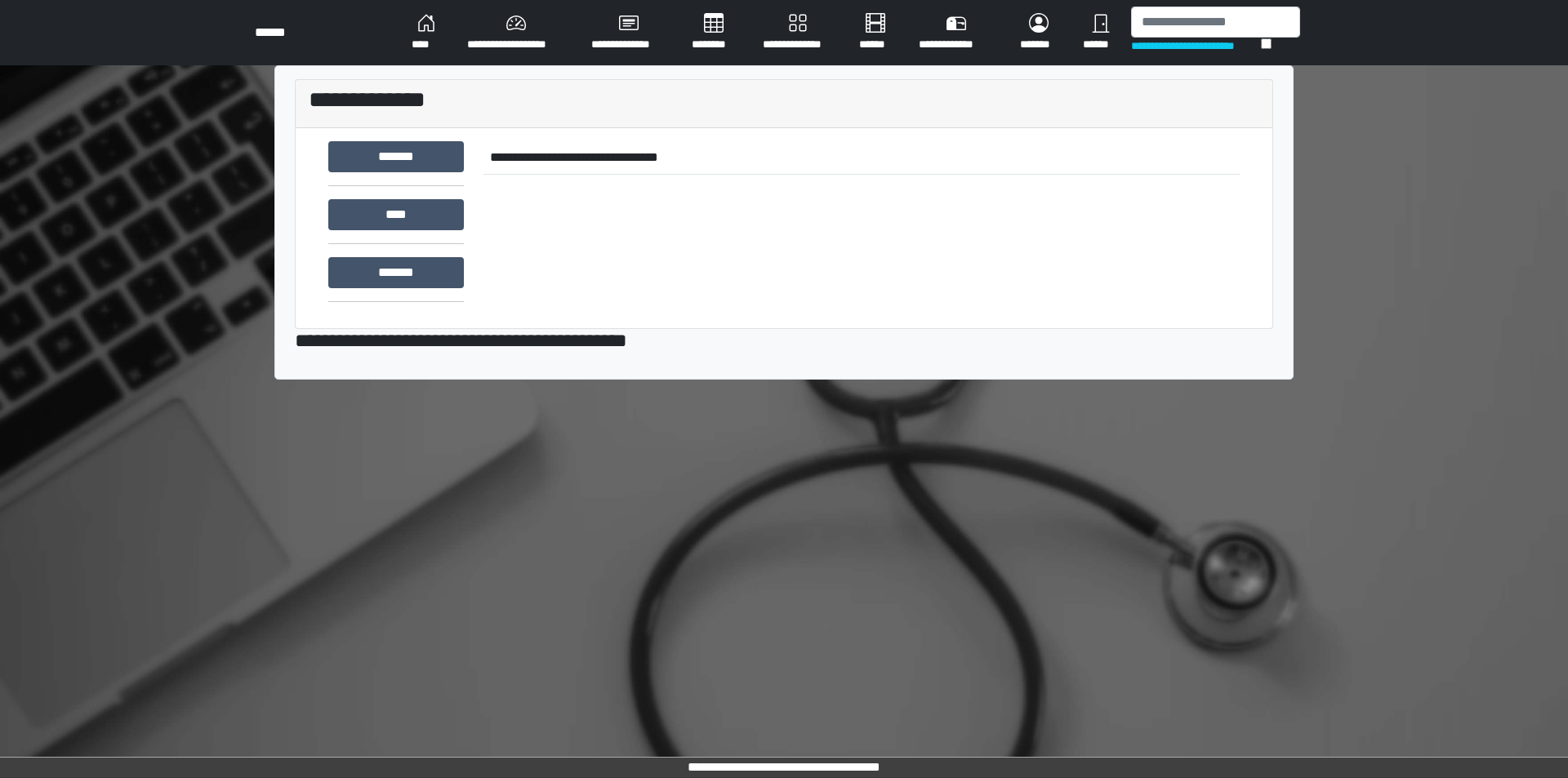 click on "********" at bounding box center [714, 33] 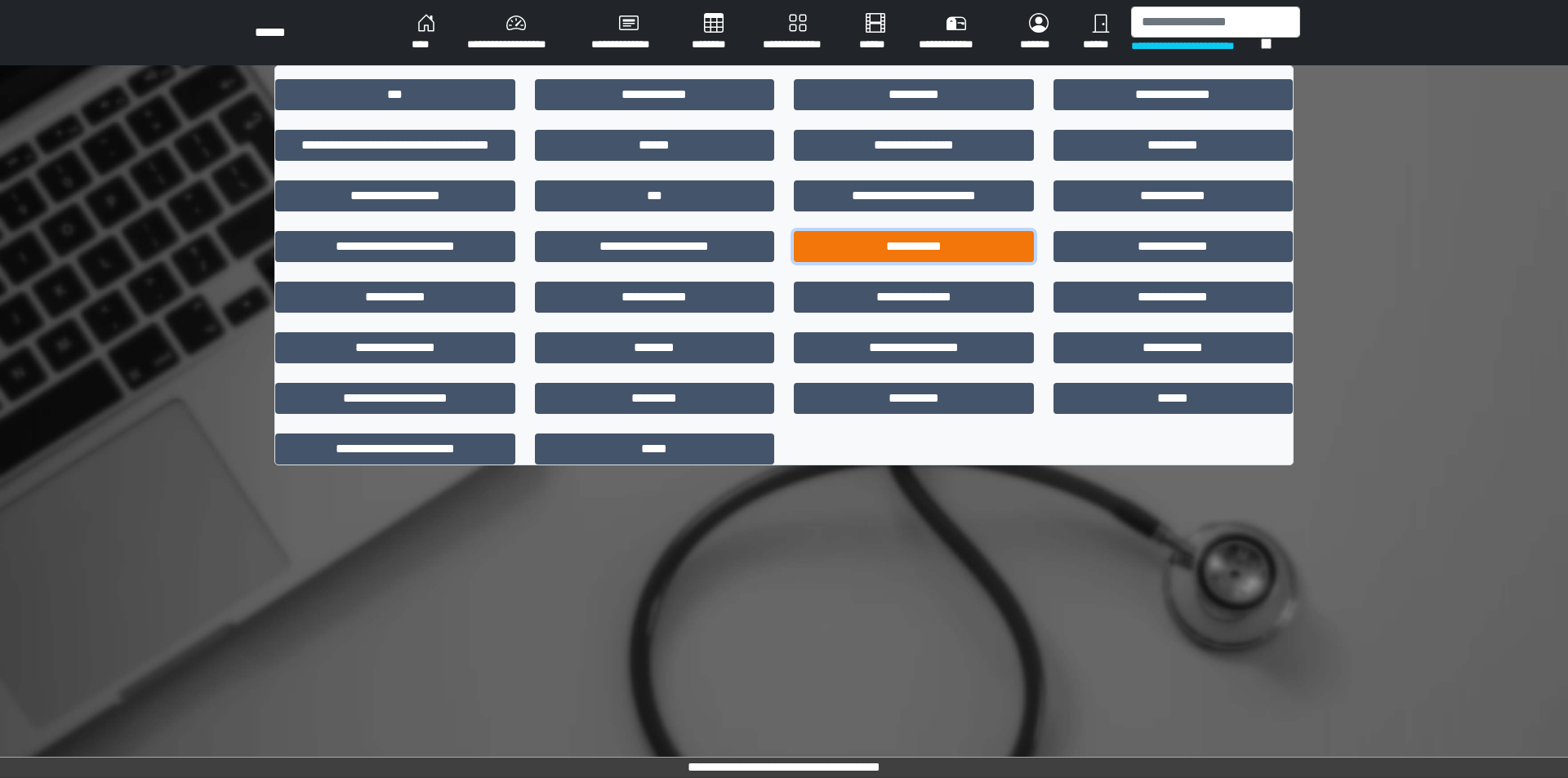 click on "**********" at bounding box center [914, 247] 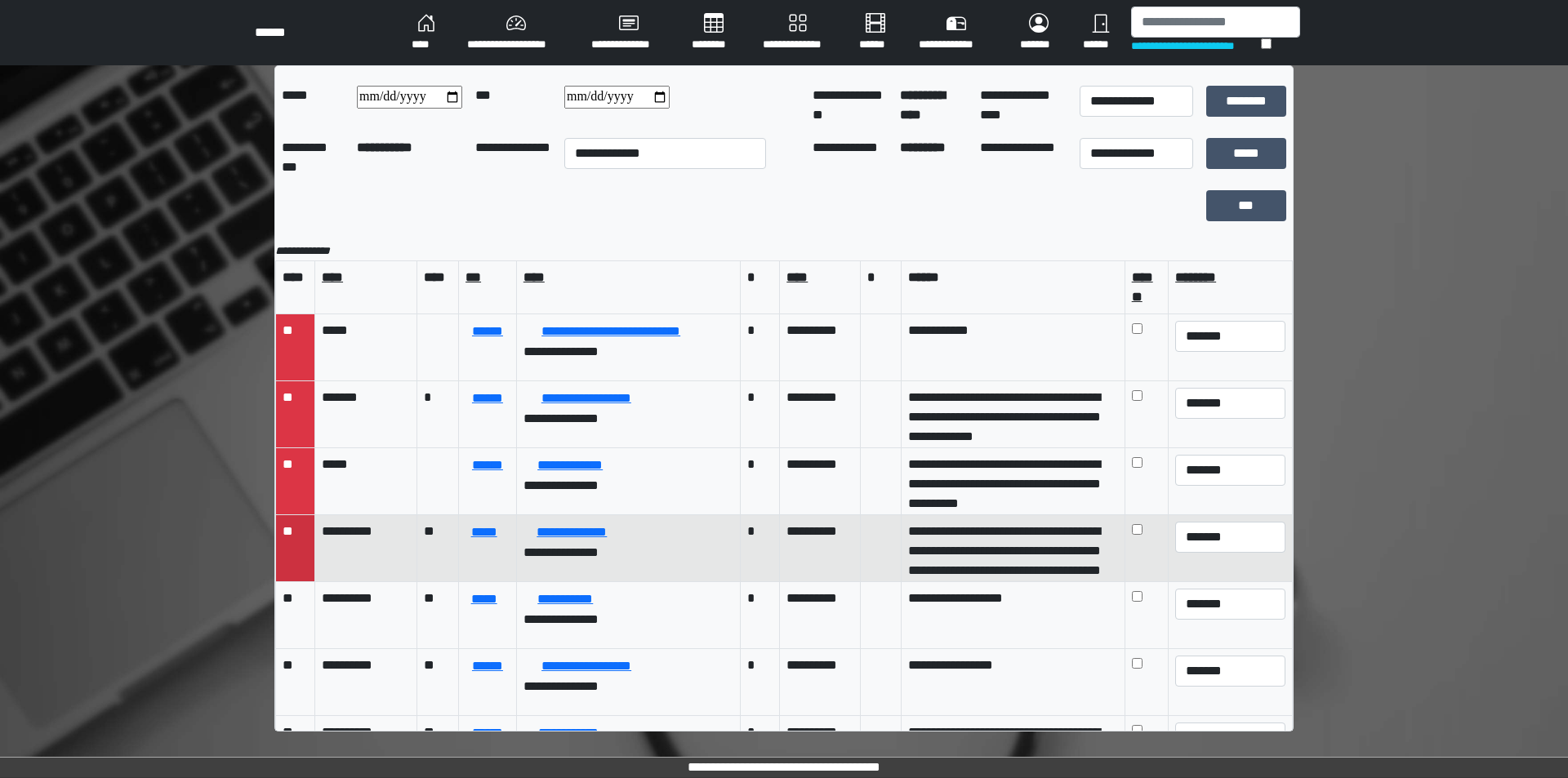 scroll, scrollTop: 45, scrollLeft: 0, axis: vertical 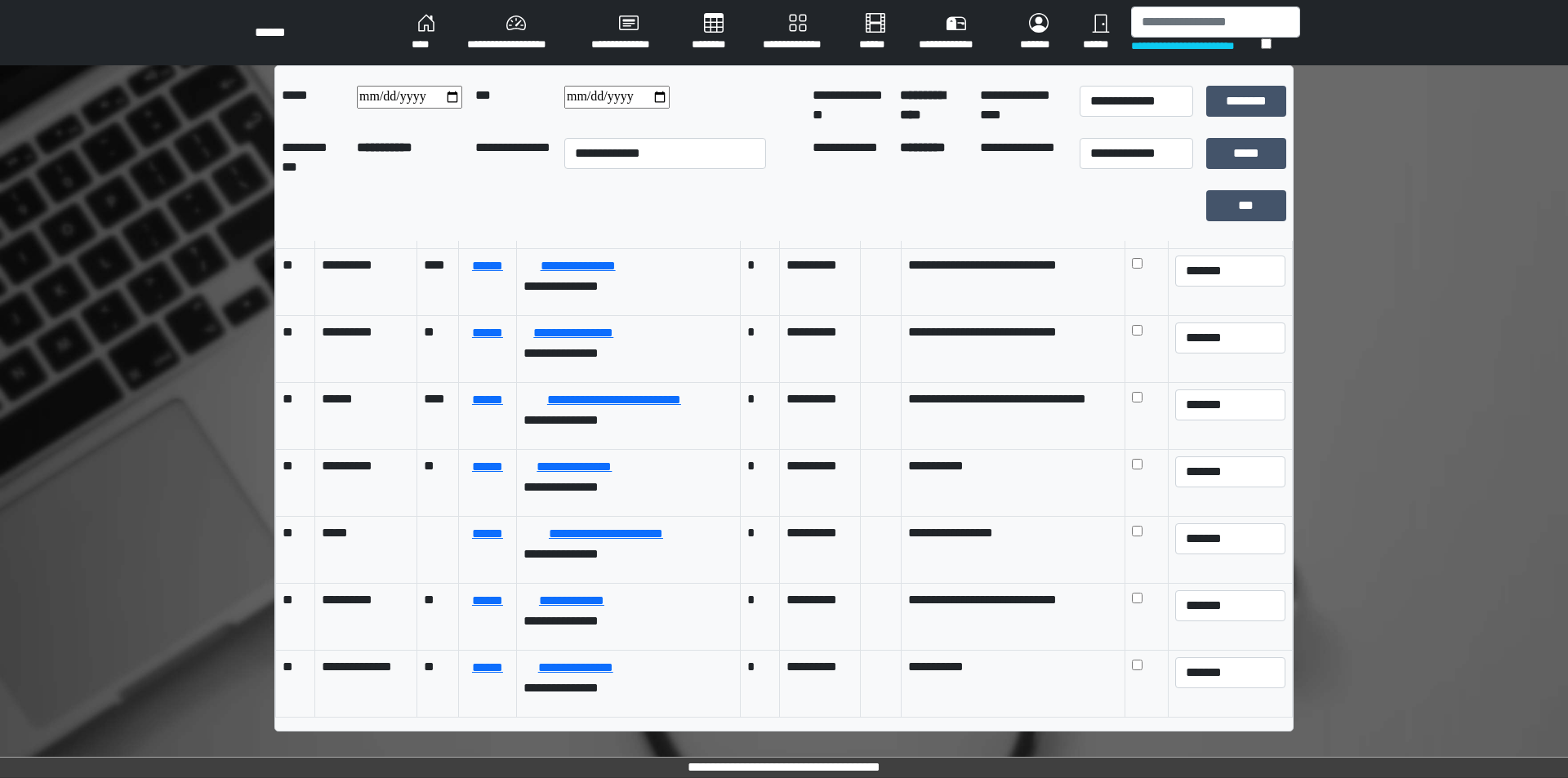 click on "****" at bounding box center (426, 33) 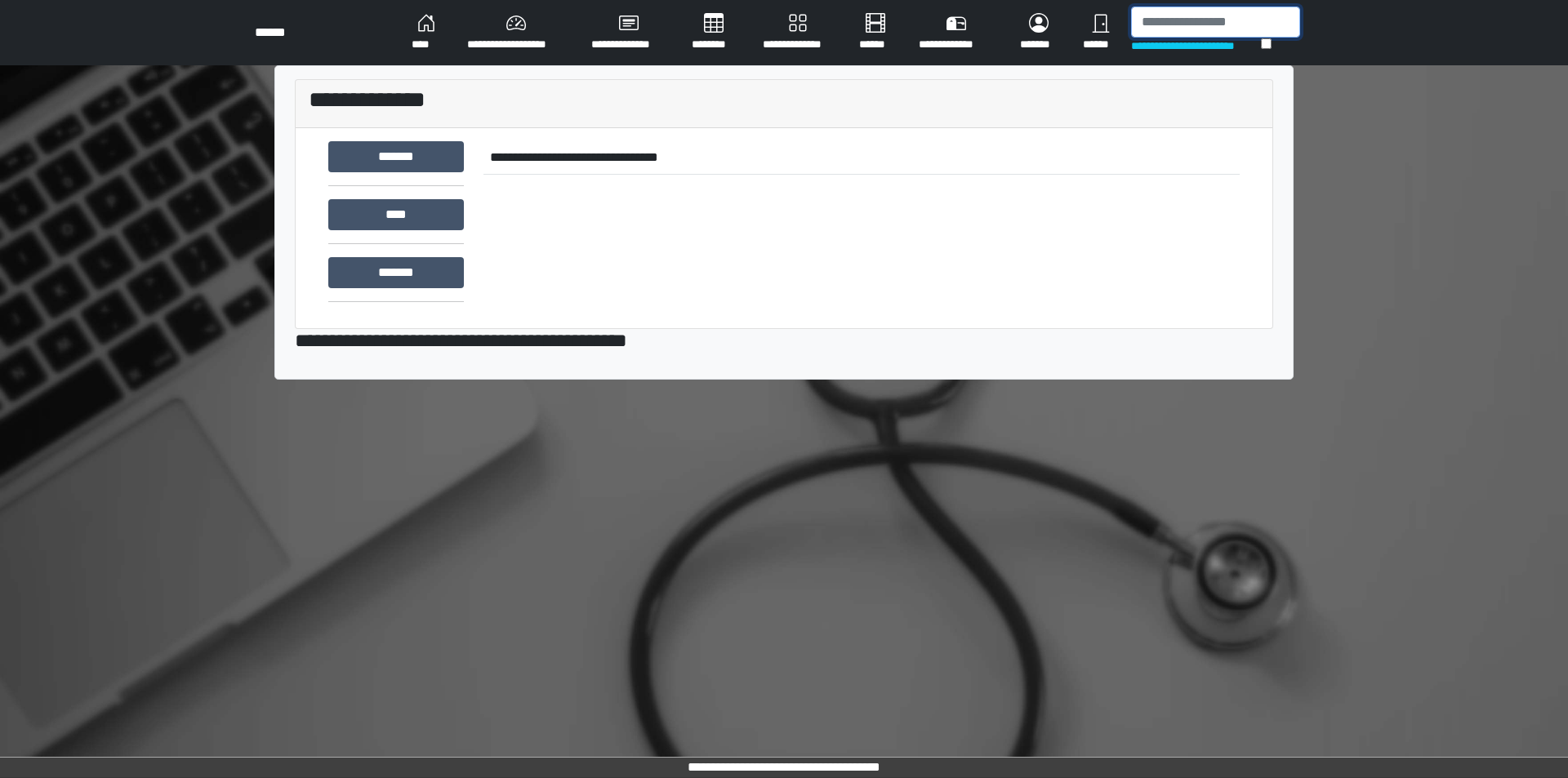 click at bounding box center [1215, 22] 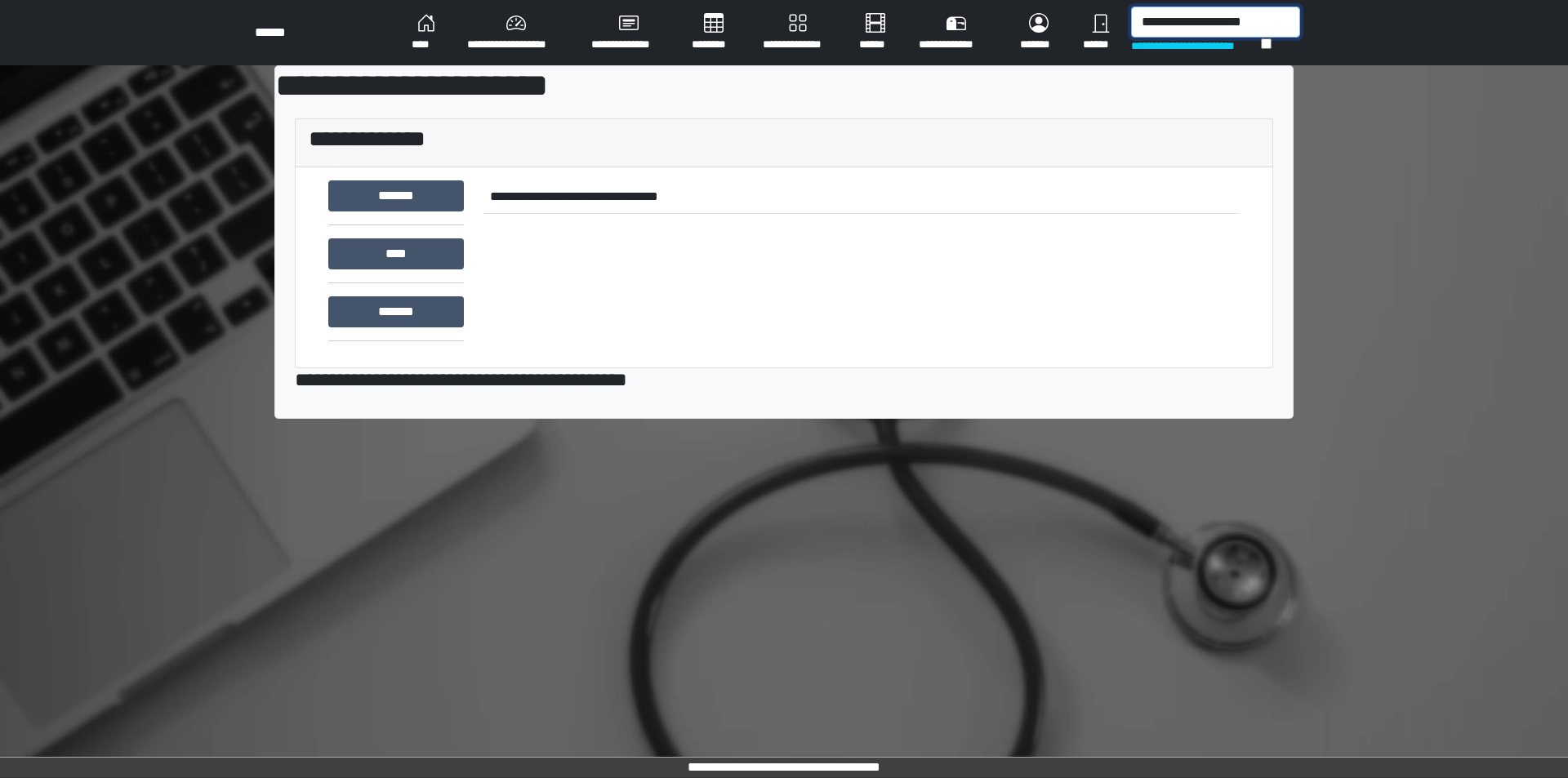 click on "**********" at bounding box center (1215, 22) 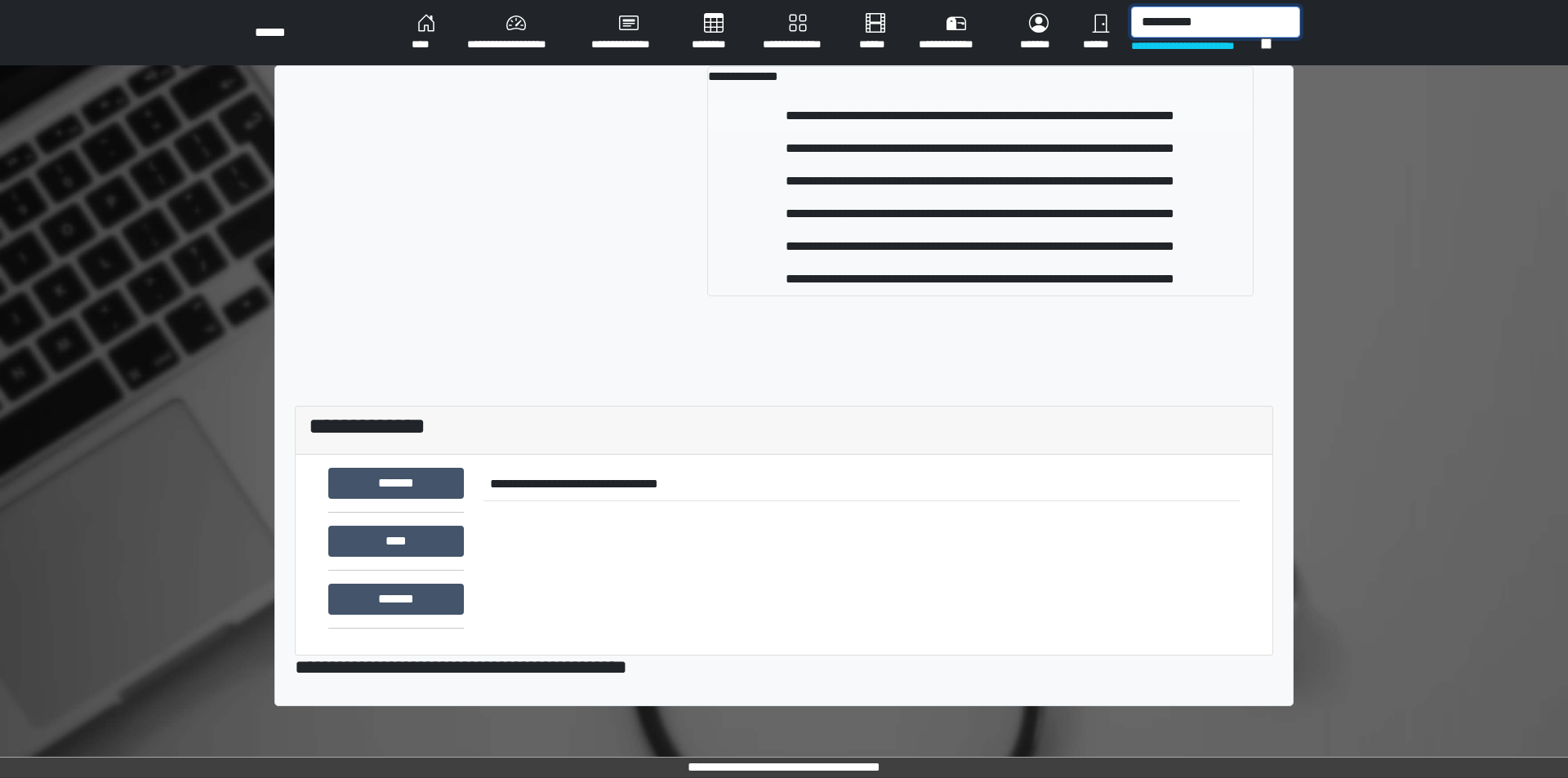 type on "**********" 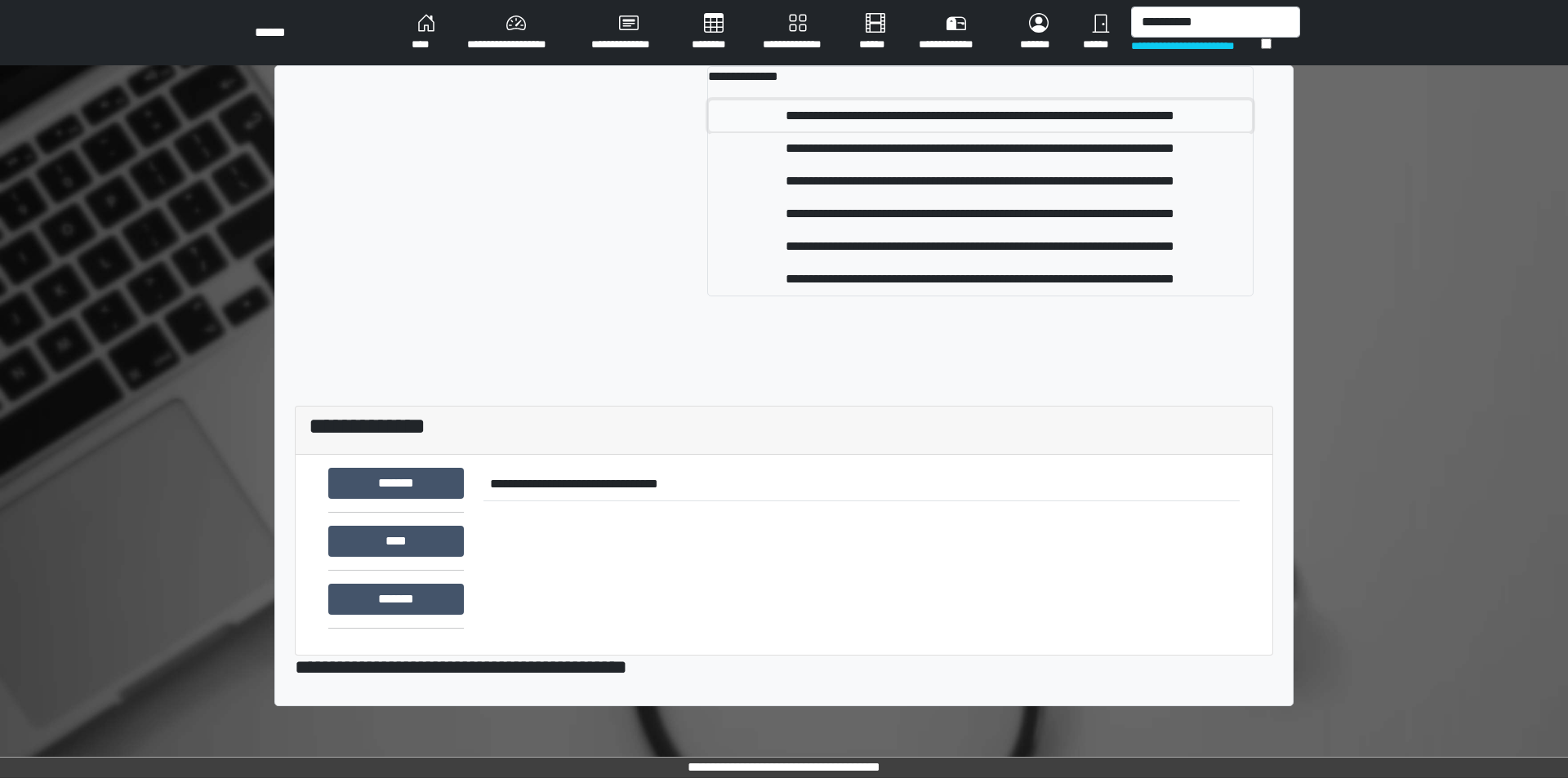 click on "**********" at bounding box center [980, 116] 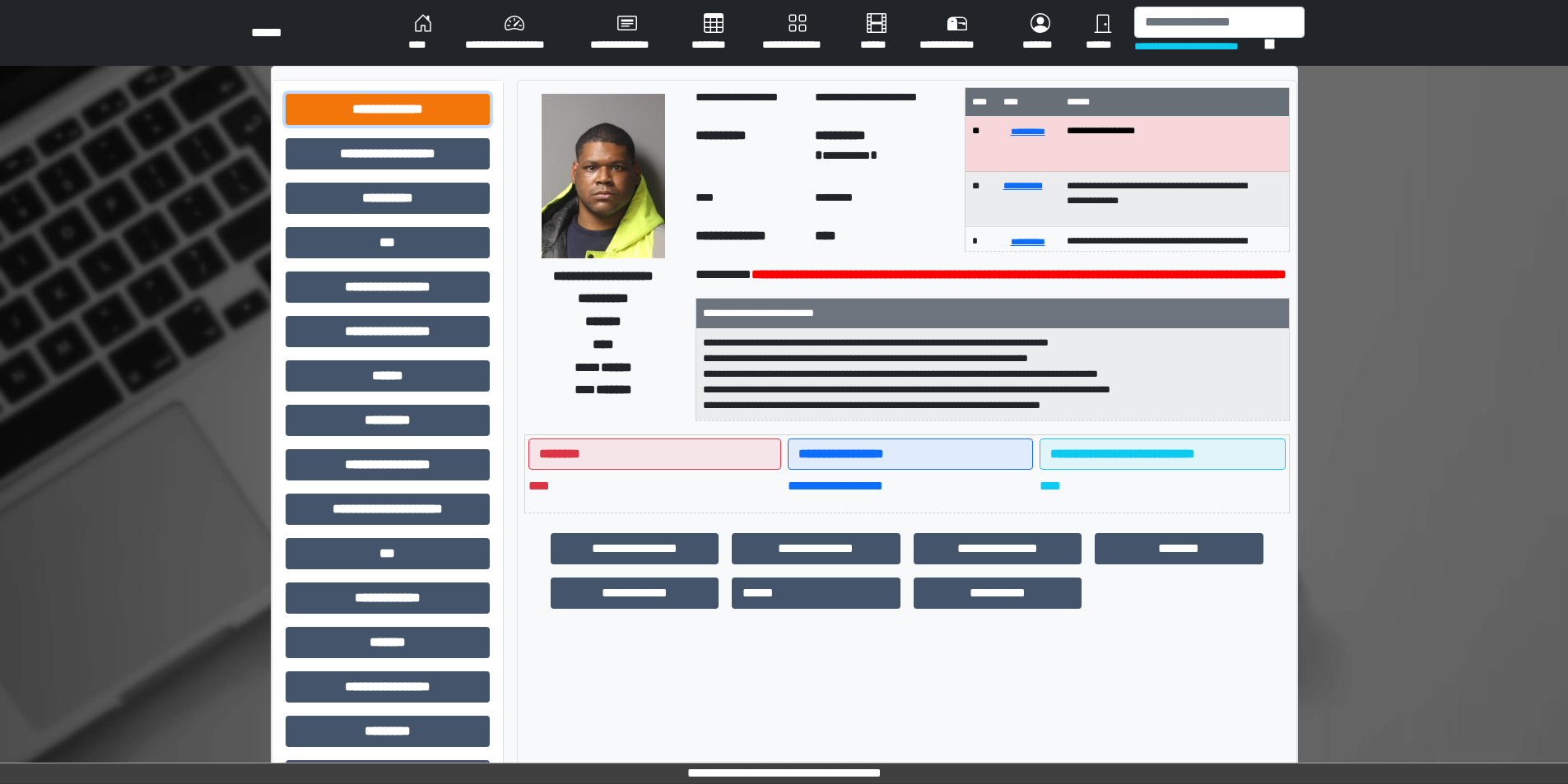 click on "**********" at bounding box center [388, 109] 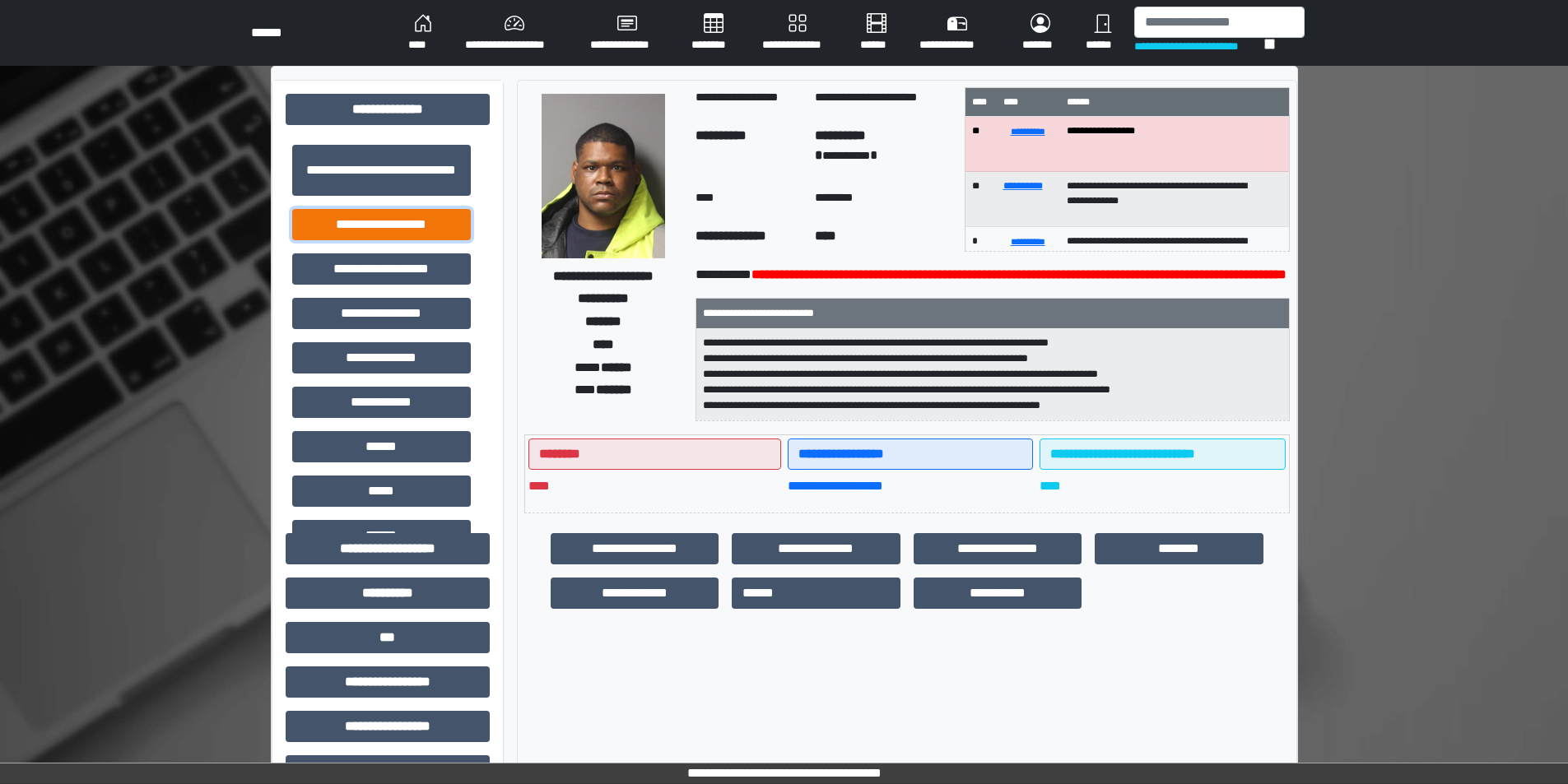 click on "**********" at bounding box center [381, 225] 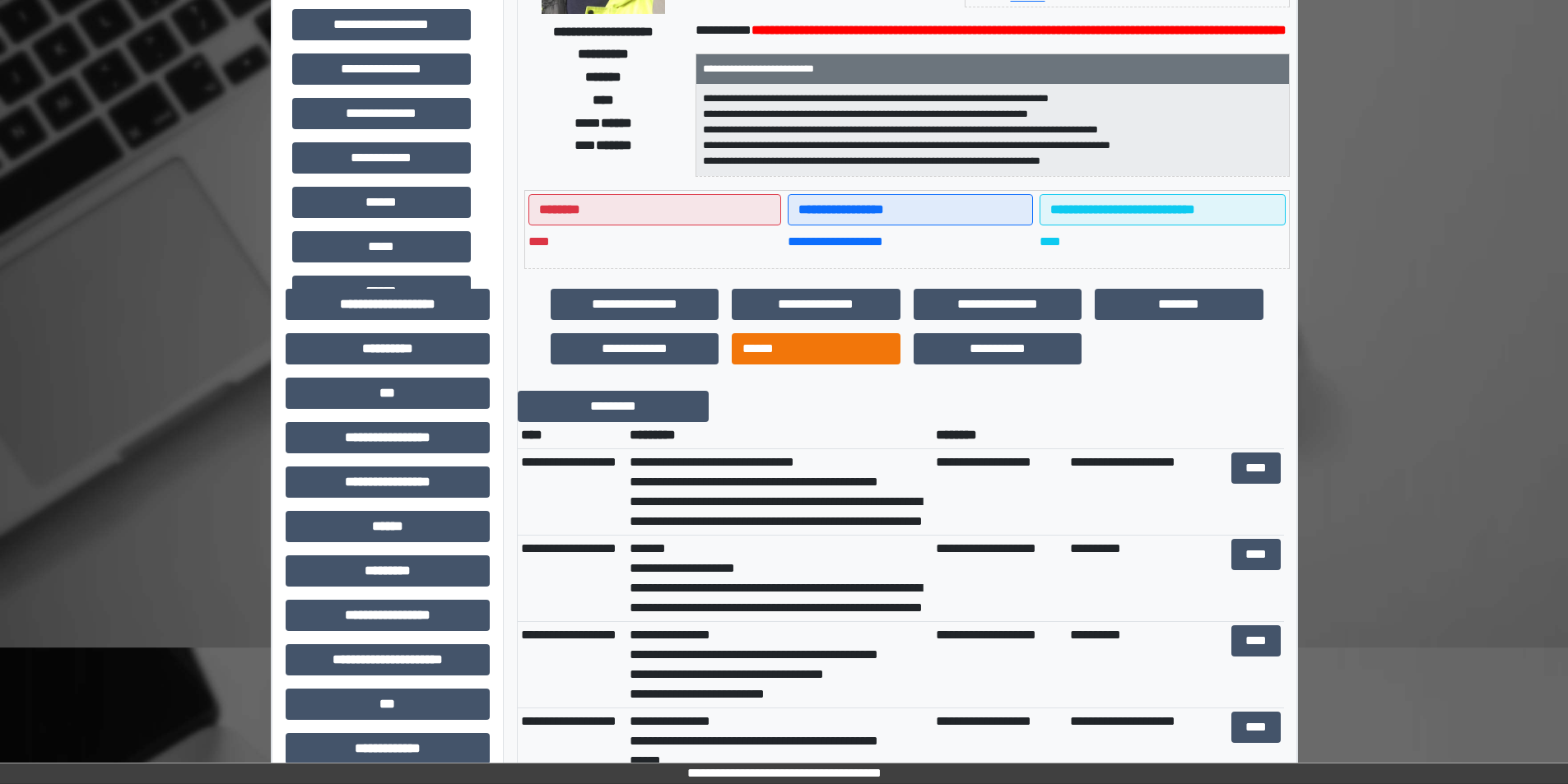 scroll, scrollTop: 247, scrollLeft: 0, axis: vertical 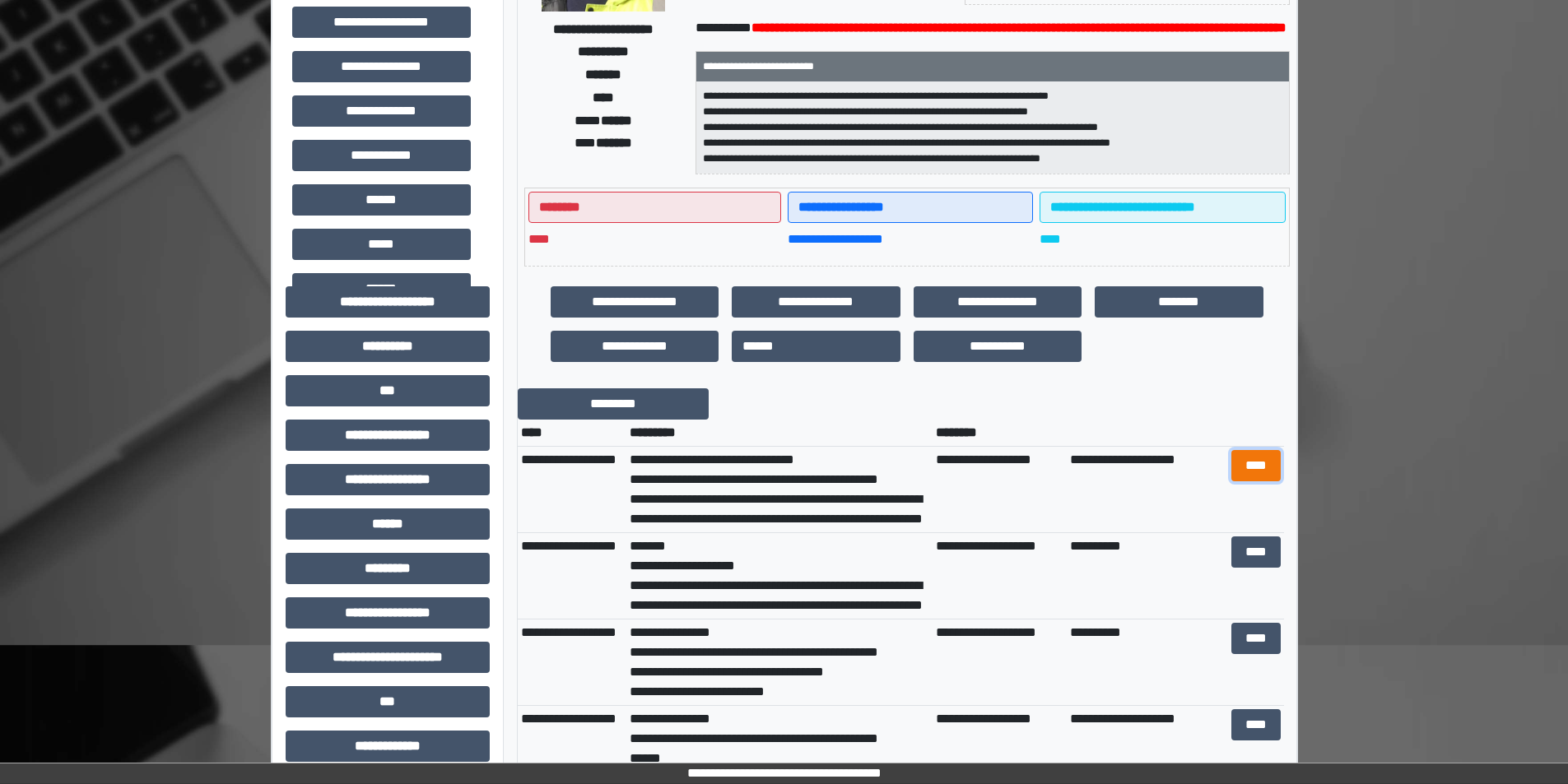click on "****" at bounding box center (1256, 466) 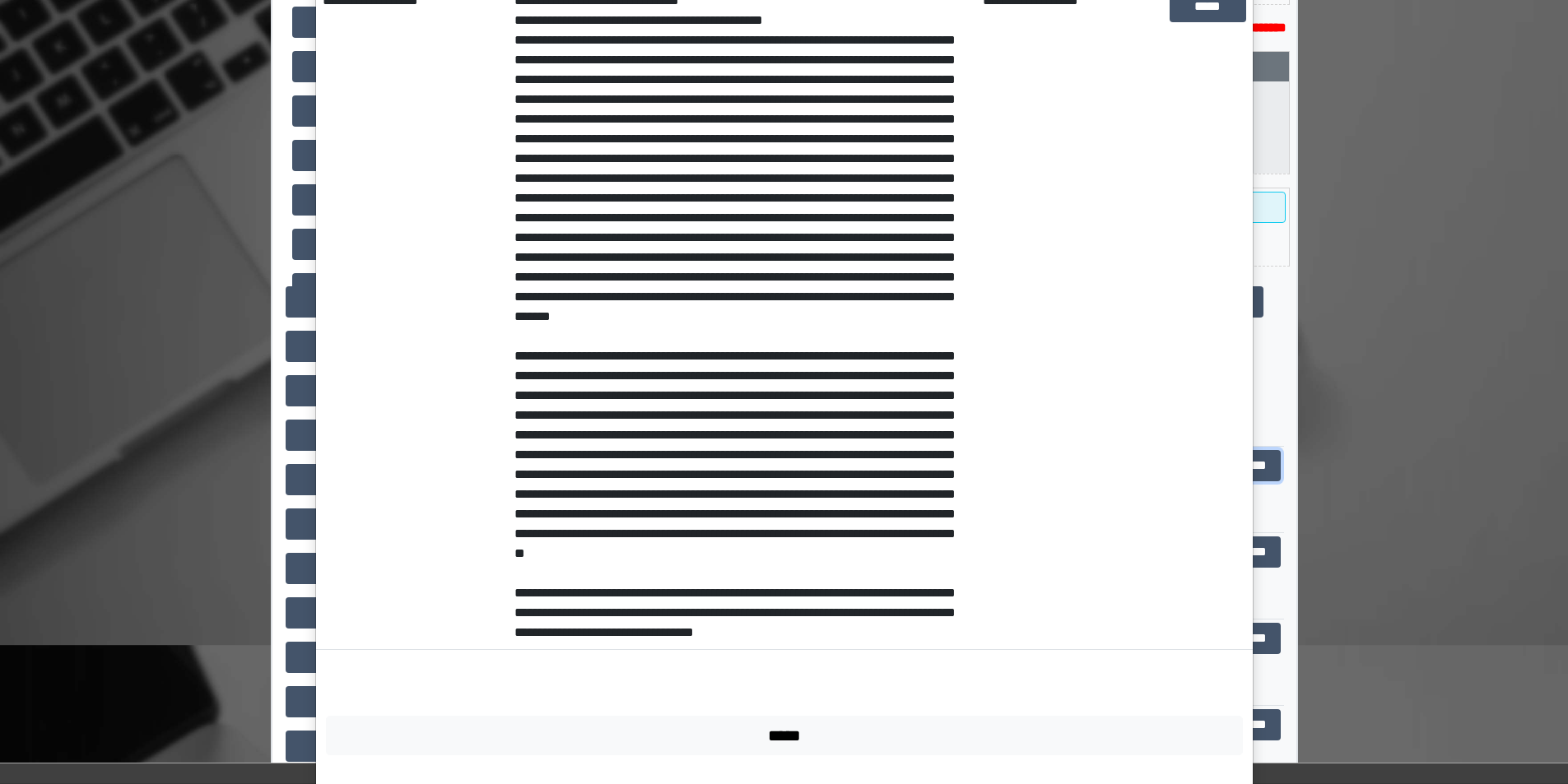 scroll, scrollTop: 397, scrollLeft: 0, axis: vertical 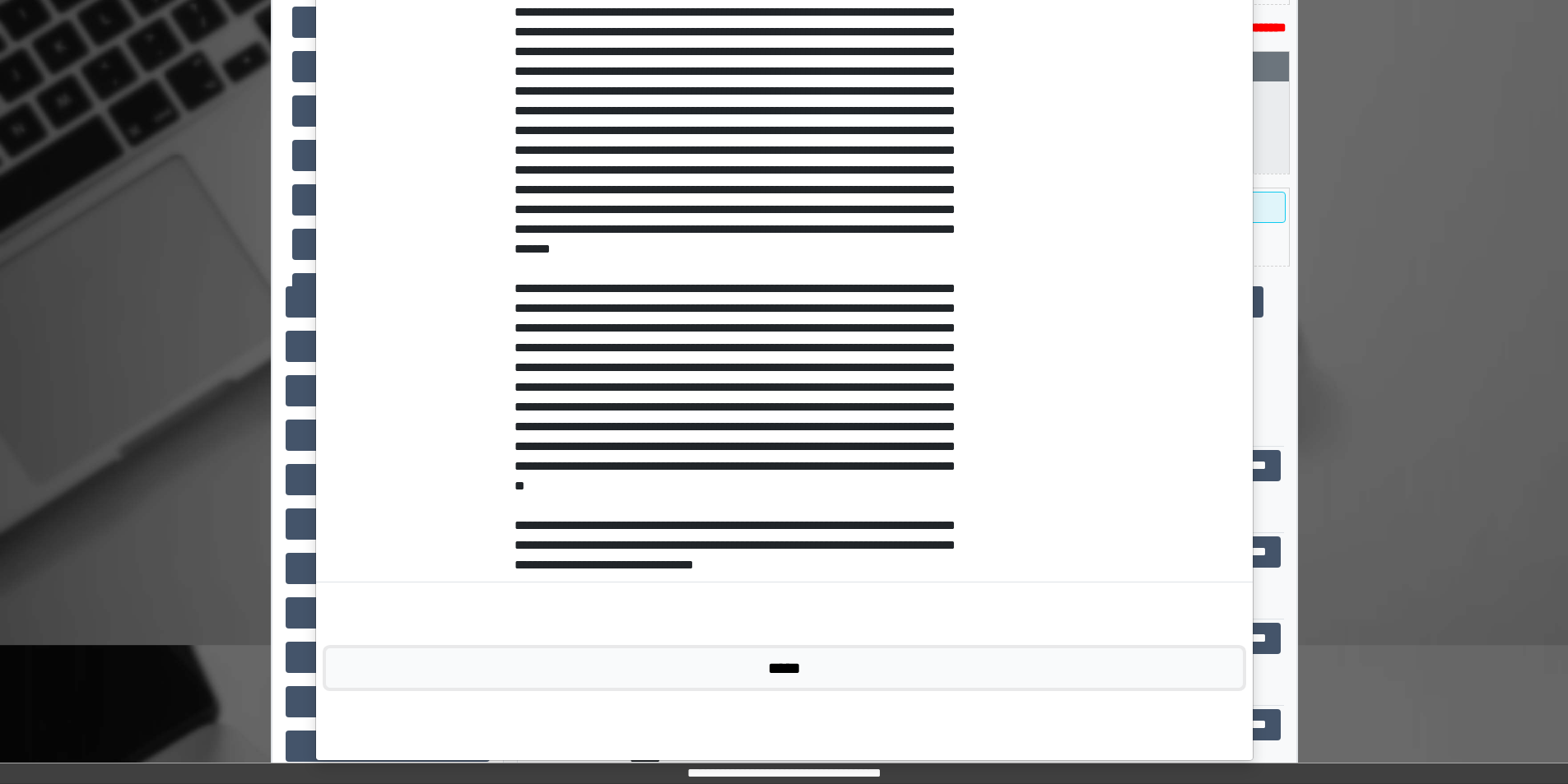 click on "*****" at bounding box center (784, 668) 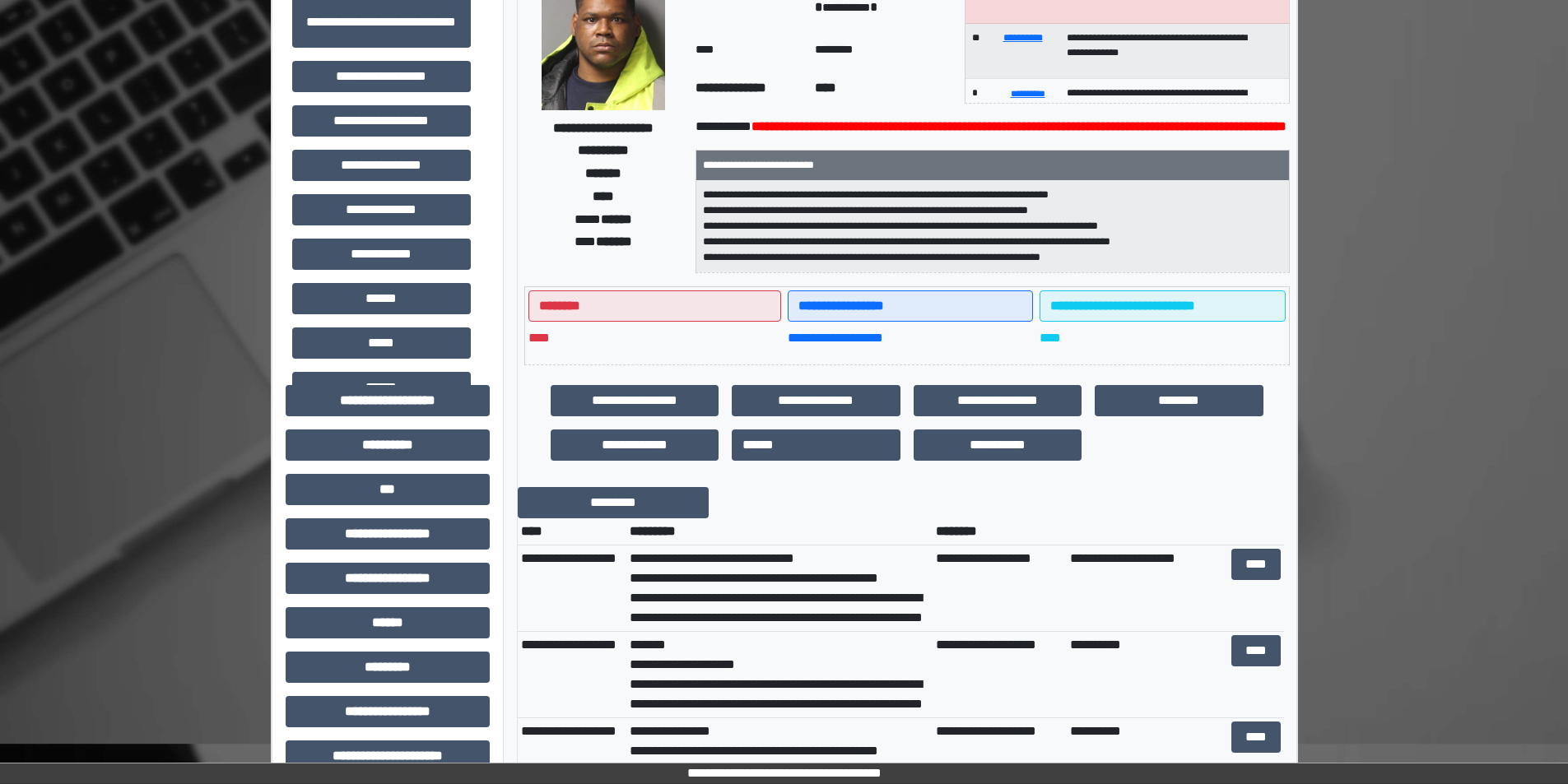 scroll, scrollTop: 0, scrollLeft: 0, axis: both 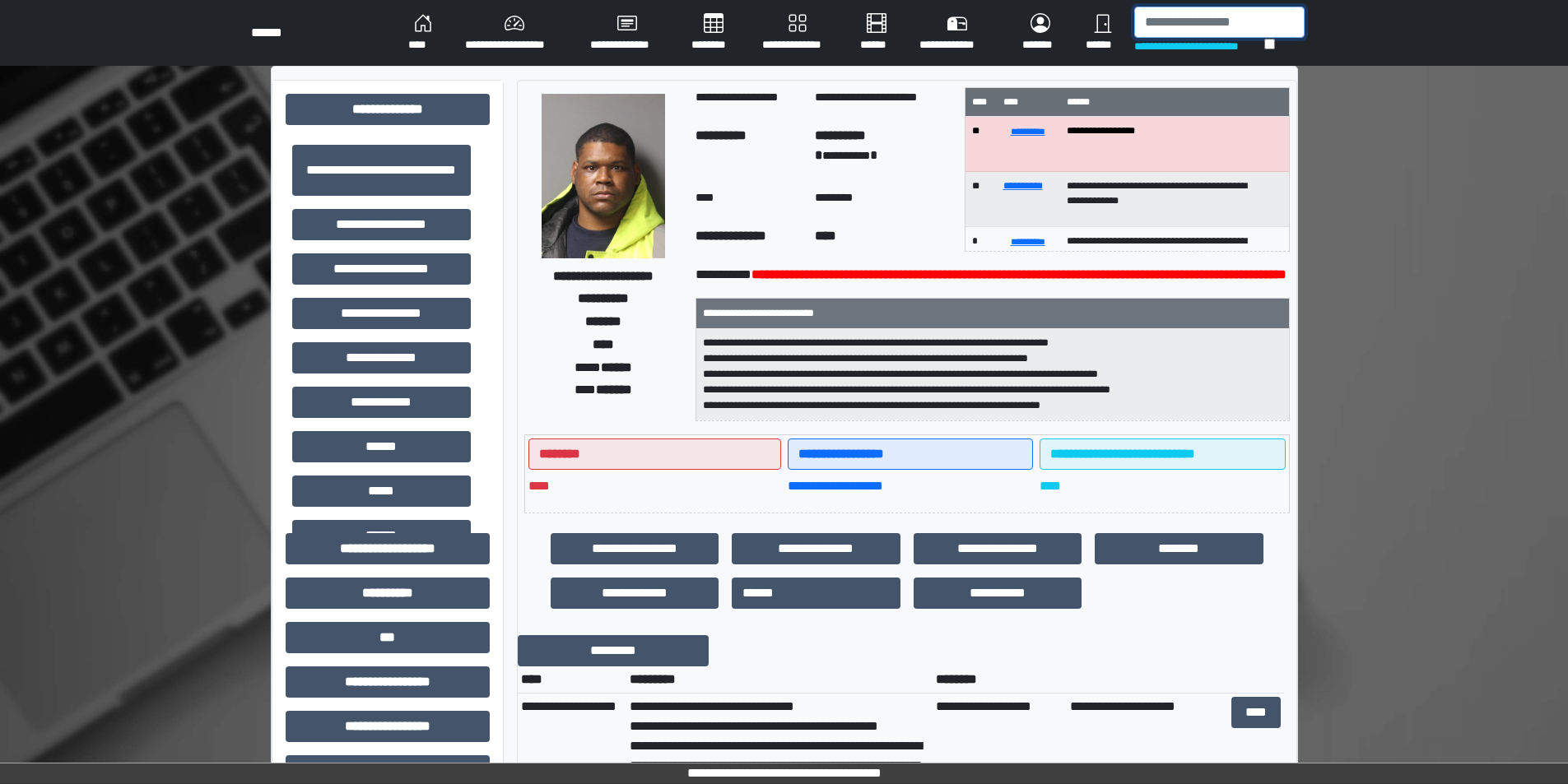 click at bounding box center (1219, 22) 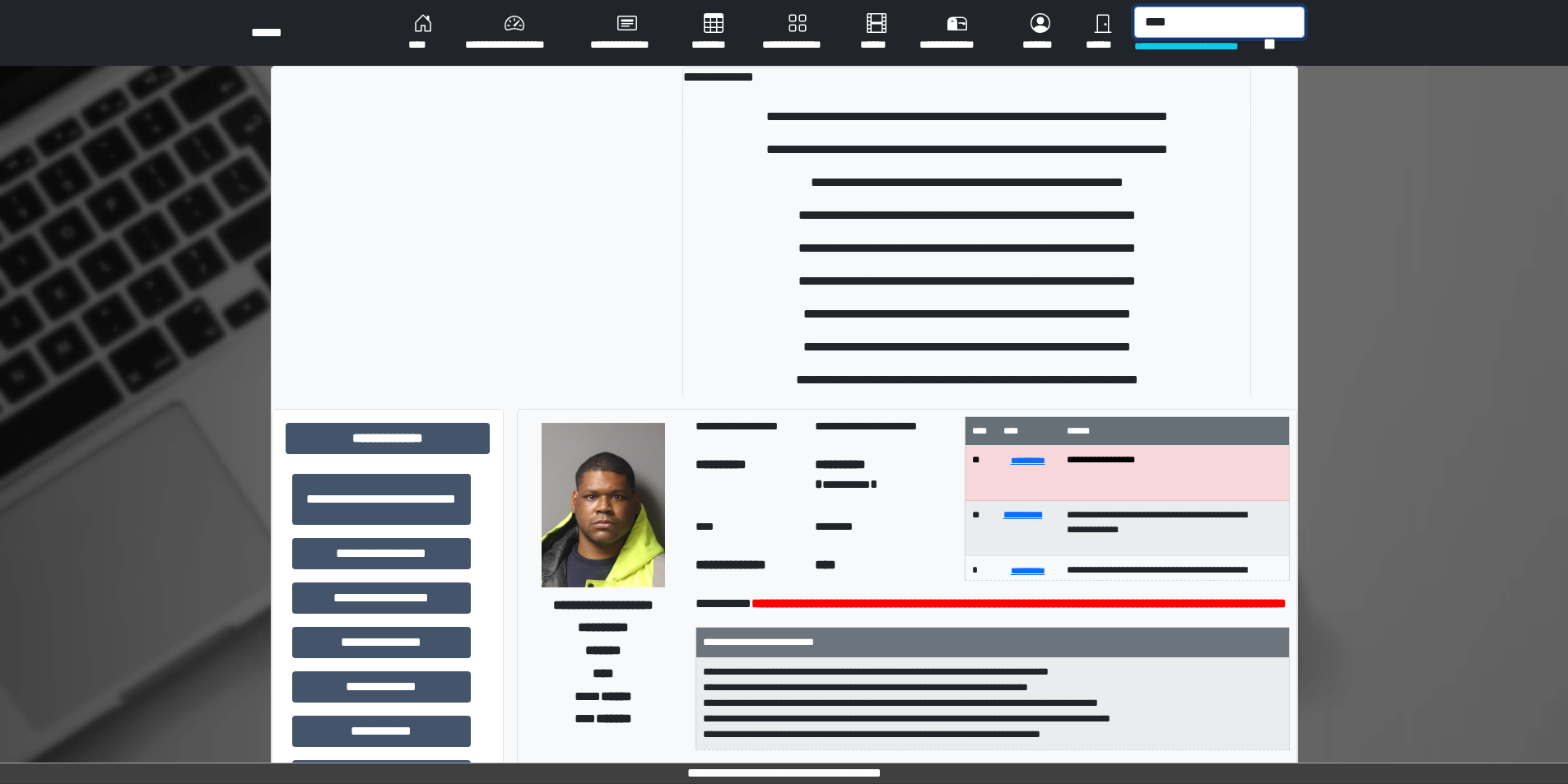 type on "****" 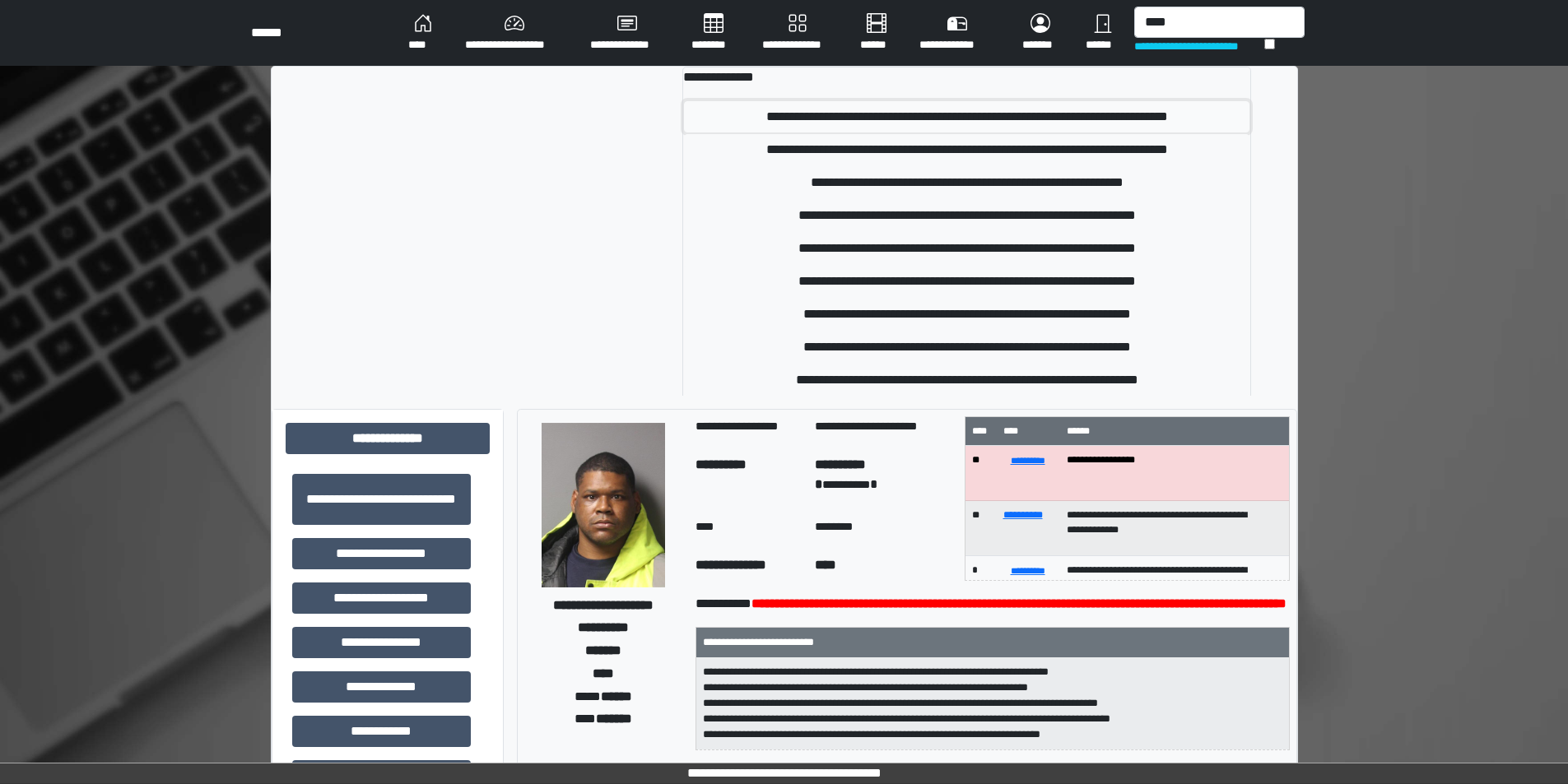 click on "**********" at bounding box center [966, 117] 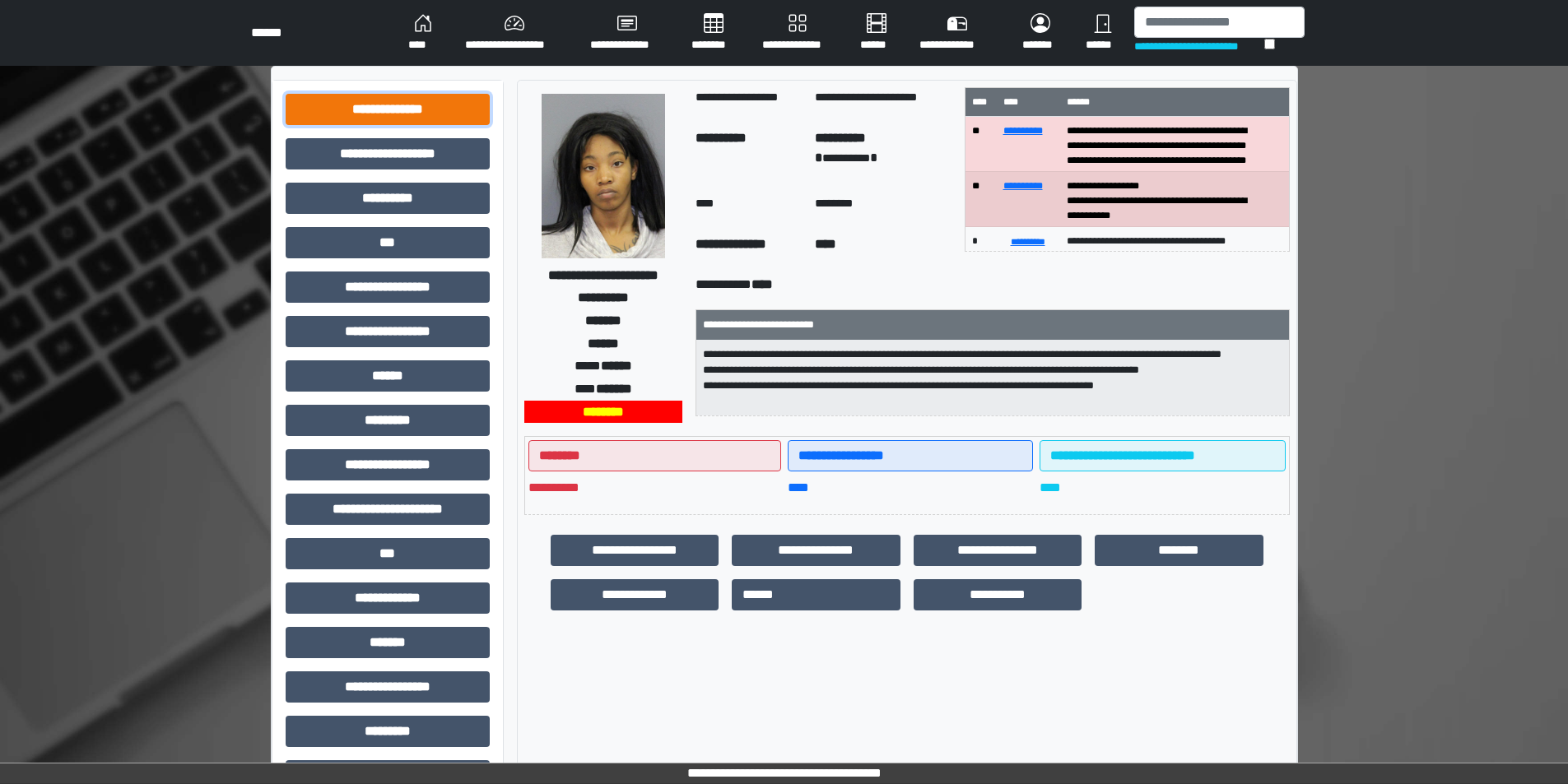 click on "**********" at bounding box center (388, 109) 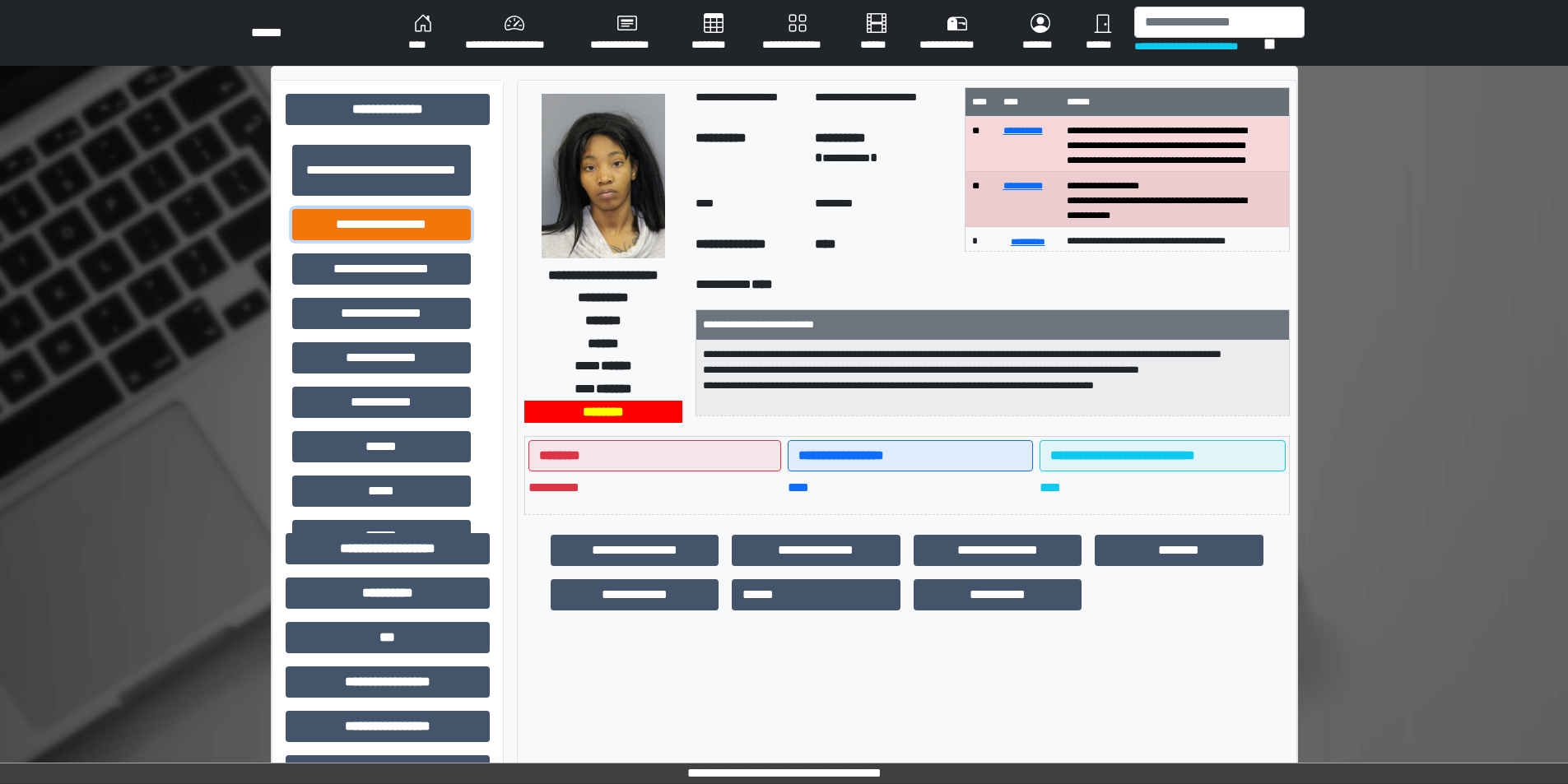 click on "**********" at bounding box center [381, 225] 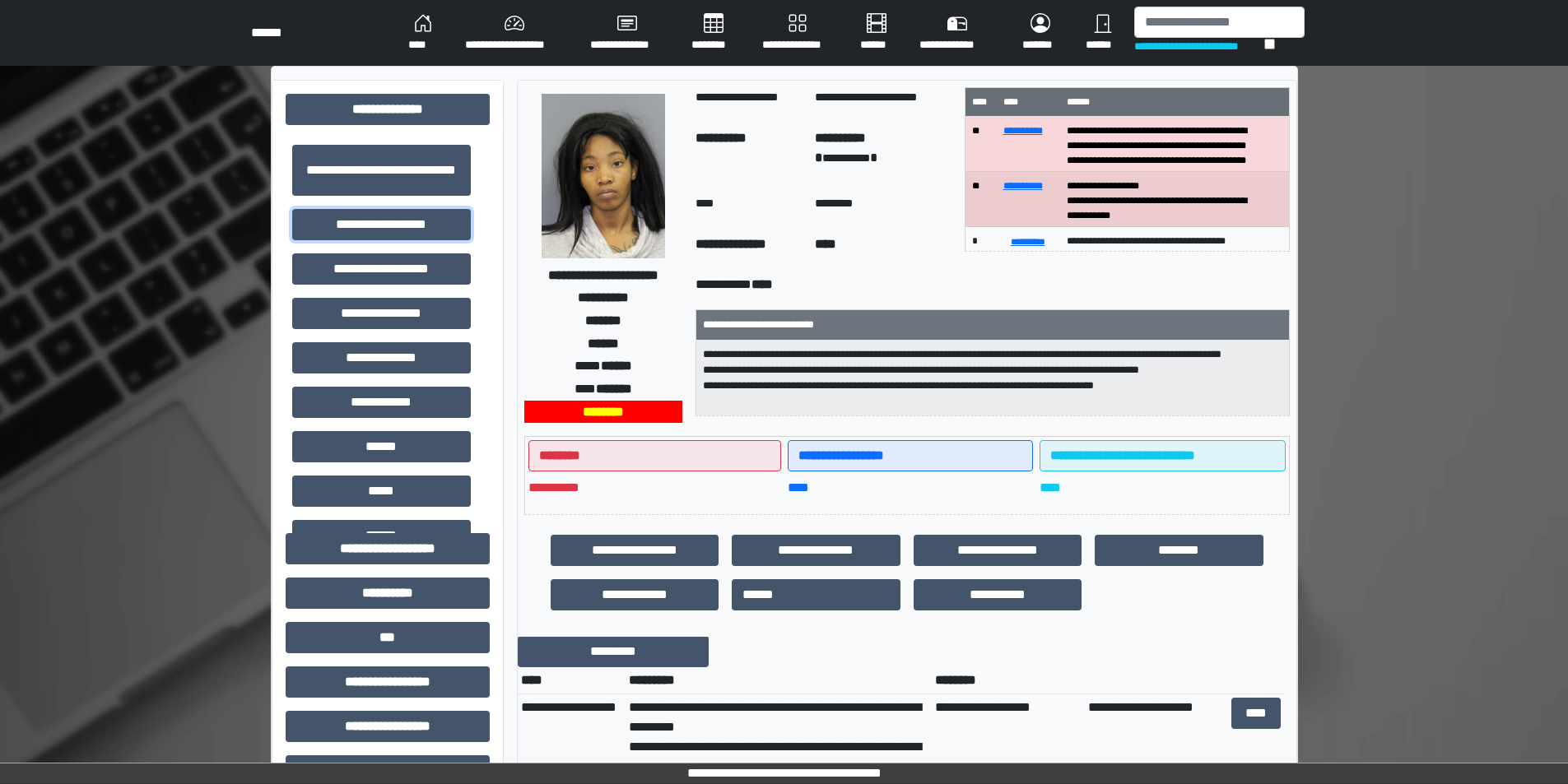 scroll, scrollTop: 0, scrollLeft: 0, axis: both 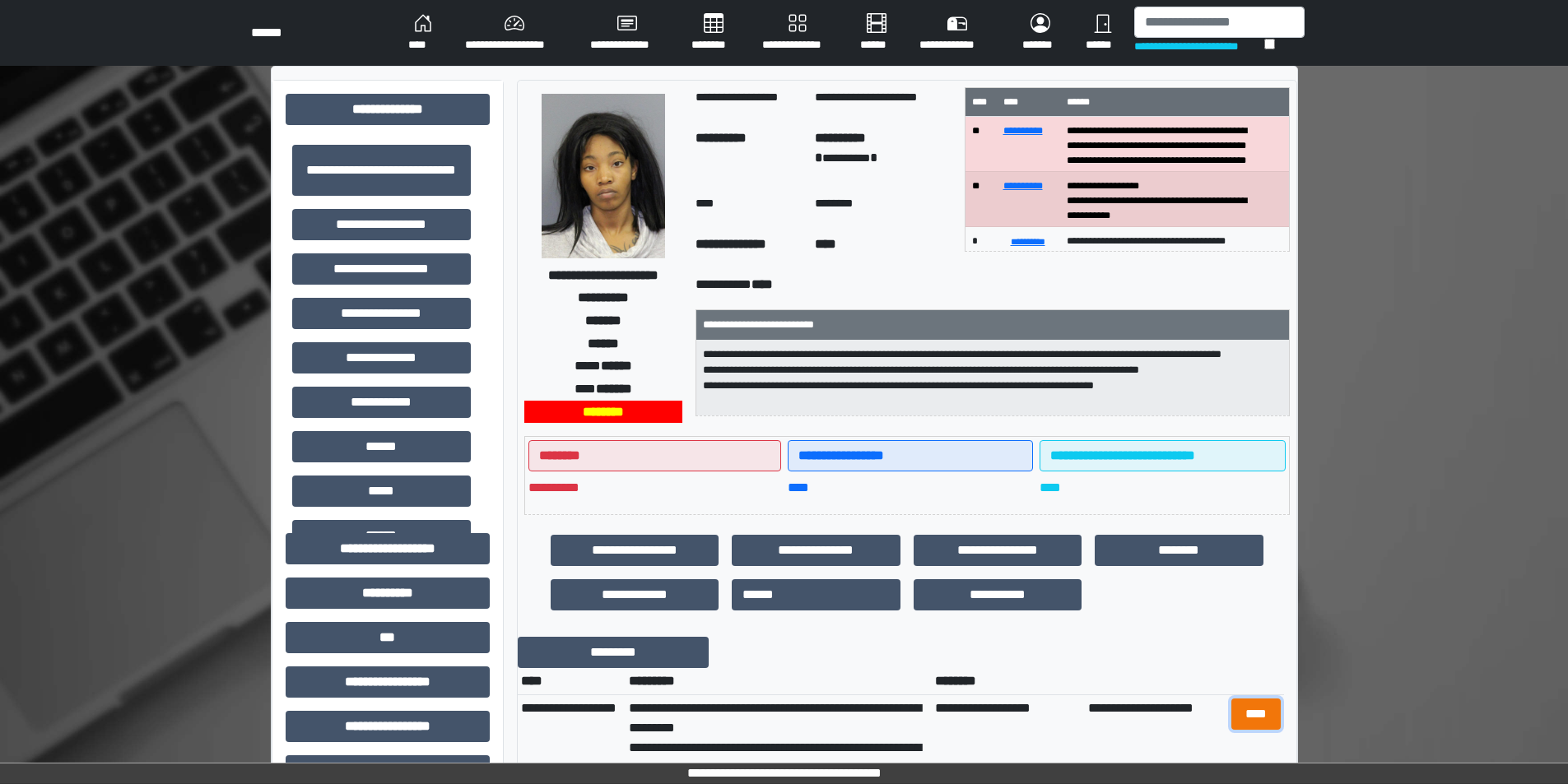 click on "****" at bounding box center [1256, 714] 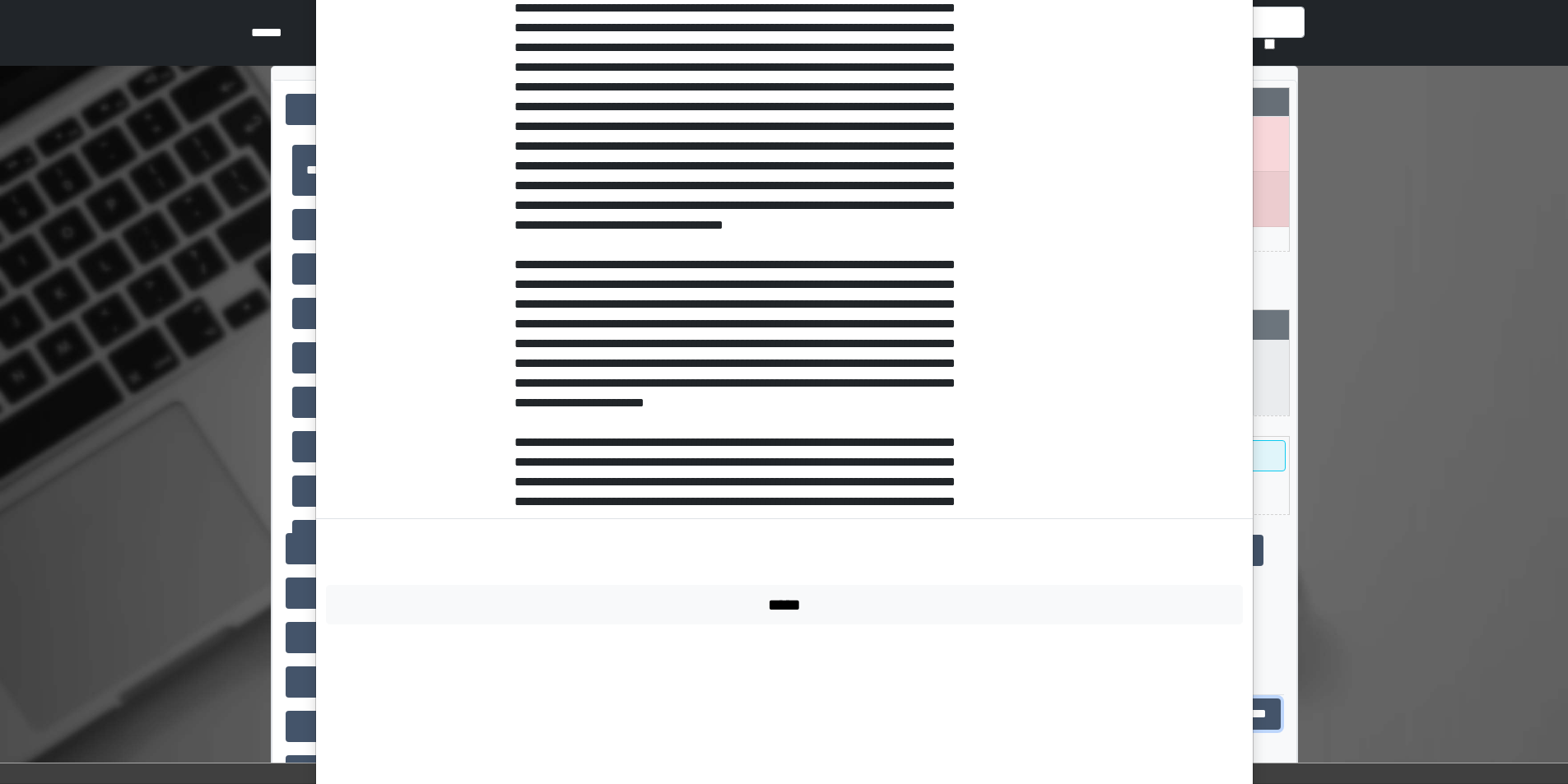 scroll, scrollTop: 594, scrollLeft: 0, axis: vertical 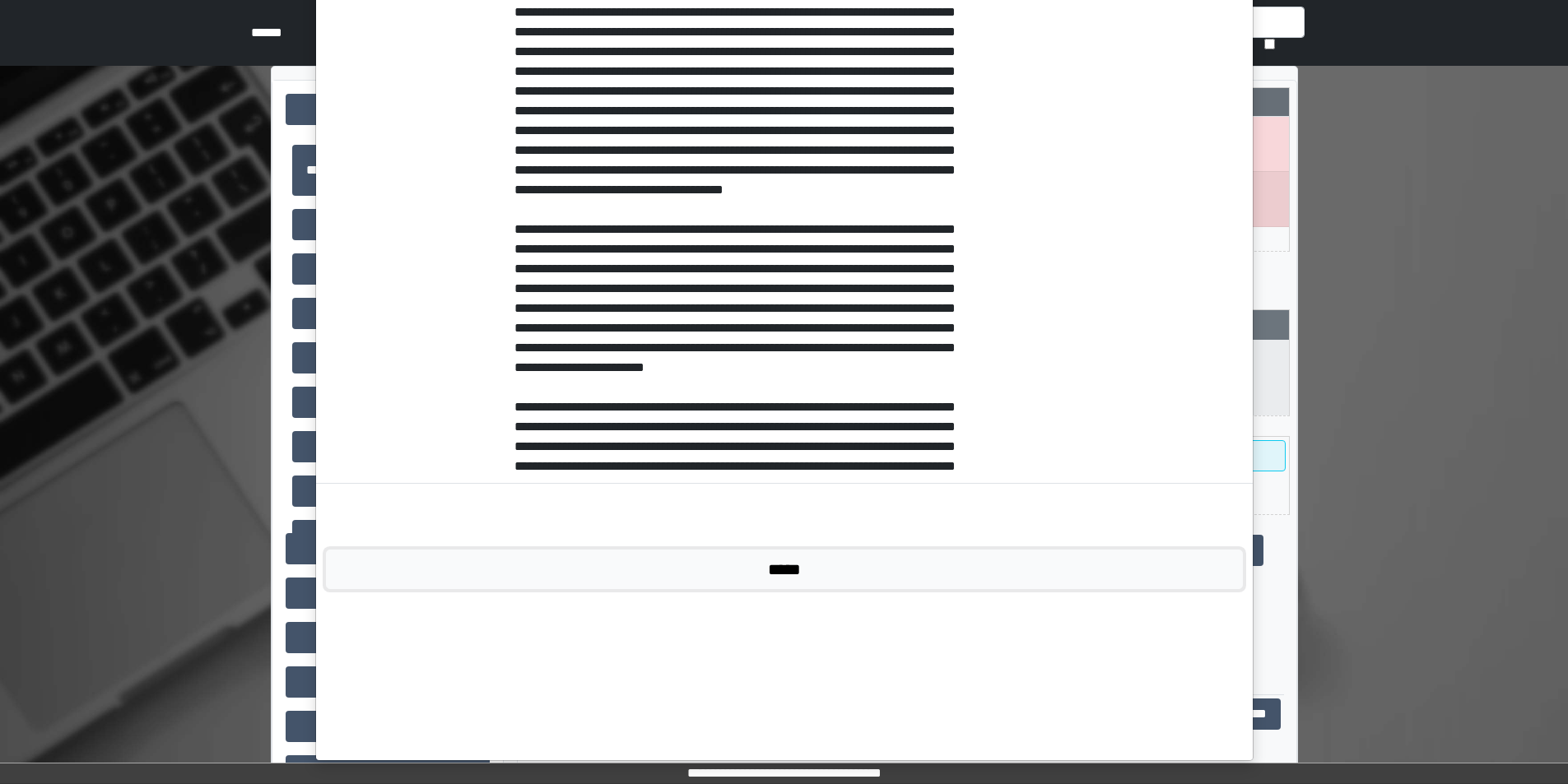 click on "*****" at bounding box center (784, 569) 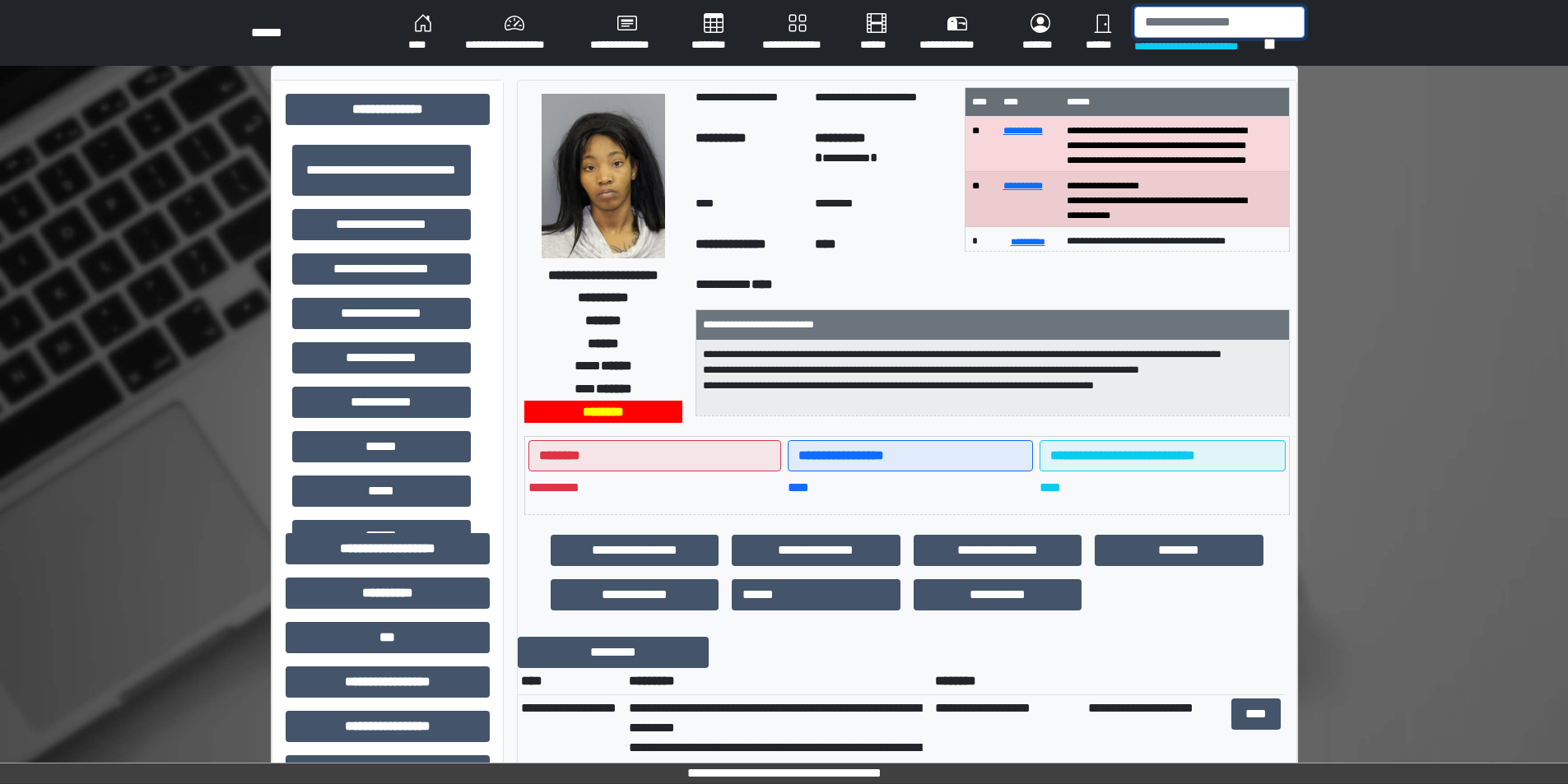 click at bounding box center (1219, 22) 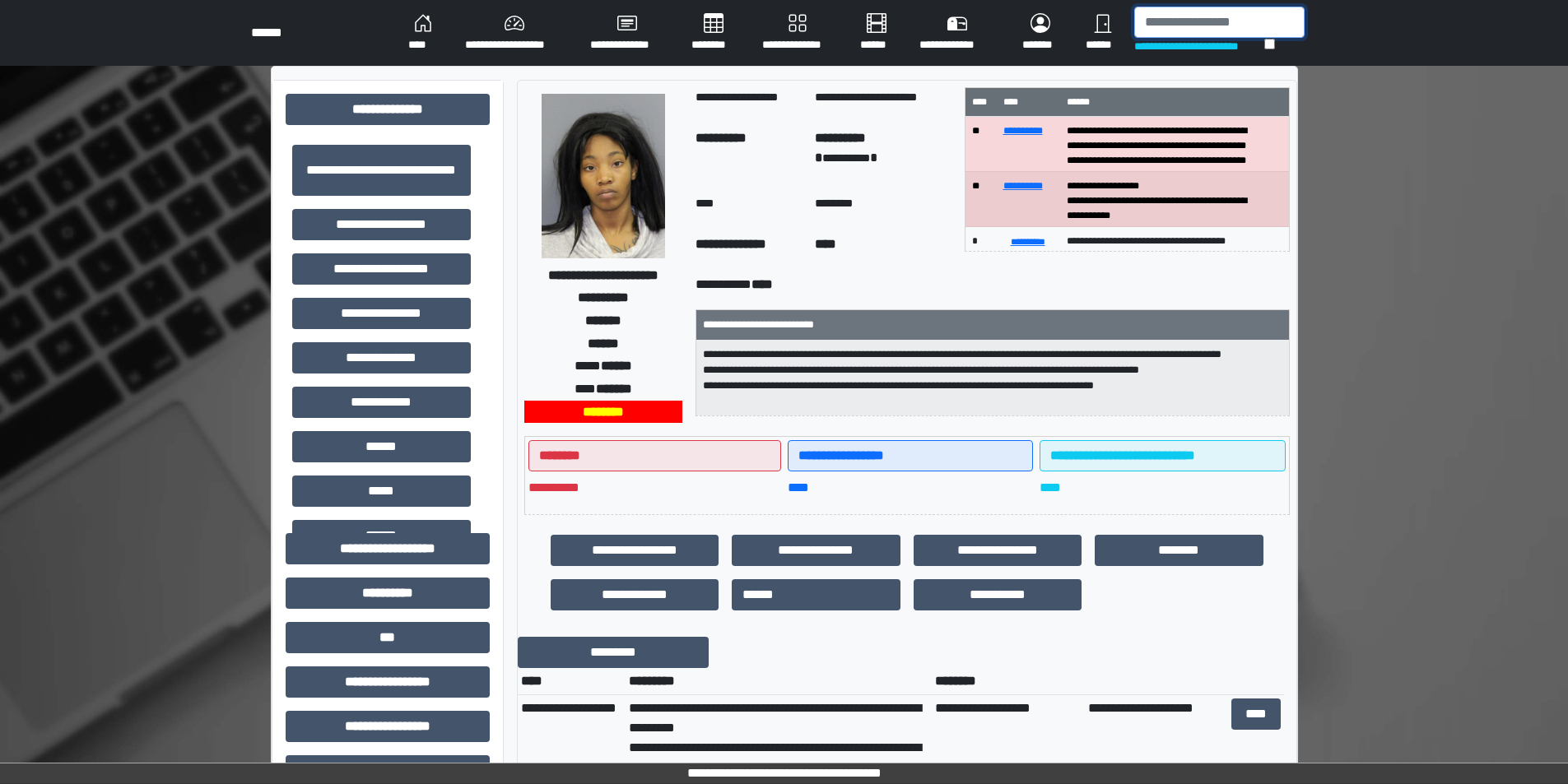 click at bounding box center (1219, 22) 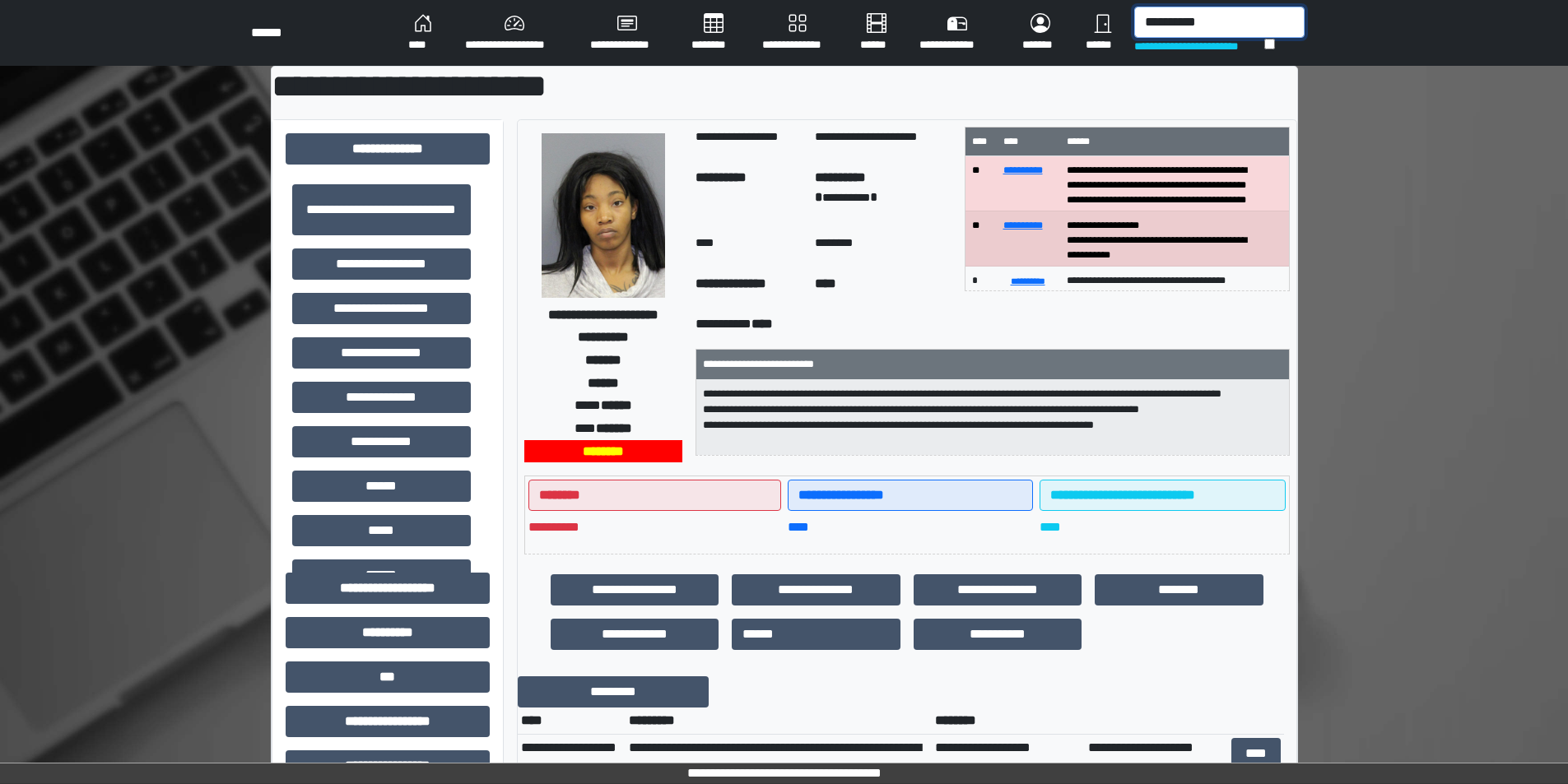 click on "**********" at bounding box center [1219, 22] 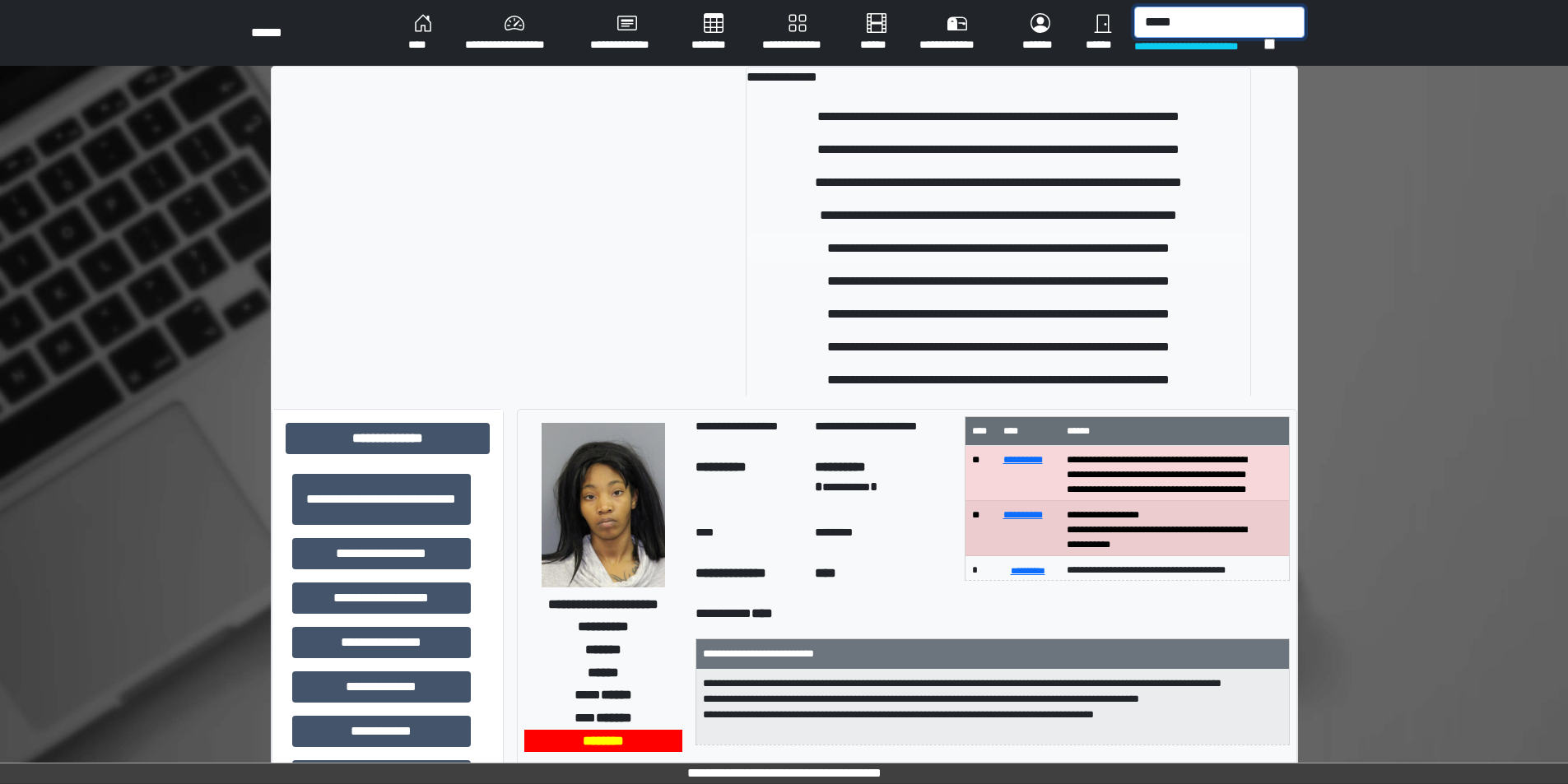 type on "*****" 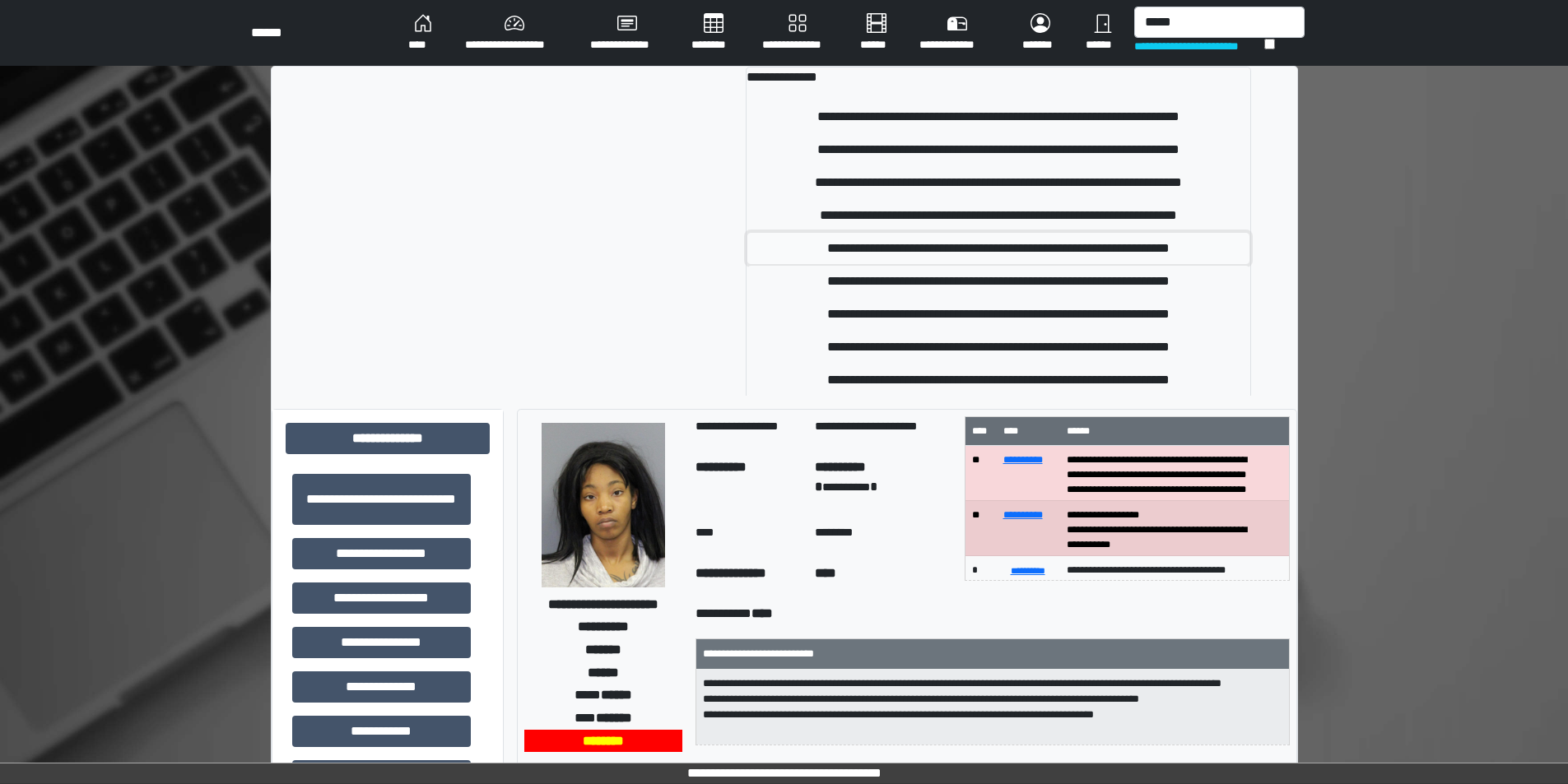 click on "**********" at bounding box center [998, 248] 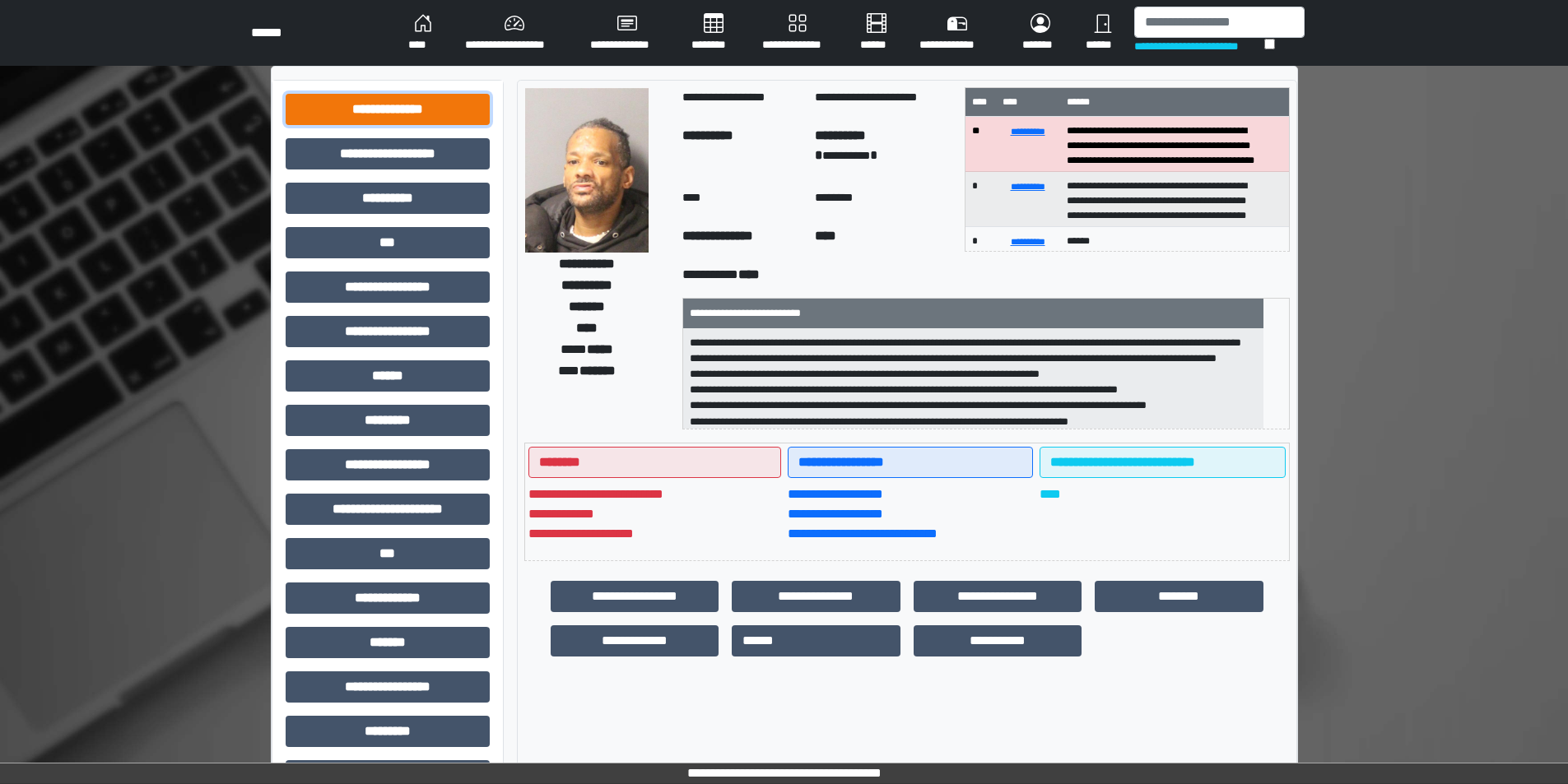 click on "**********" at bounding box center (388, 109) 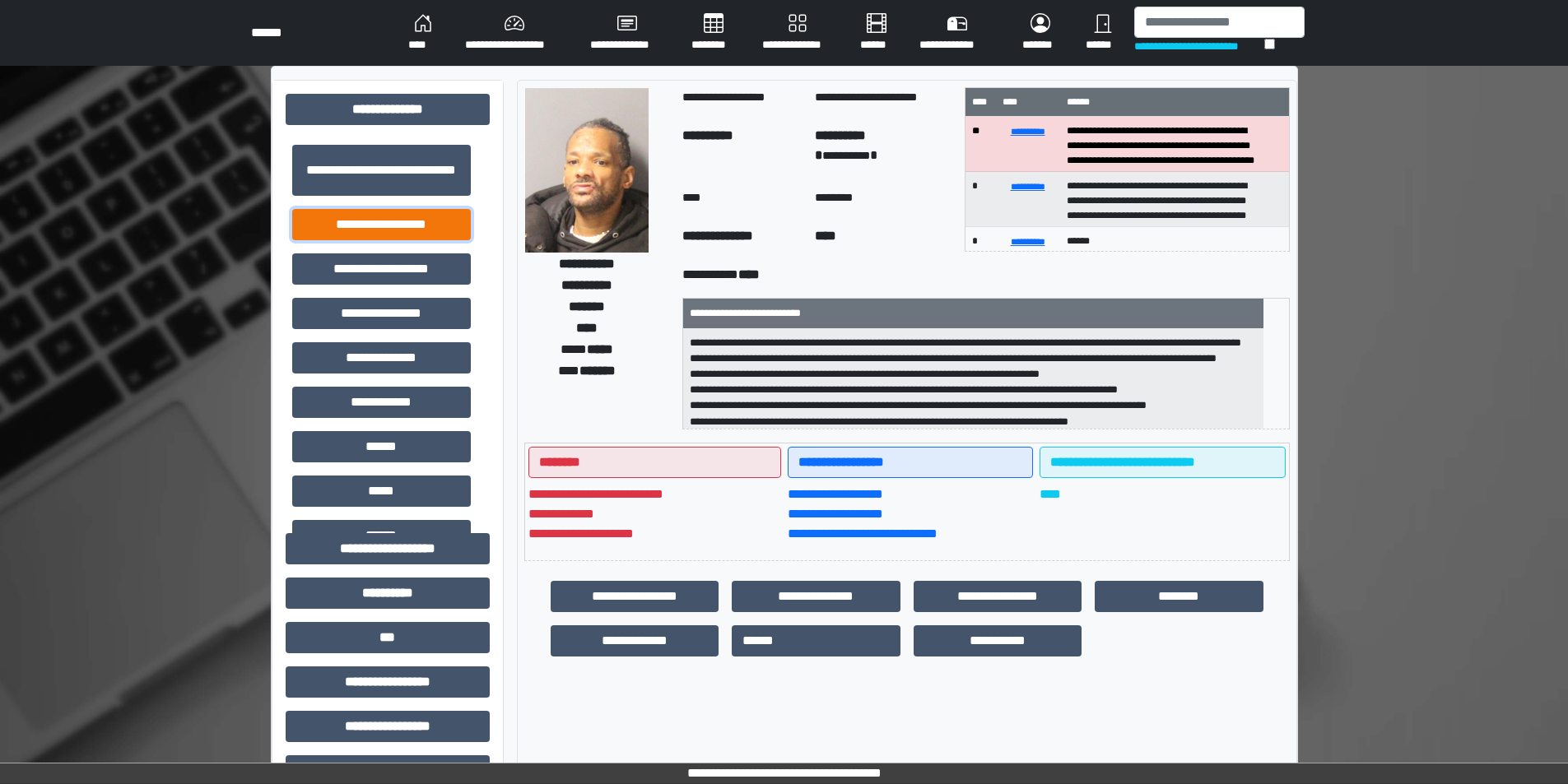 click on "**********" at bounding box center [381, 225] 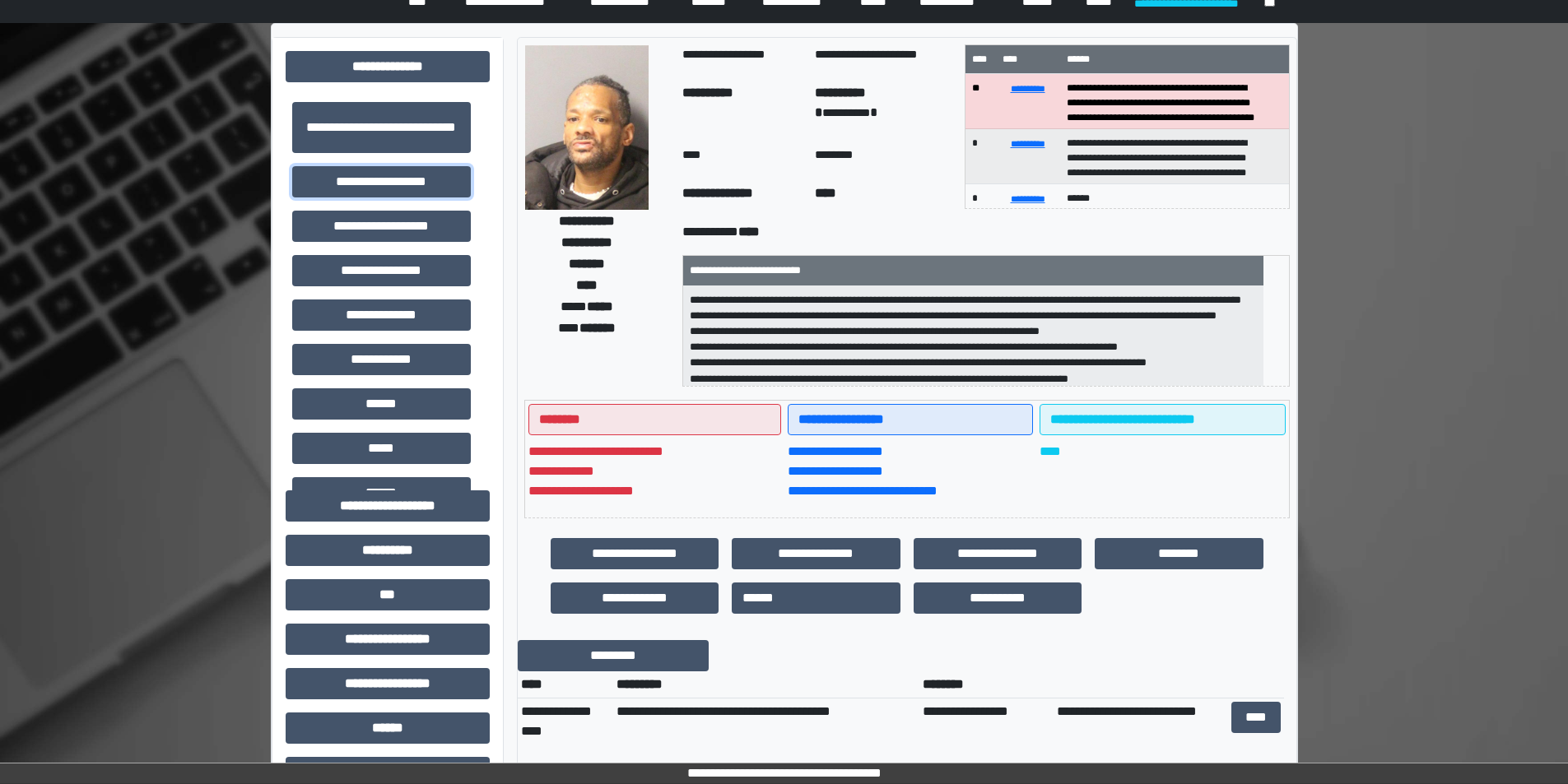scroll, scrollTop: 82, scrollLeft: 0, axis: vertical 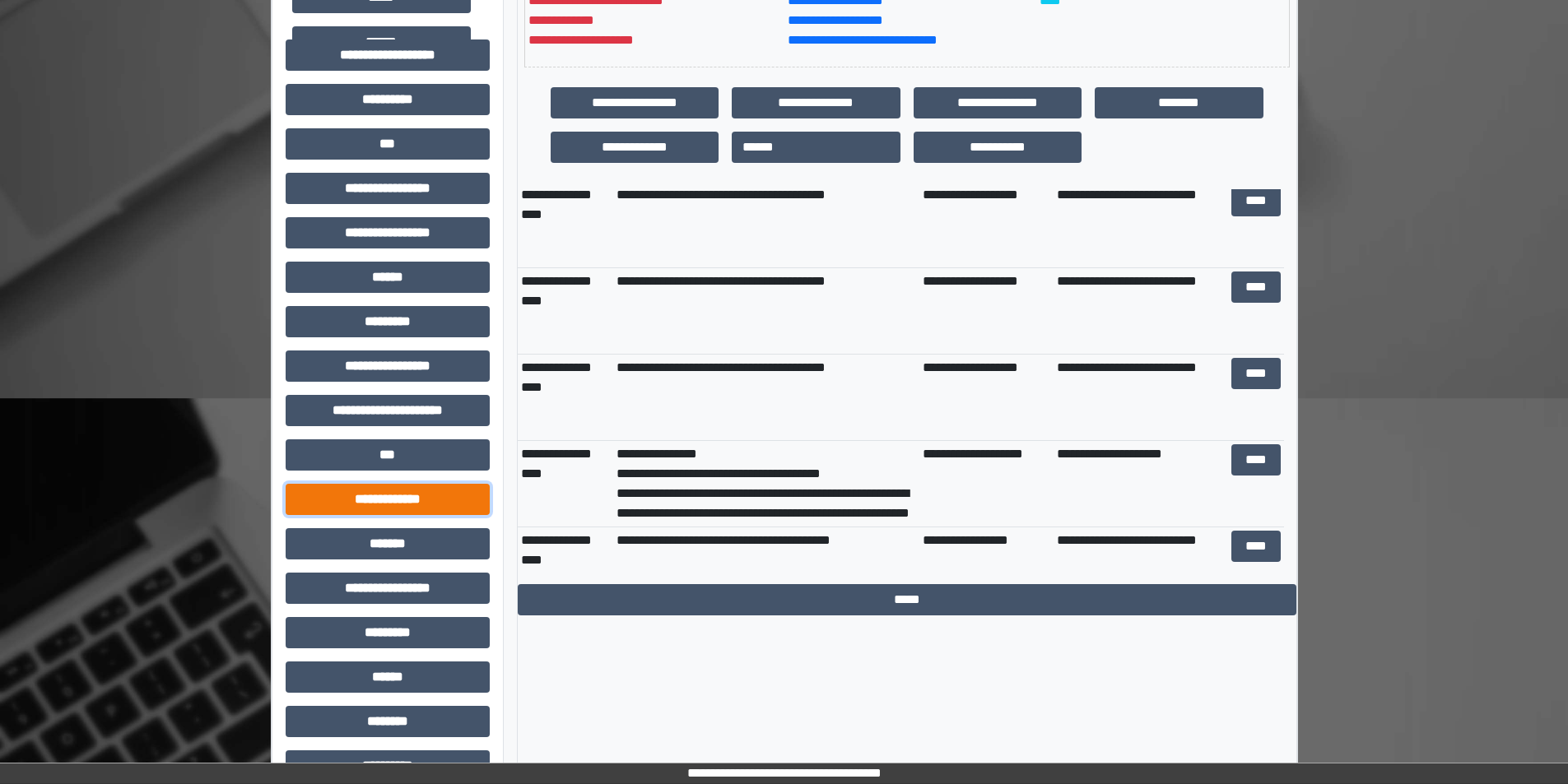 click on "**********" at bounding box center [388, 499] 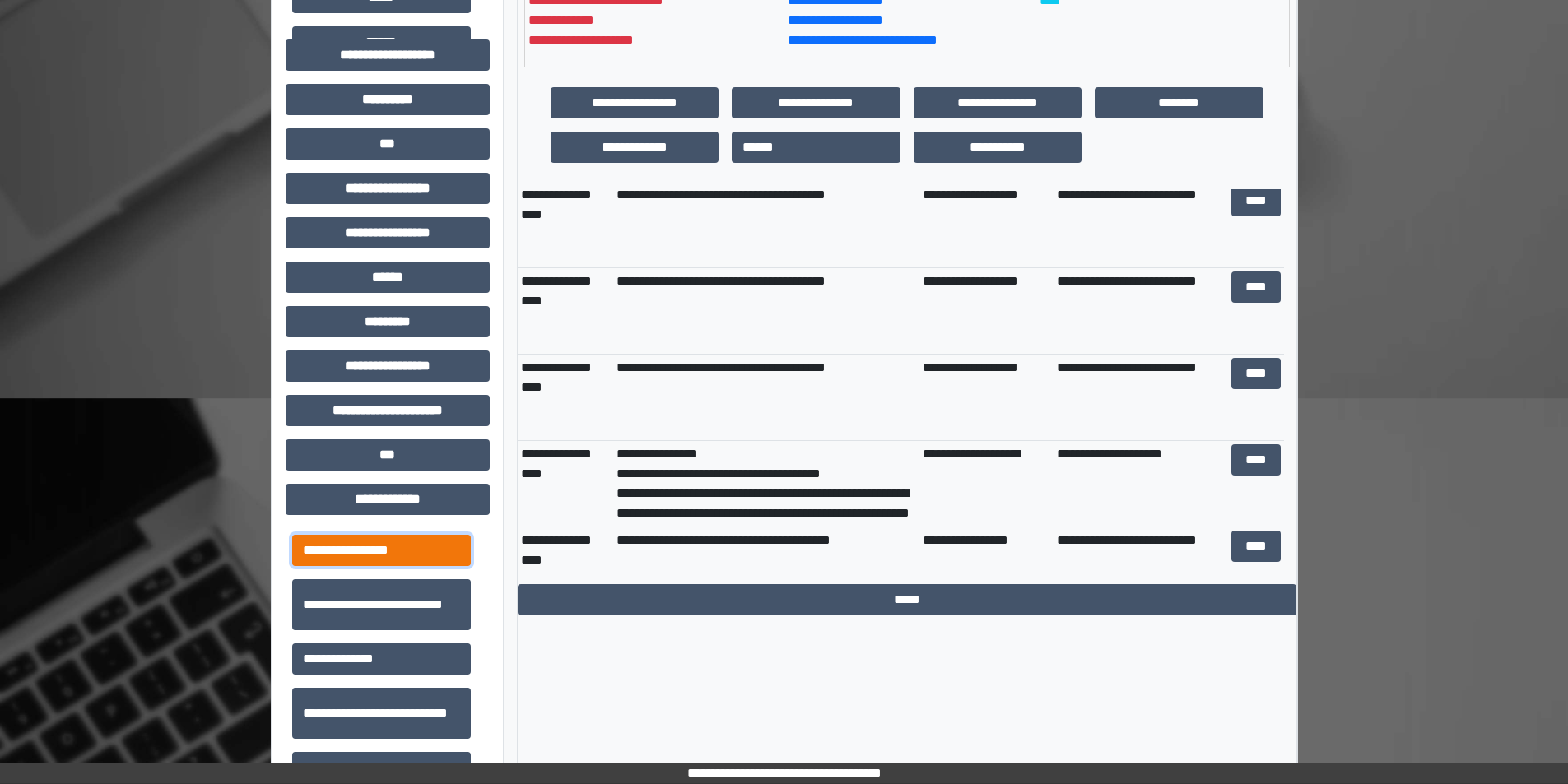 click on "**********" at bounding box center (381, 550) 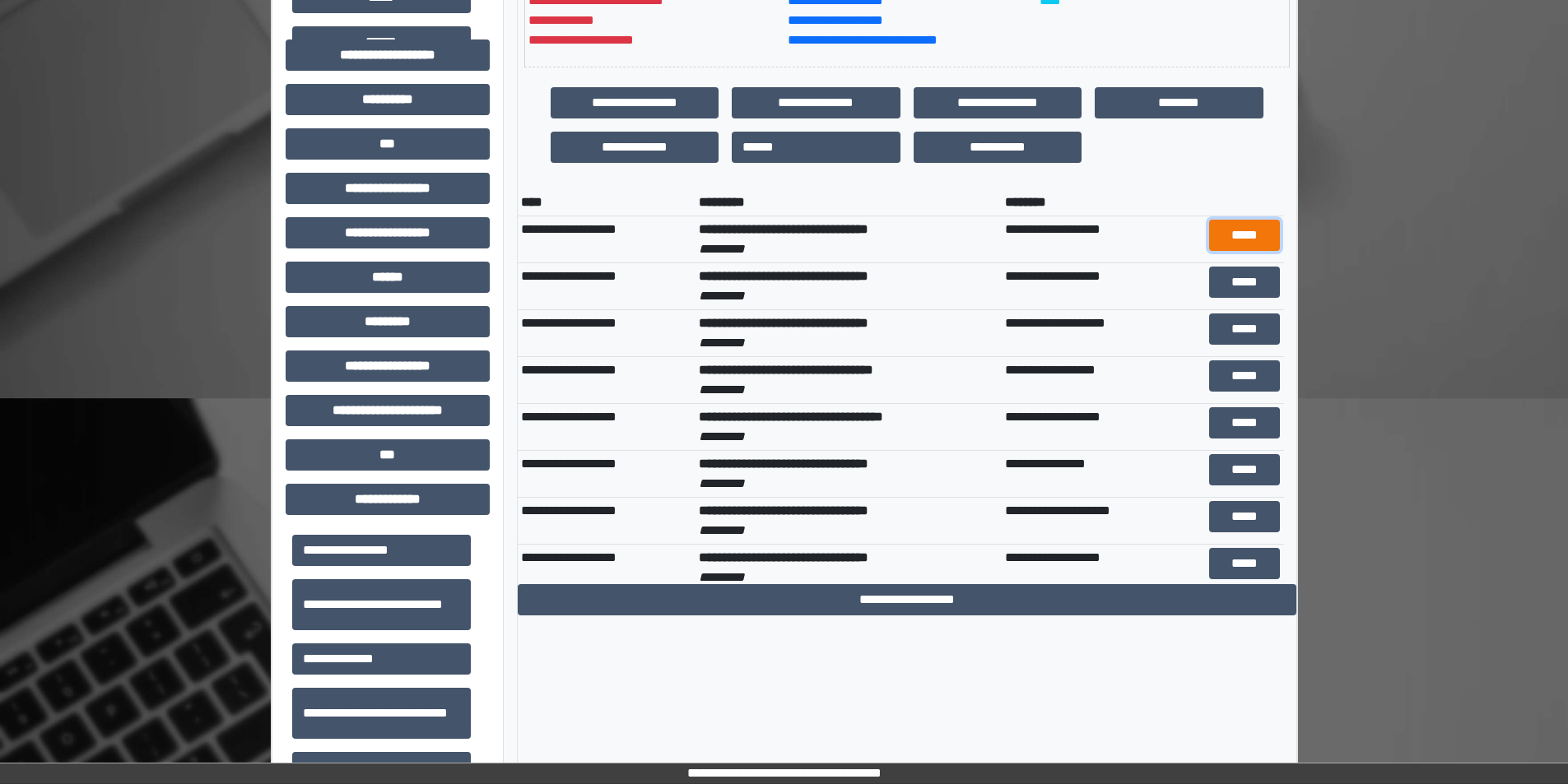 click on "*****" at bounding box center [1245, 235] 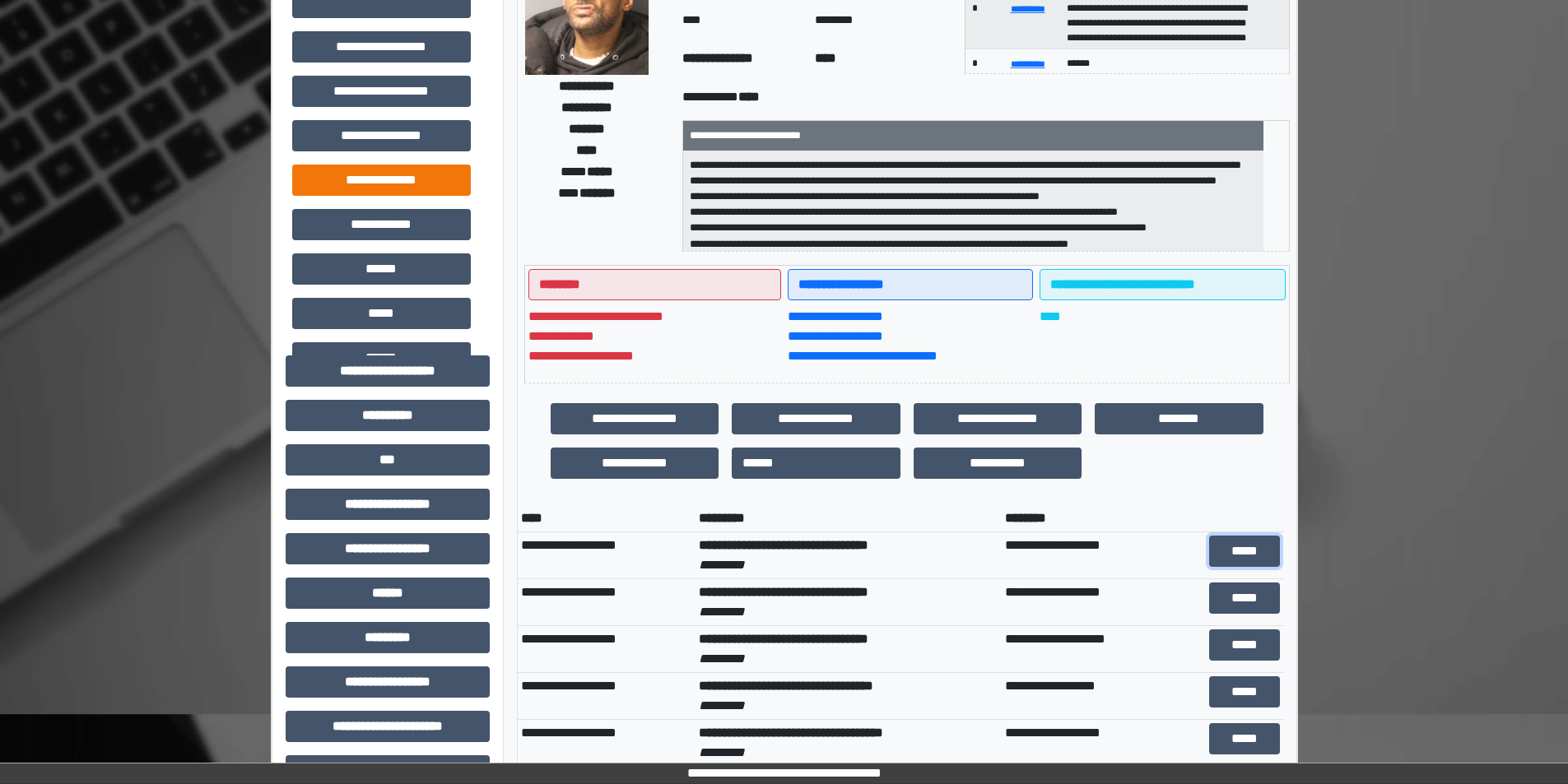 scroll, scrollTop: 82, scrollLeft: 0, axis: vertical 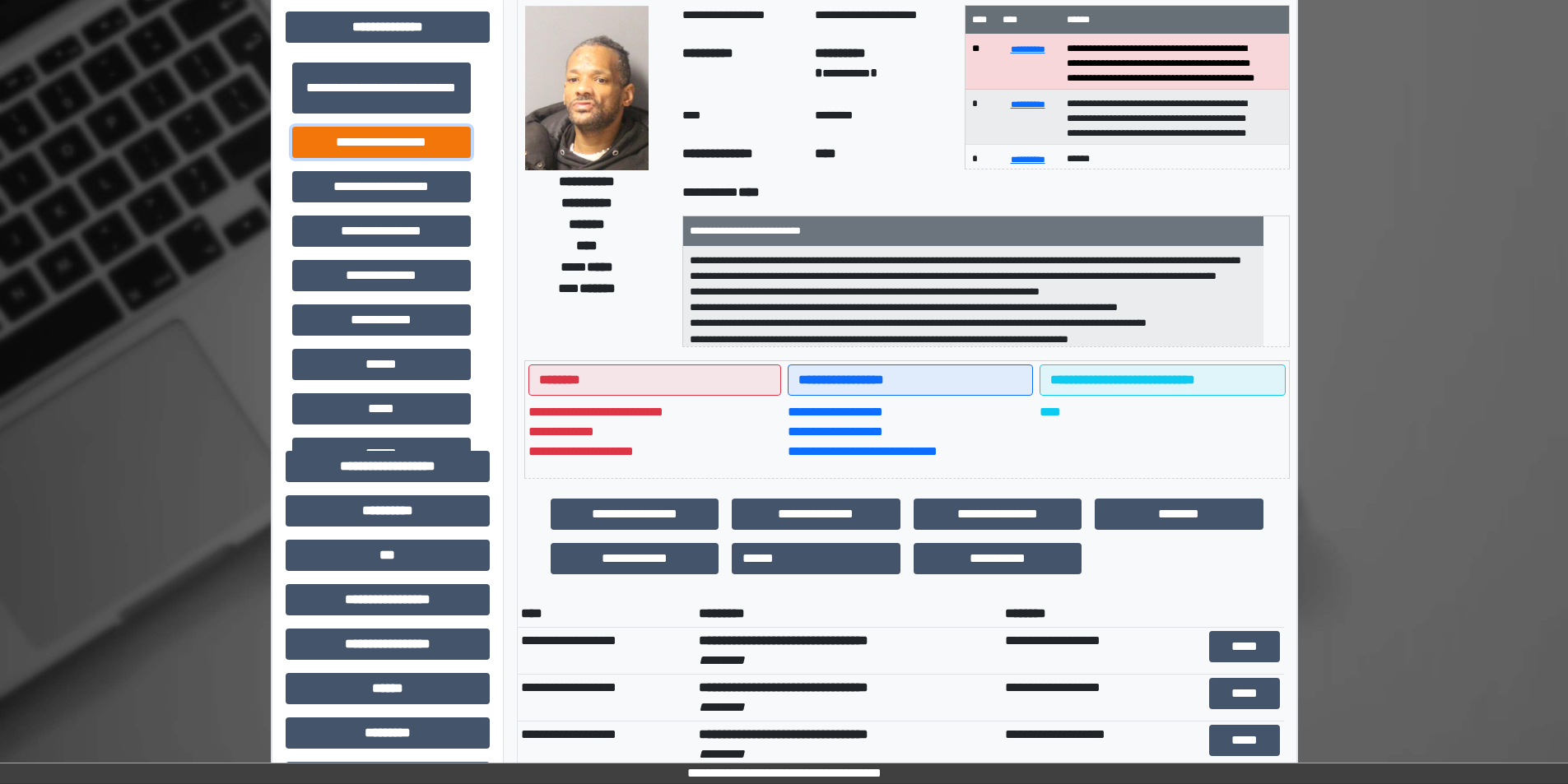 click on "**********" at bounding box center (381, 142) 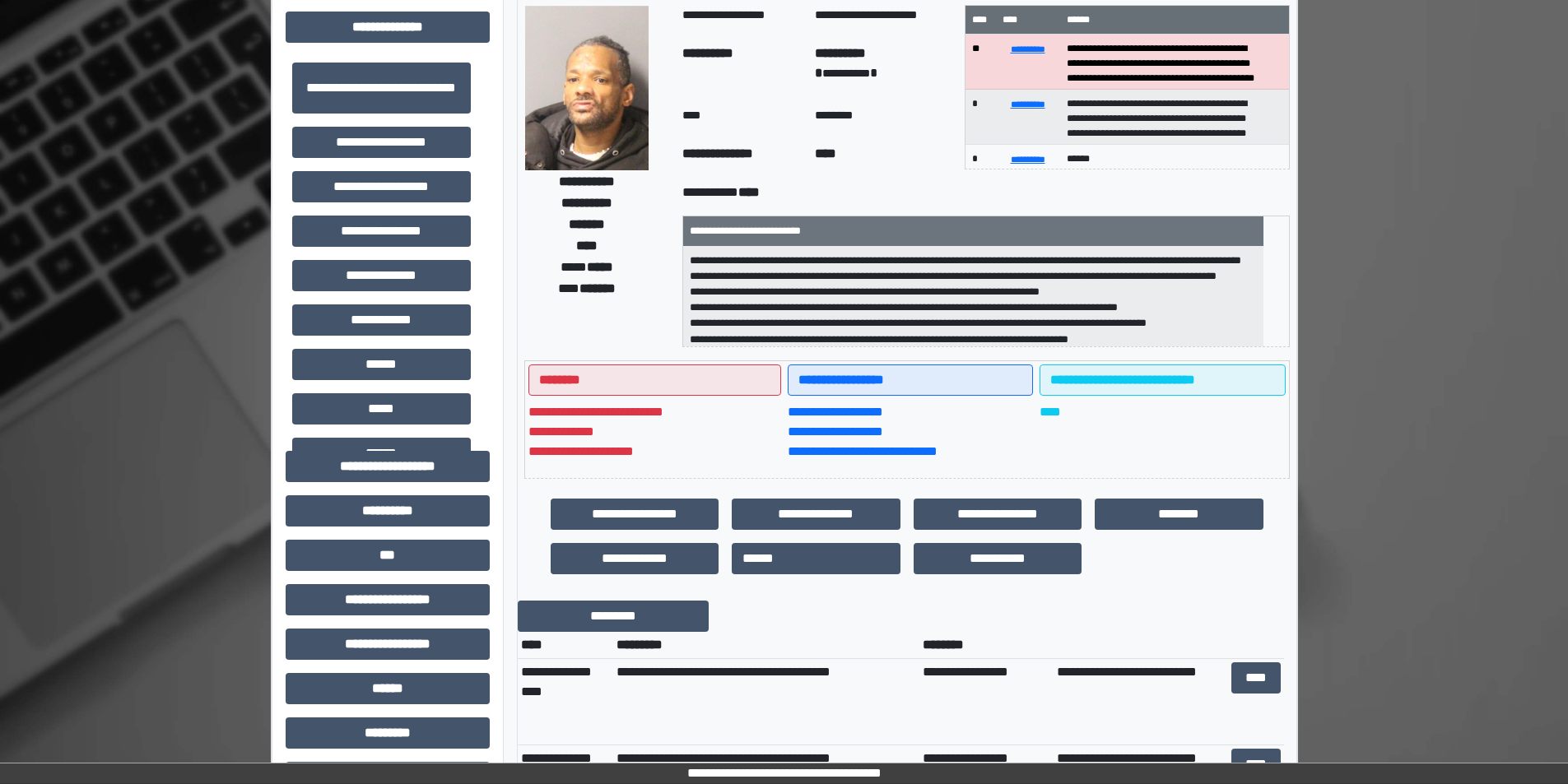 click on "**********" at bounding box center (907, 798) 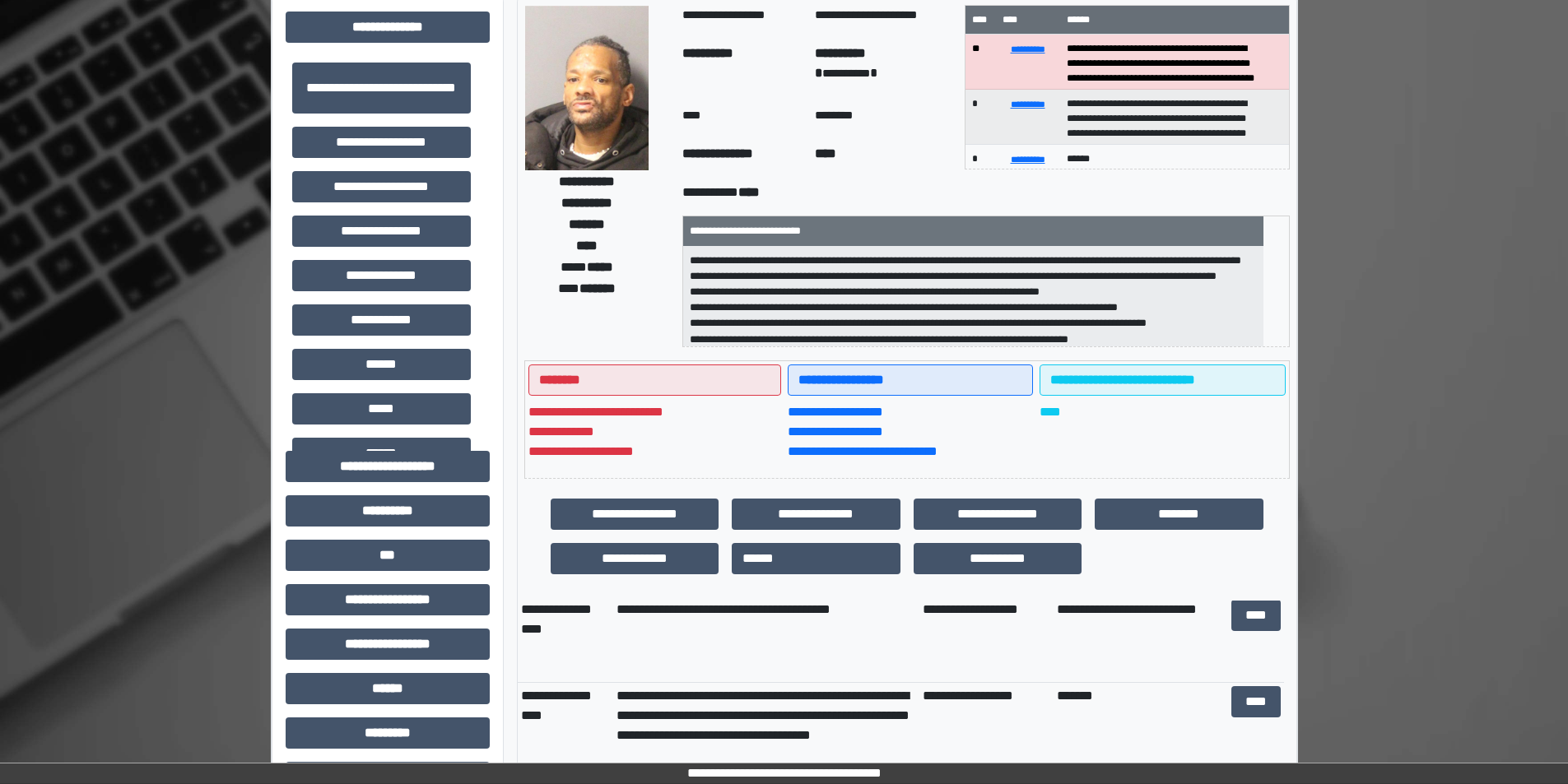 scroll, scrollTop: 29576, scrollLeft: 0, axis: vertical 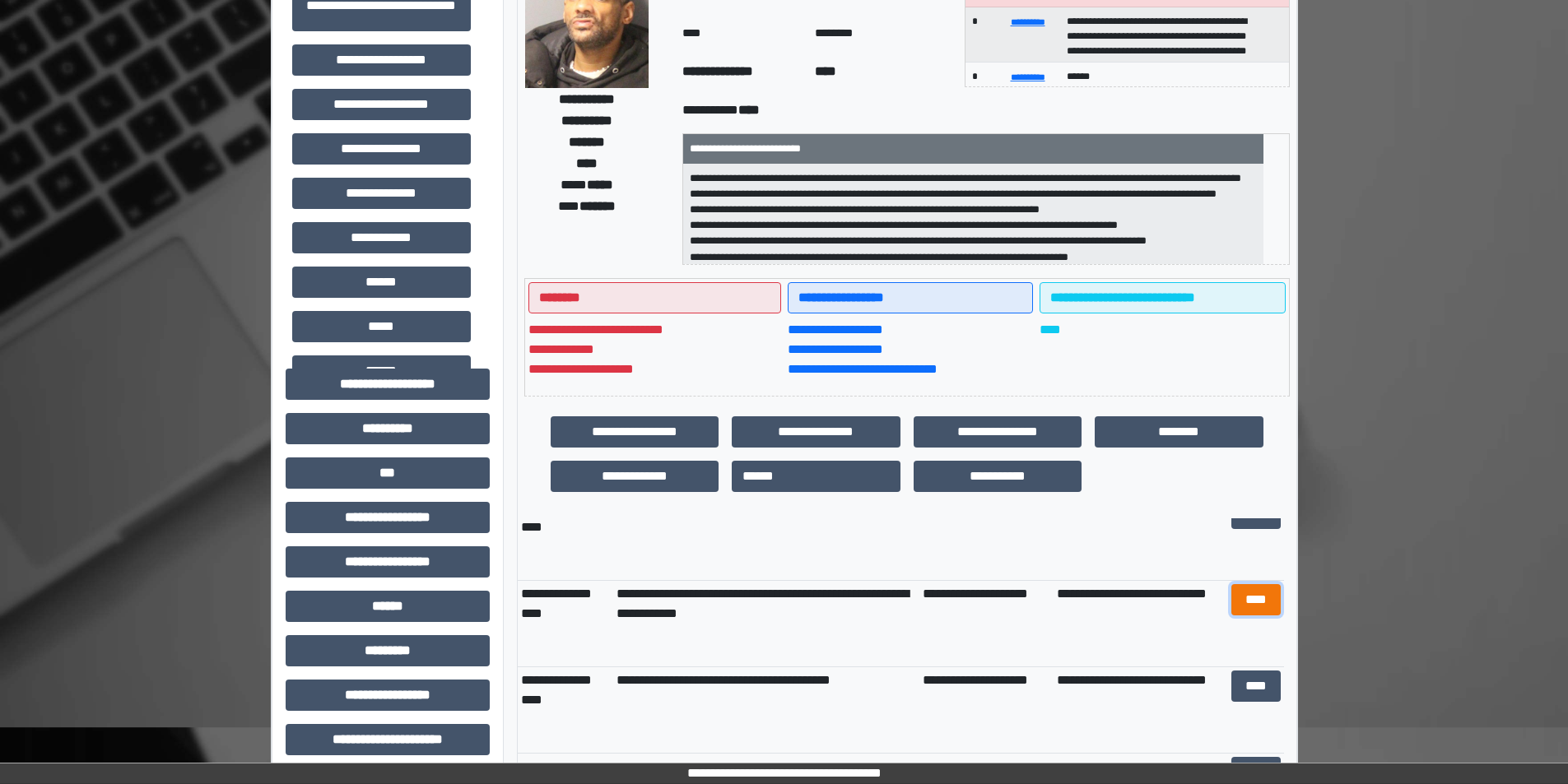 click on "****" at bounding box center (1256, 600) 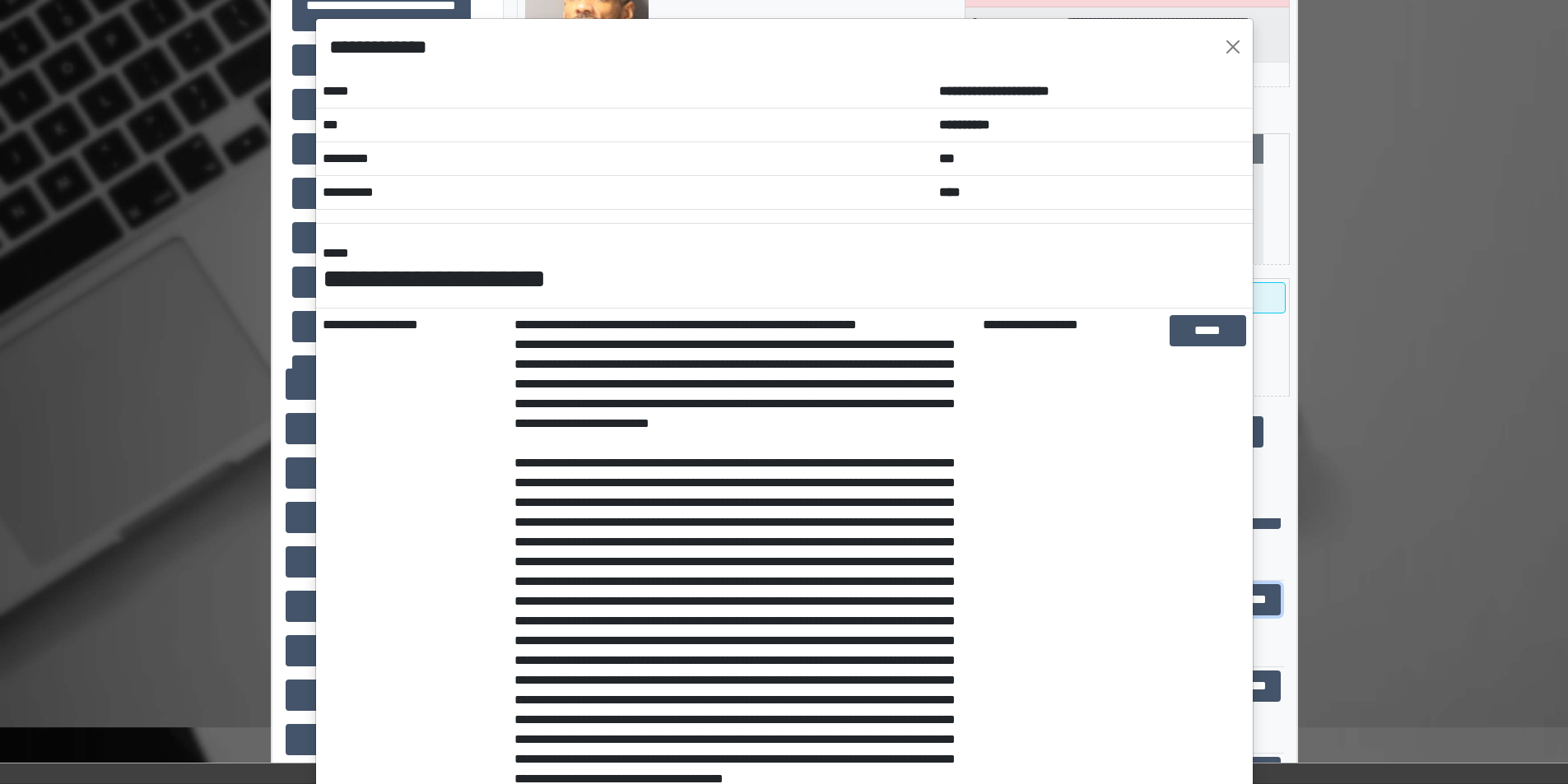 scroll, scrollTop: 0, scrollLeft: 0, axis: both 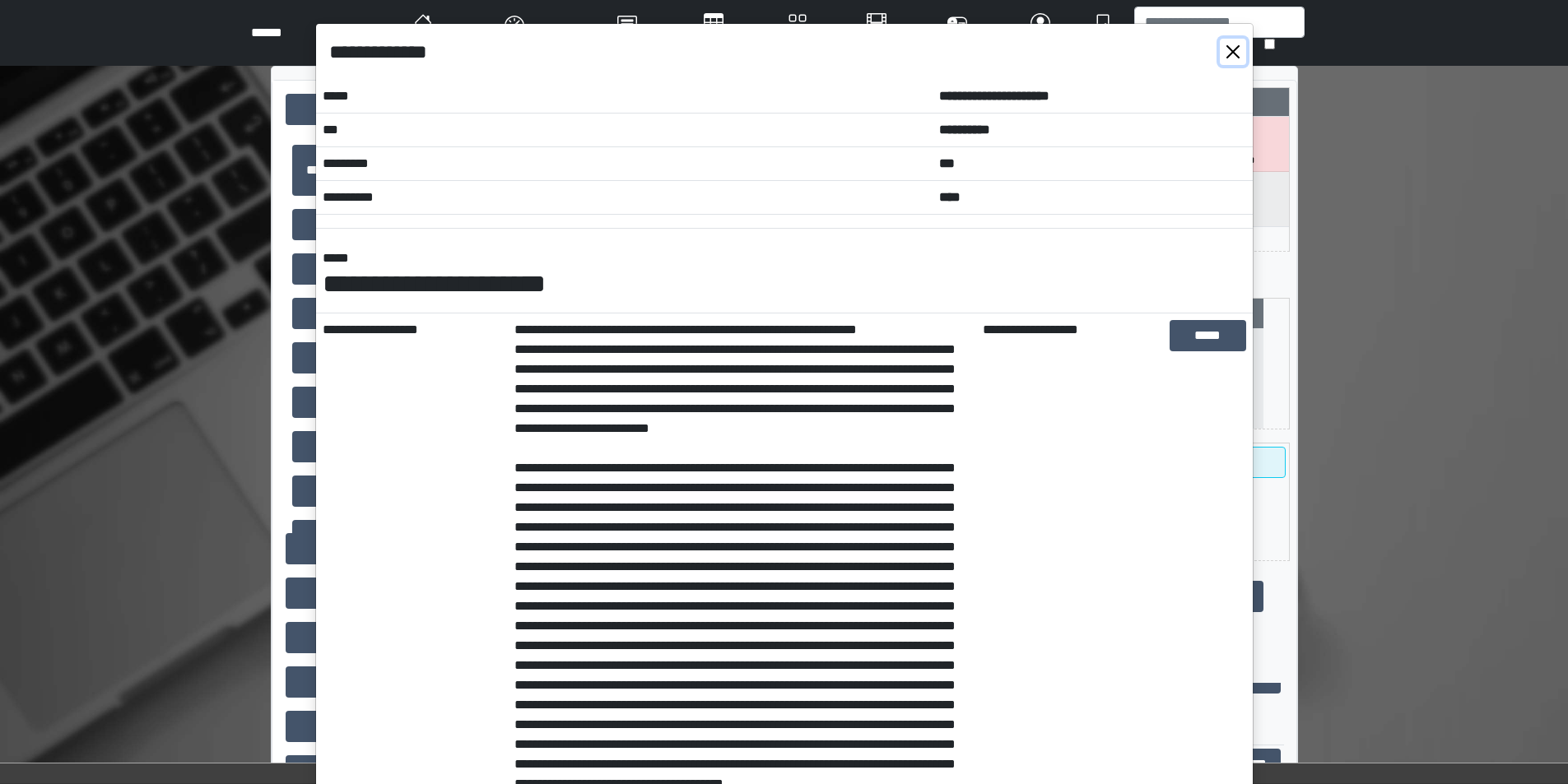 click at bounding box center (1233, 52) 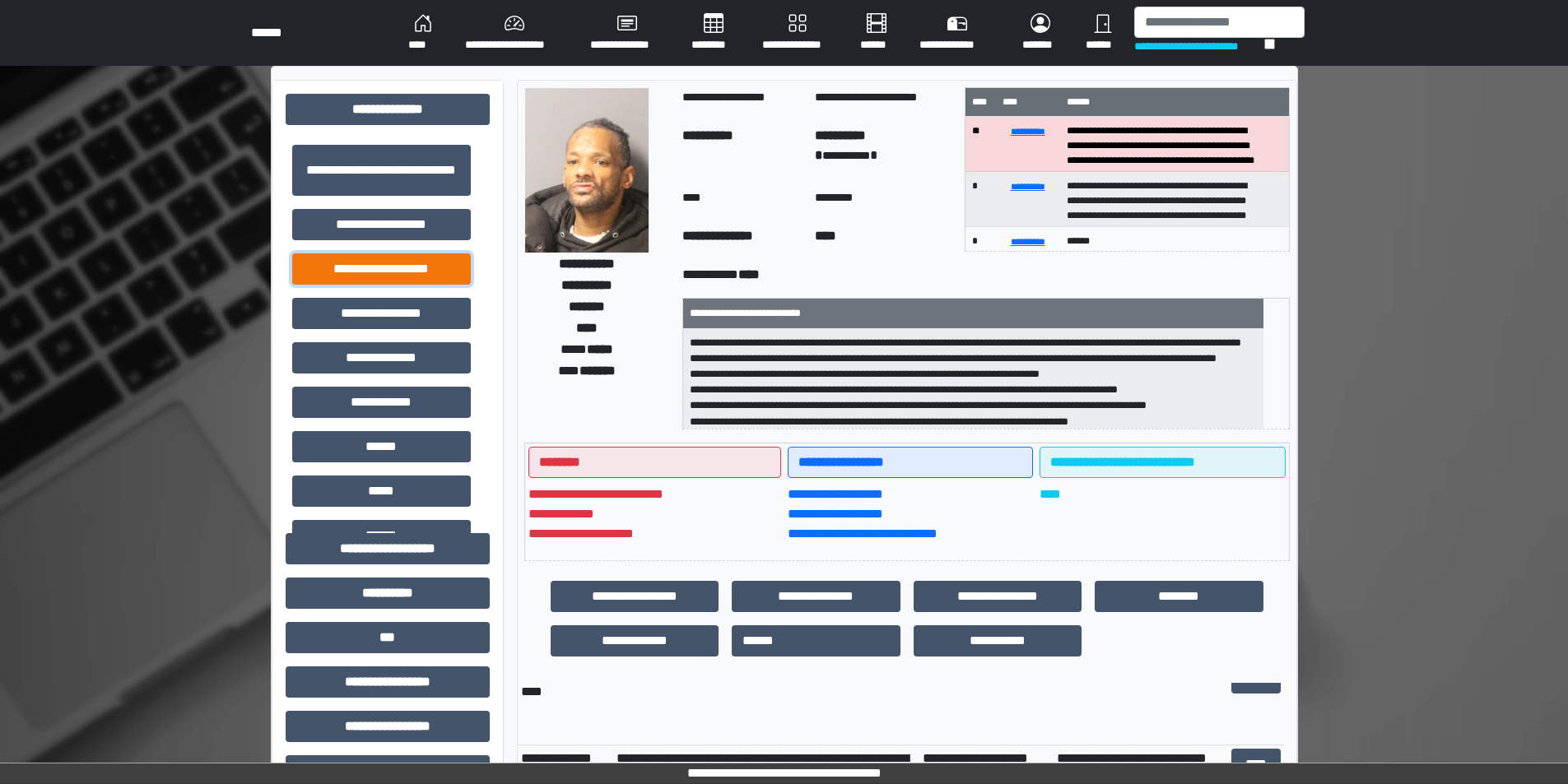 click on "**********" at bounding box center (381, 269) 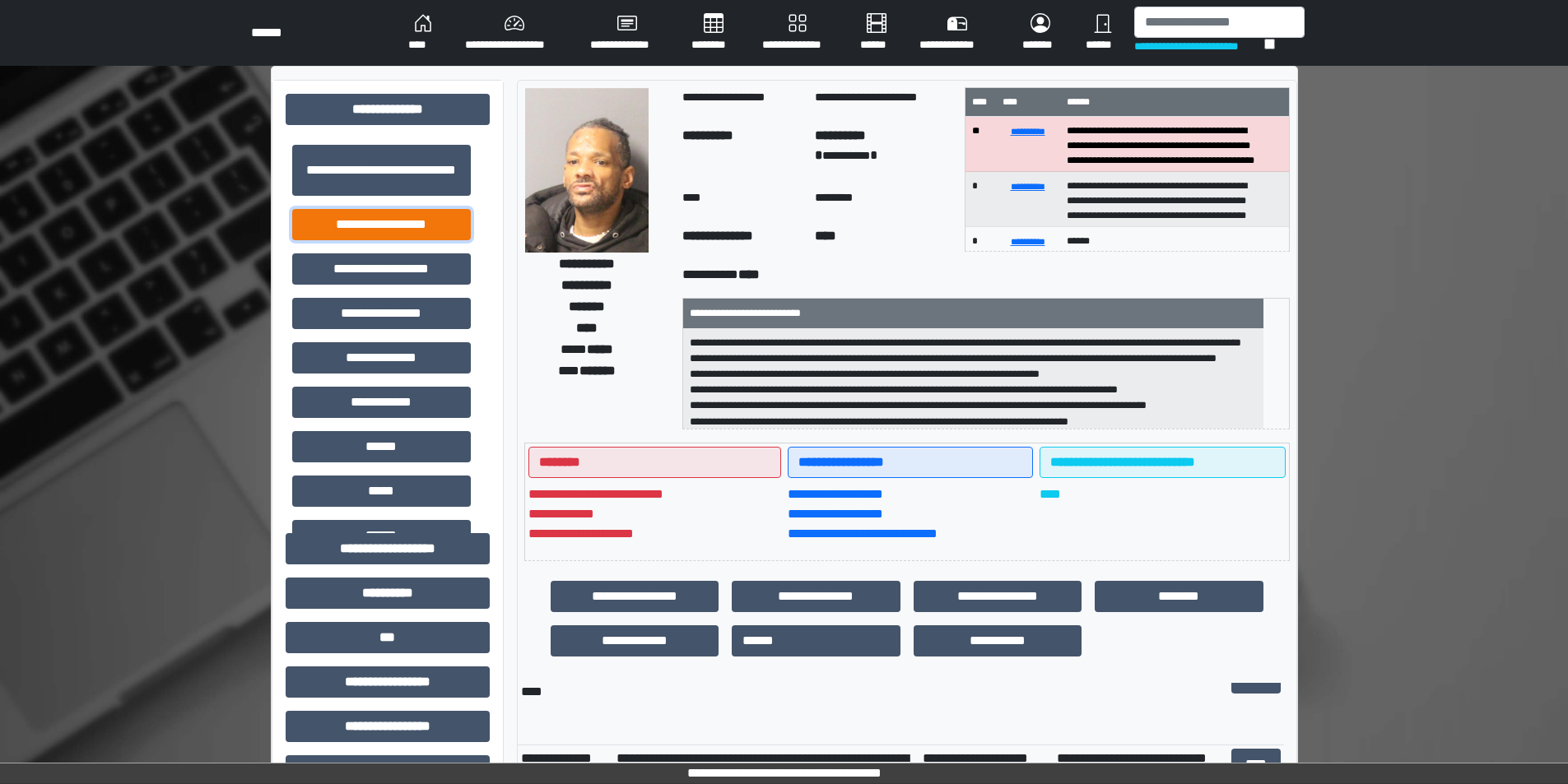 click on "**********" at bounding box center (381, 225) 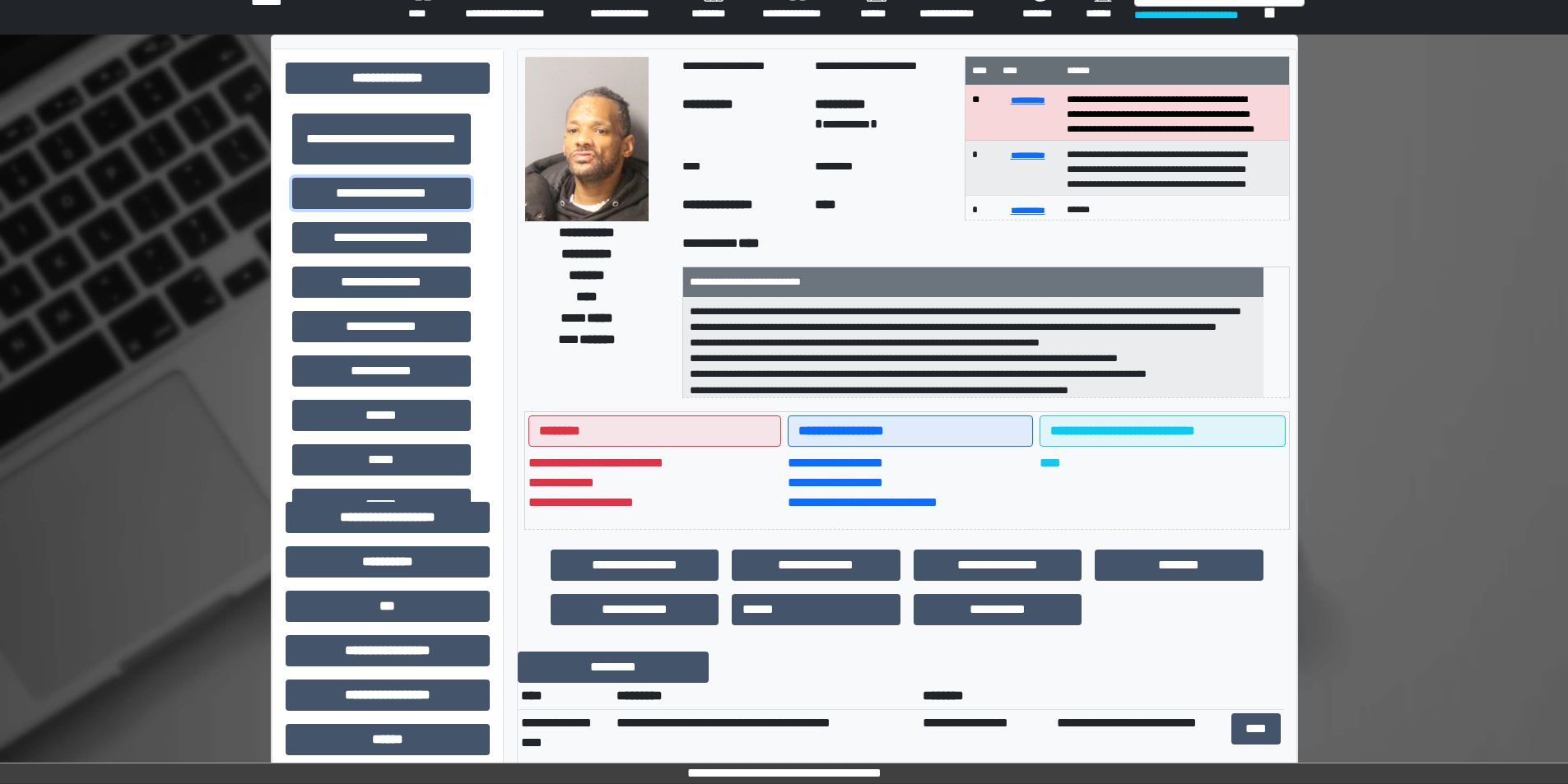 scroll, scrollTop: 165, scrollLeft: 0, axis: vertical 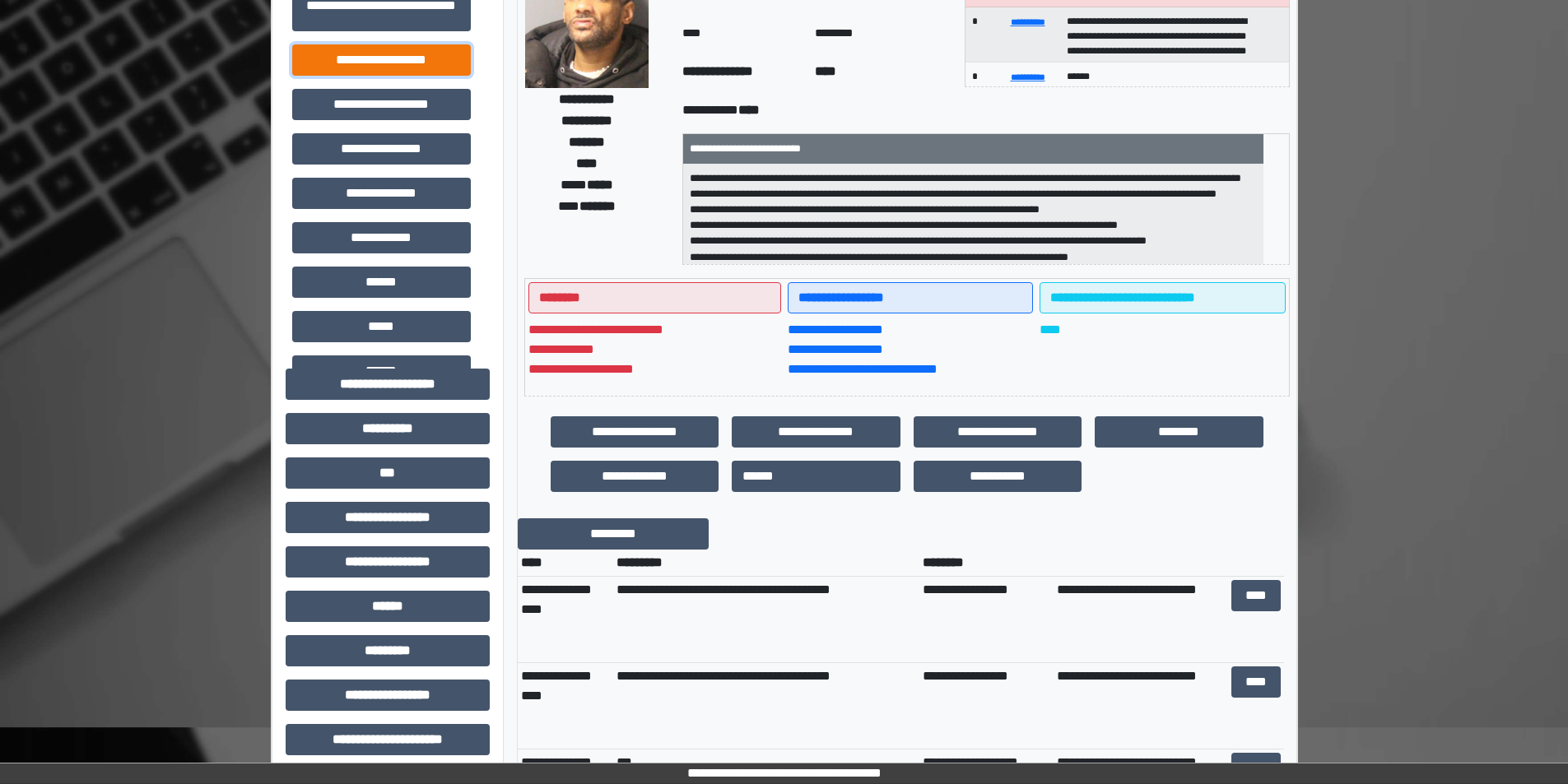 click on "**********" at bounding box center [381, 60] 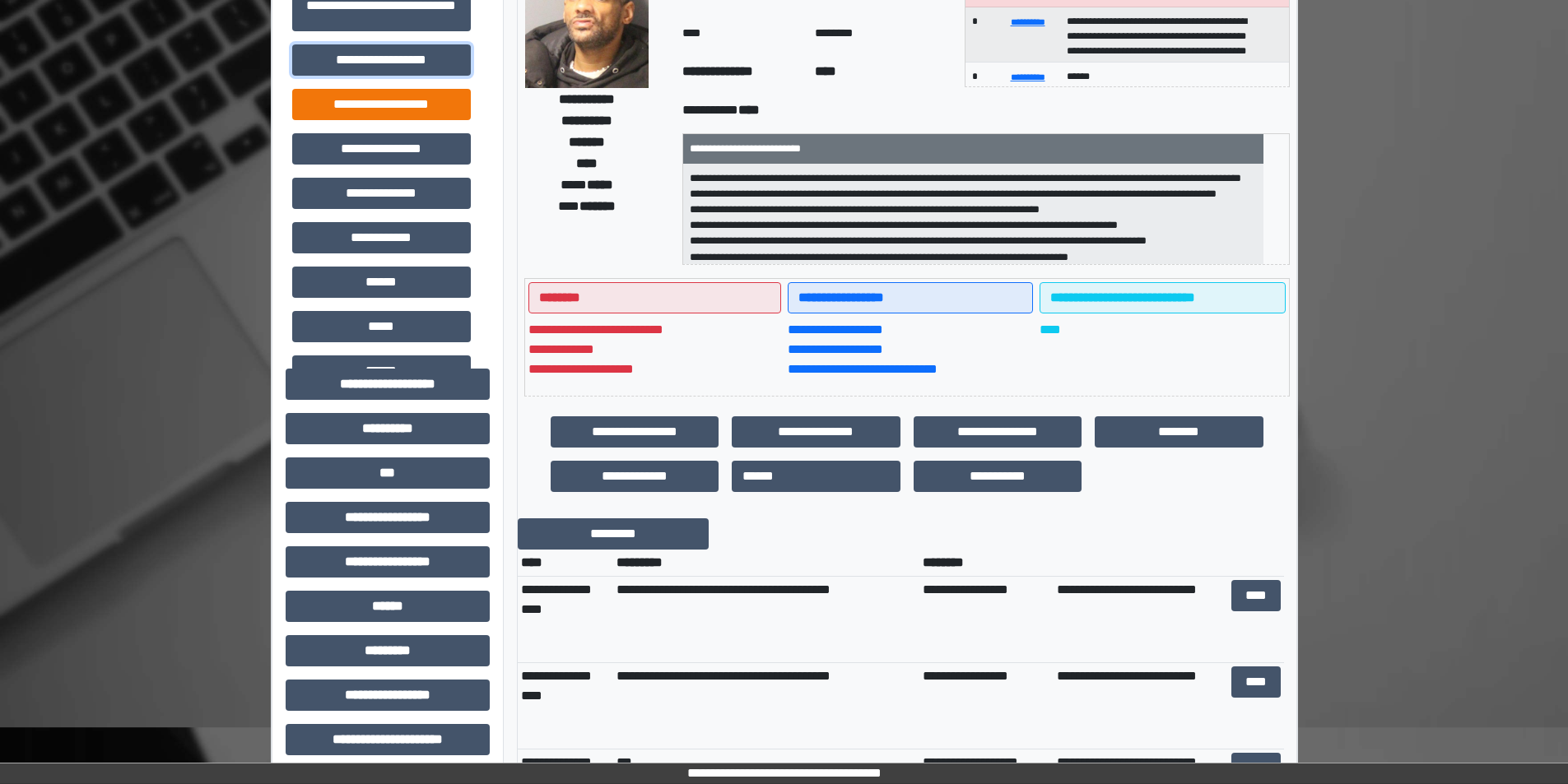 scroll, scrollTop: 0, scrollLeft: 0, axis: both 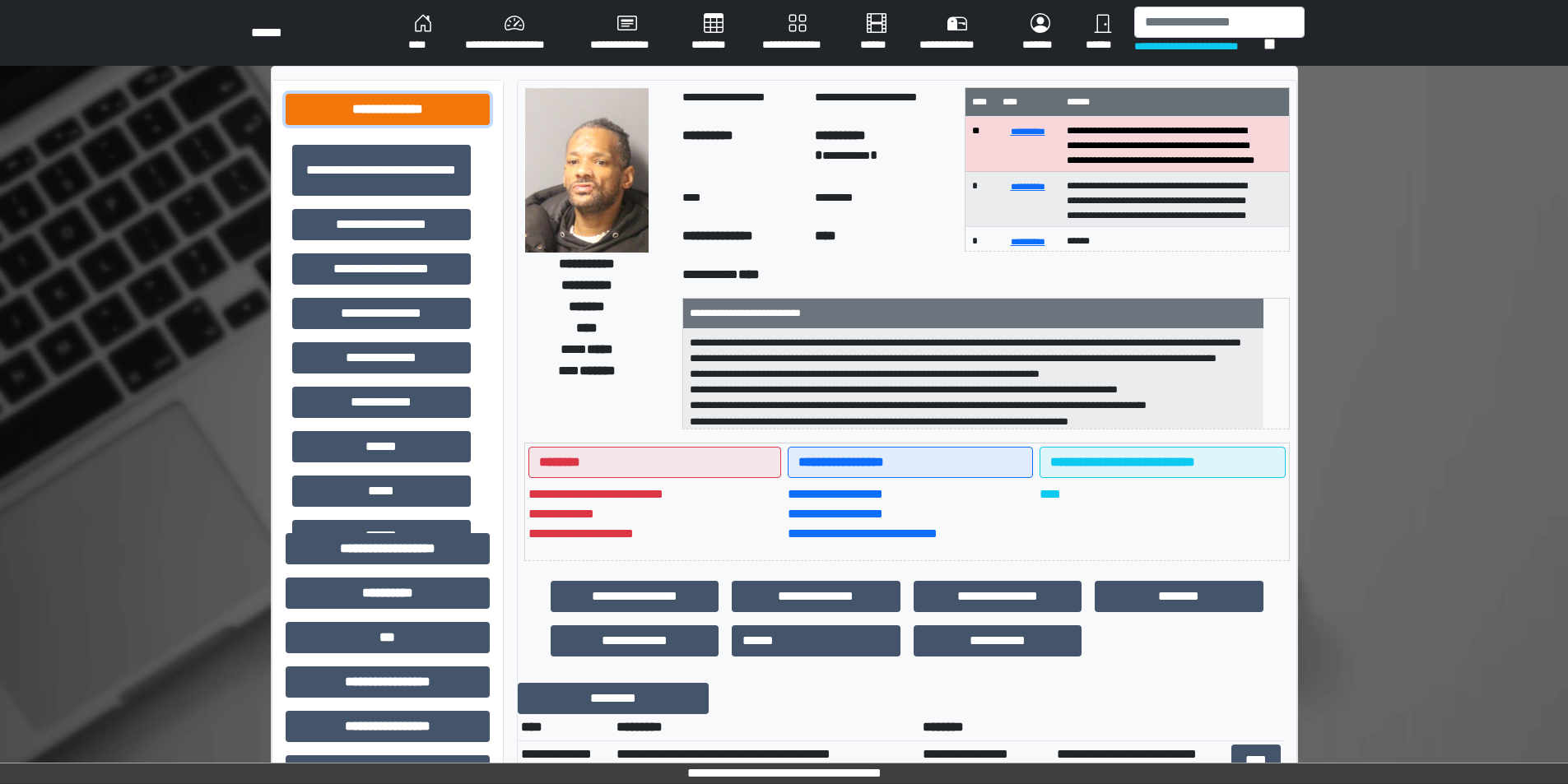 click on "**********" at bounding box center (388, 109) 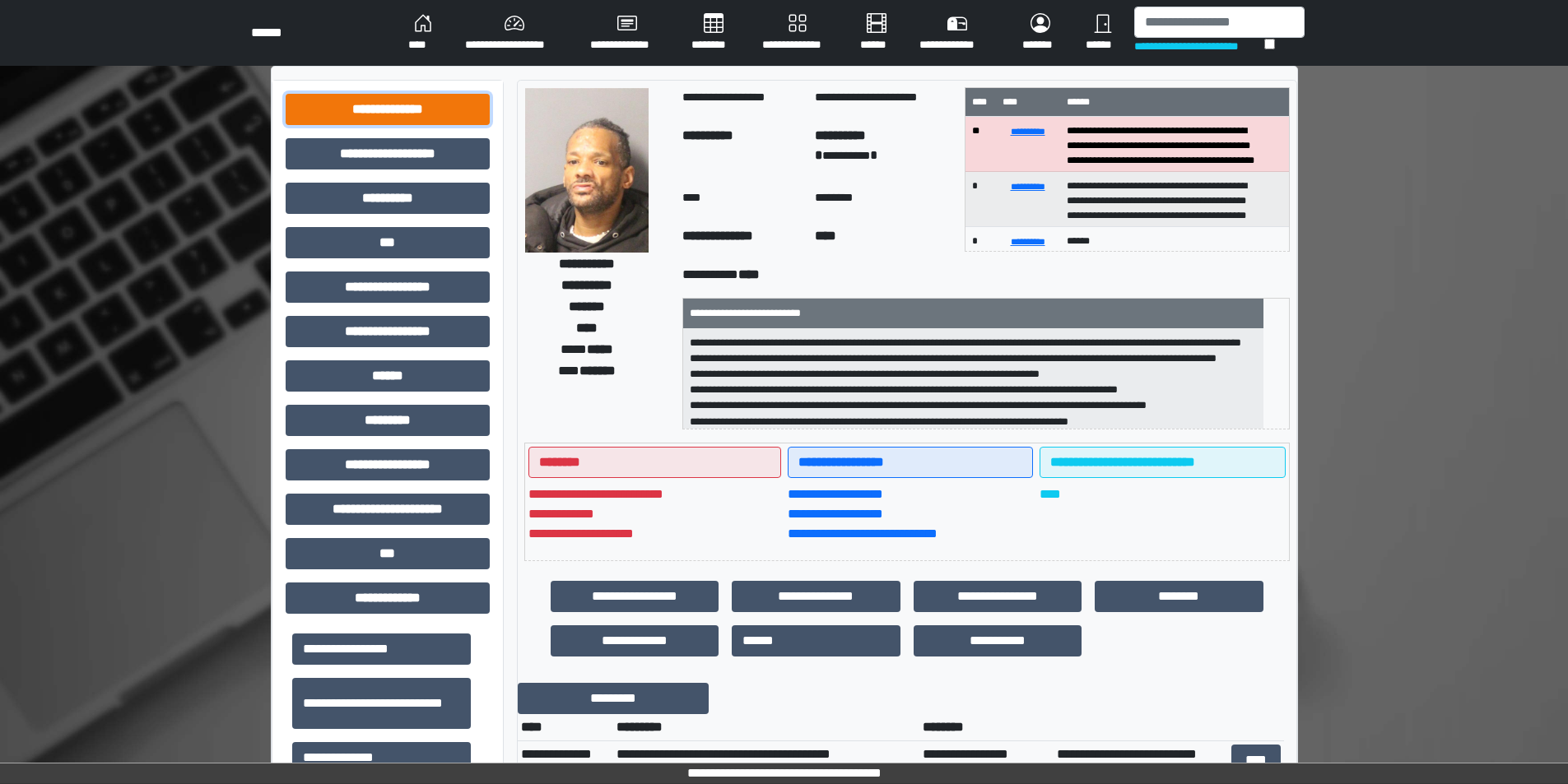 click on "**********" at bounding box center [388, 109] 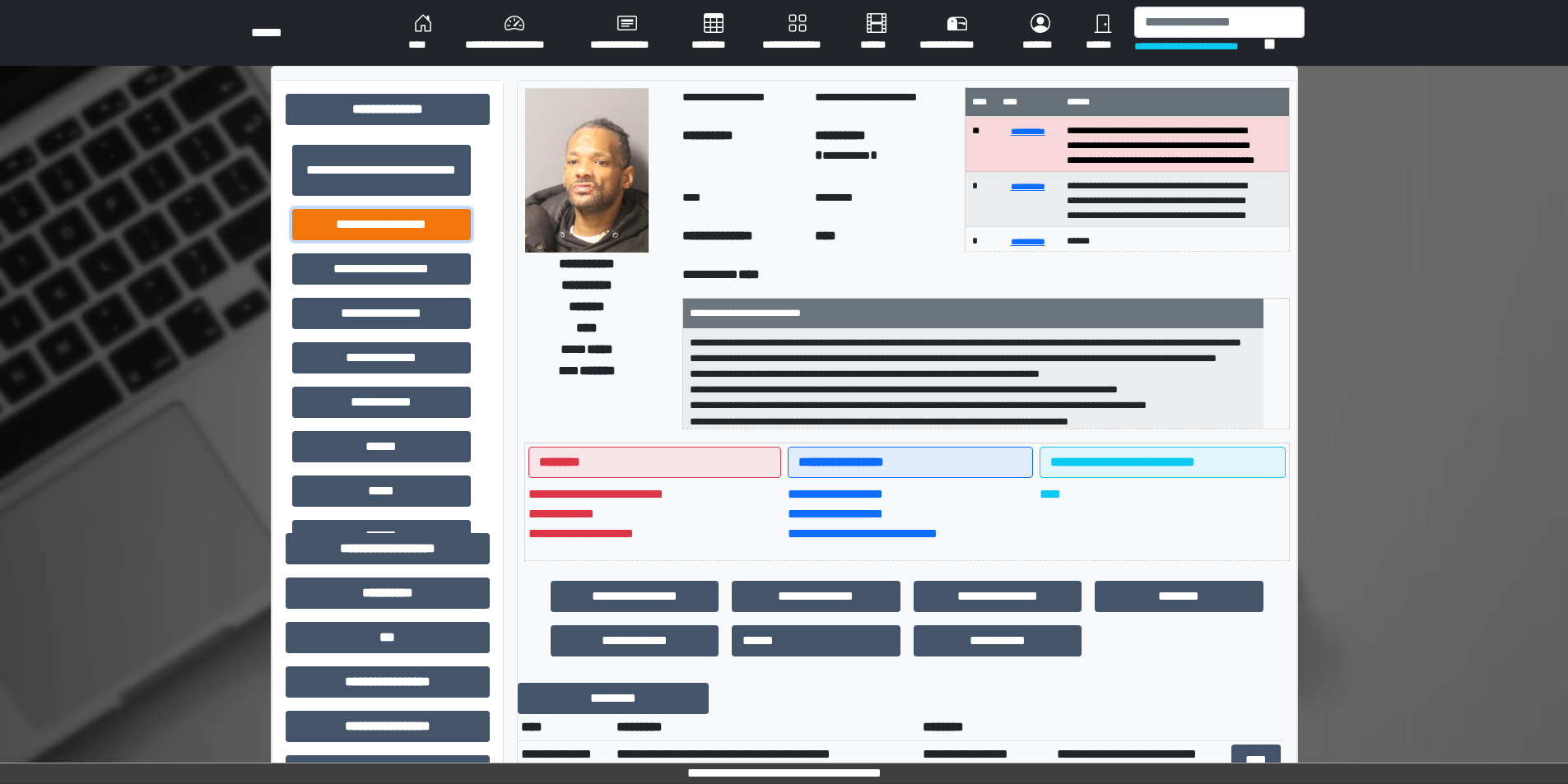click on "**********" at bounding box center (381, 225) 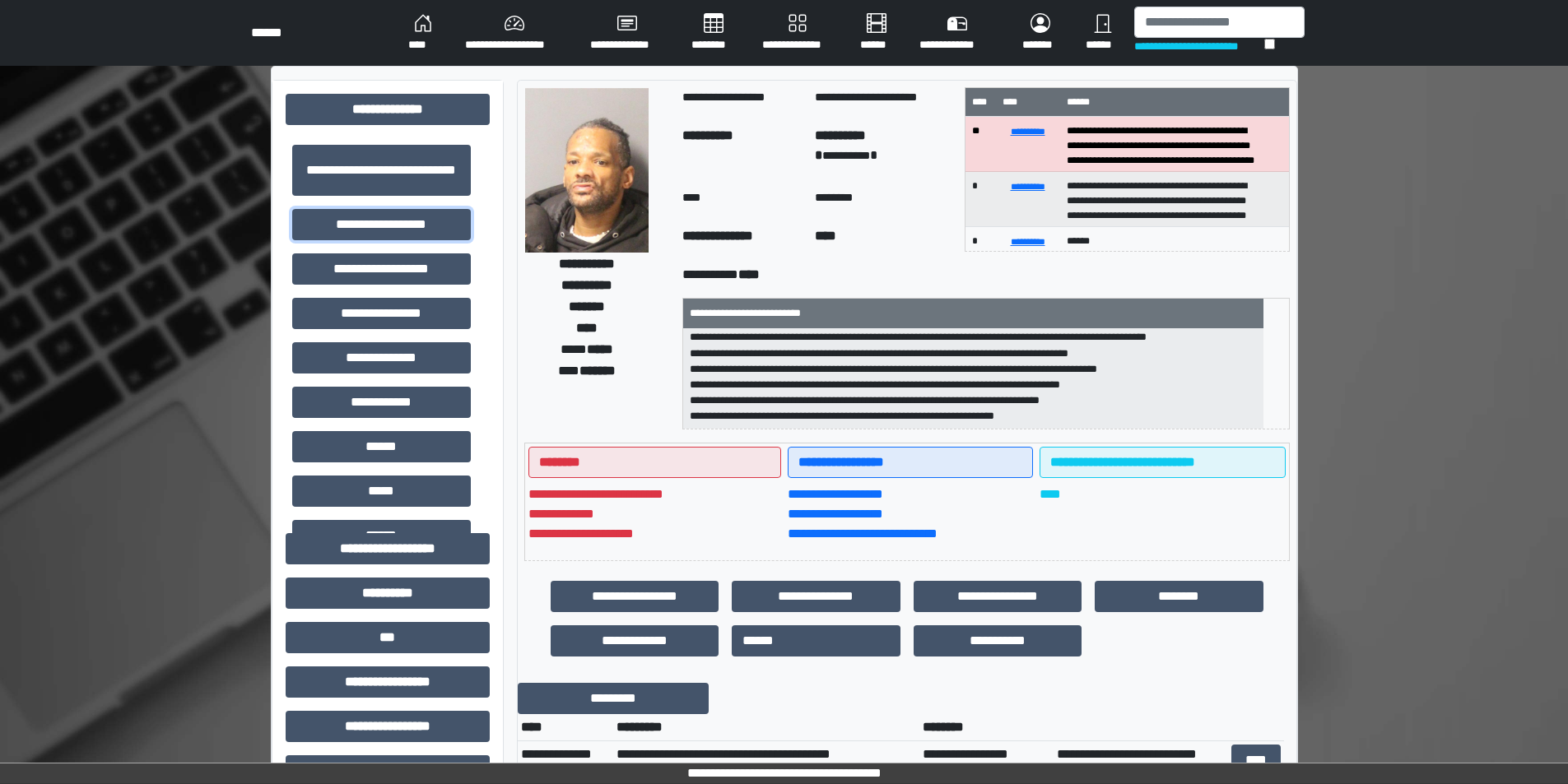 scroll, scrollTop: 84, scrollLeft: 0, axis: vertical 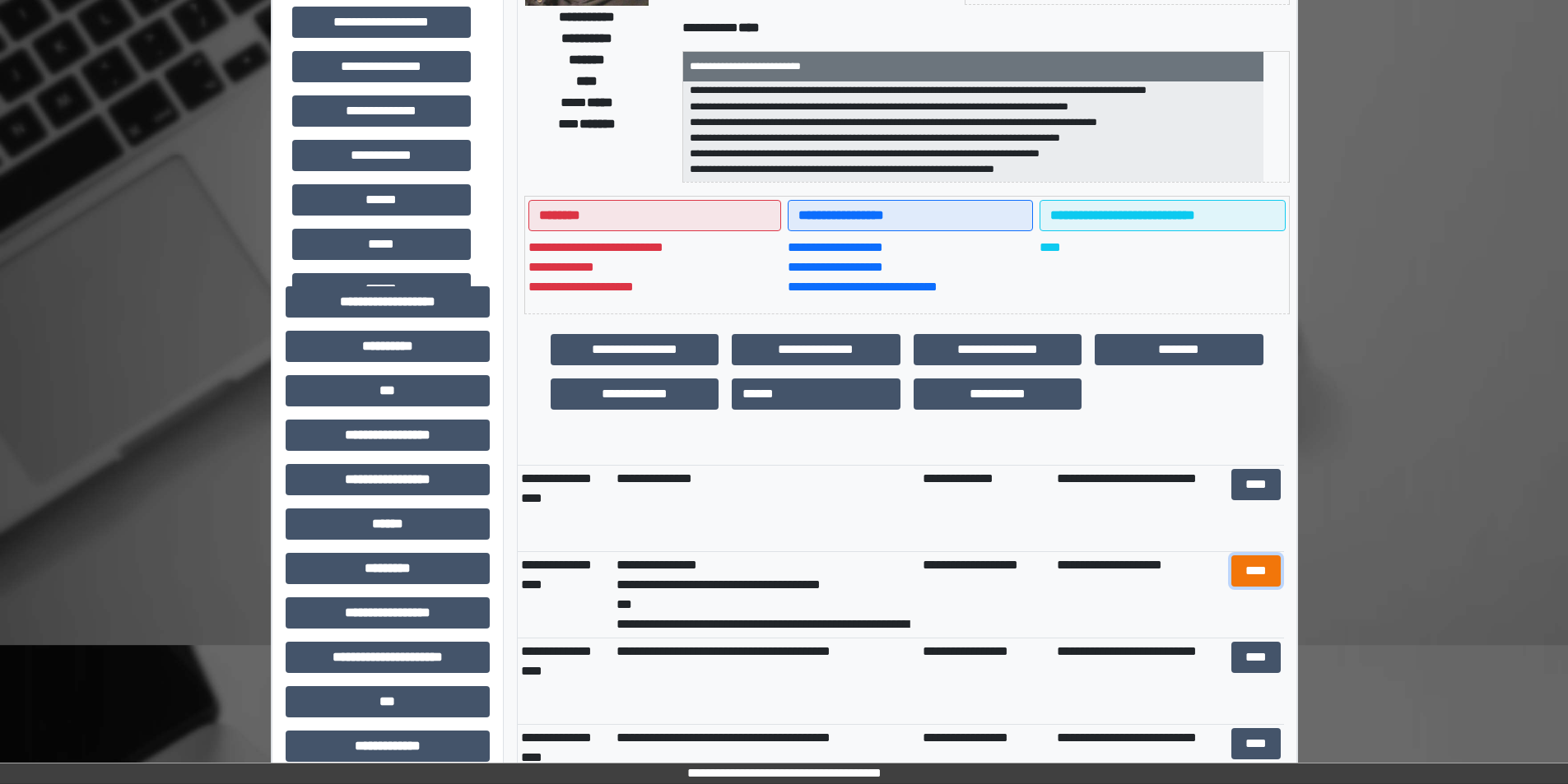 click on "****" at bounding box center [1256, 571] 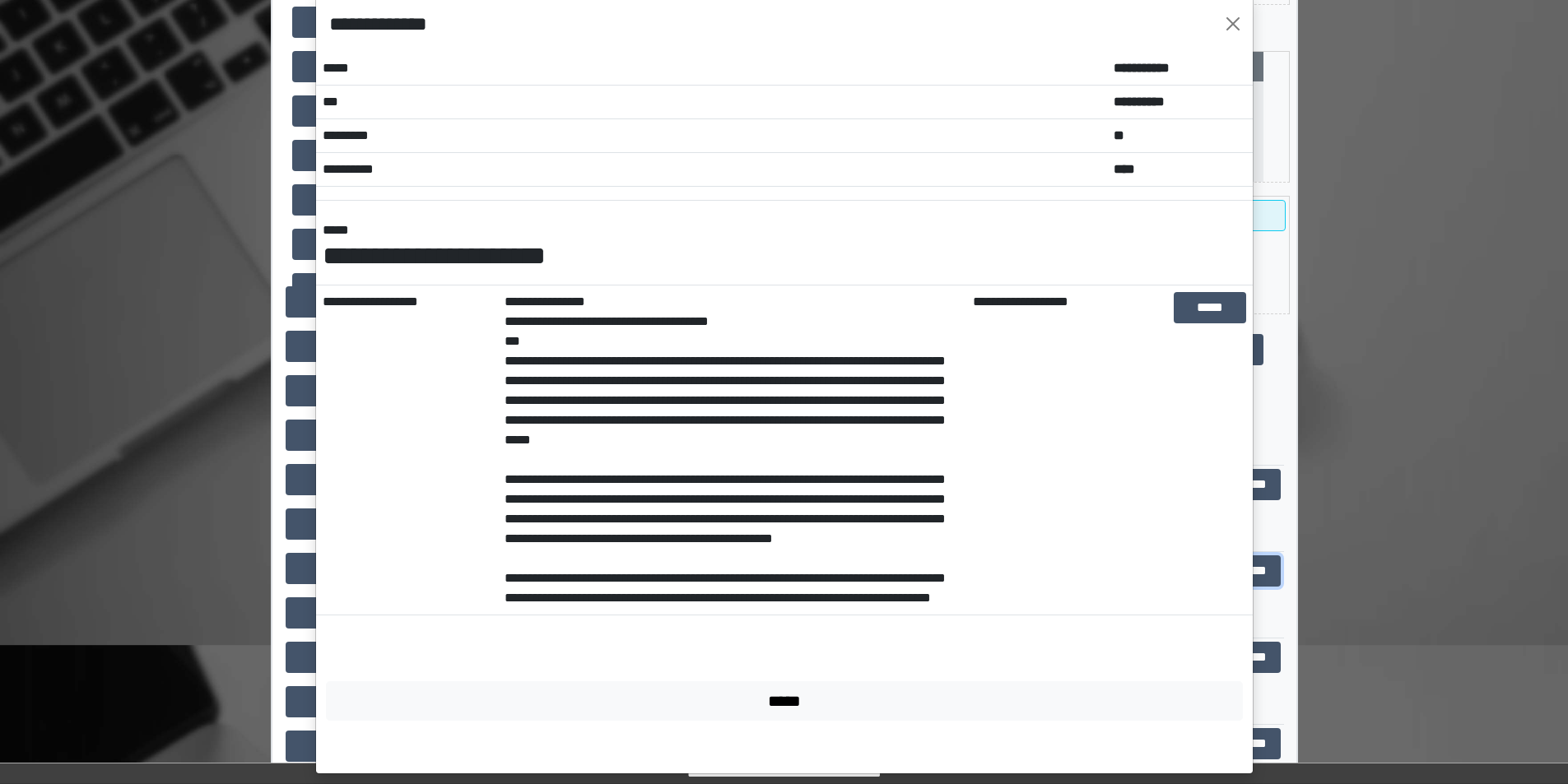 scroll, scrollTop: 41, scrollLeft: 0, axis: vertical 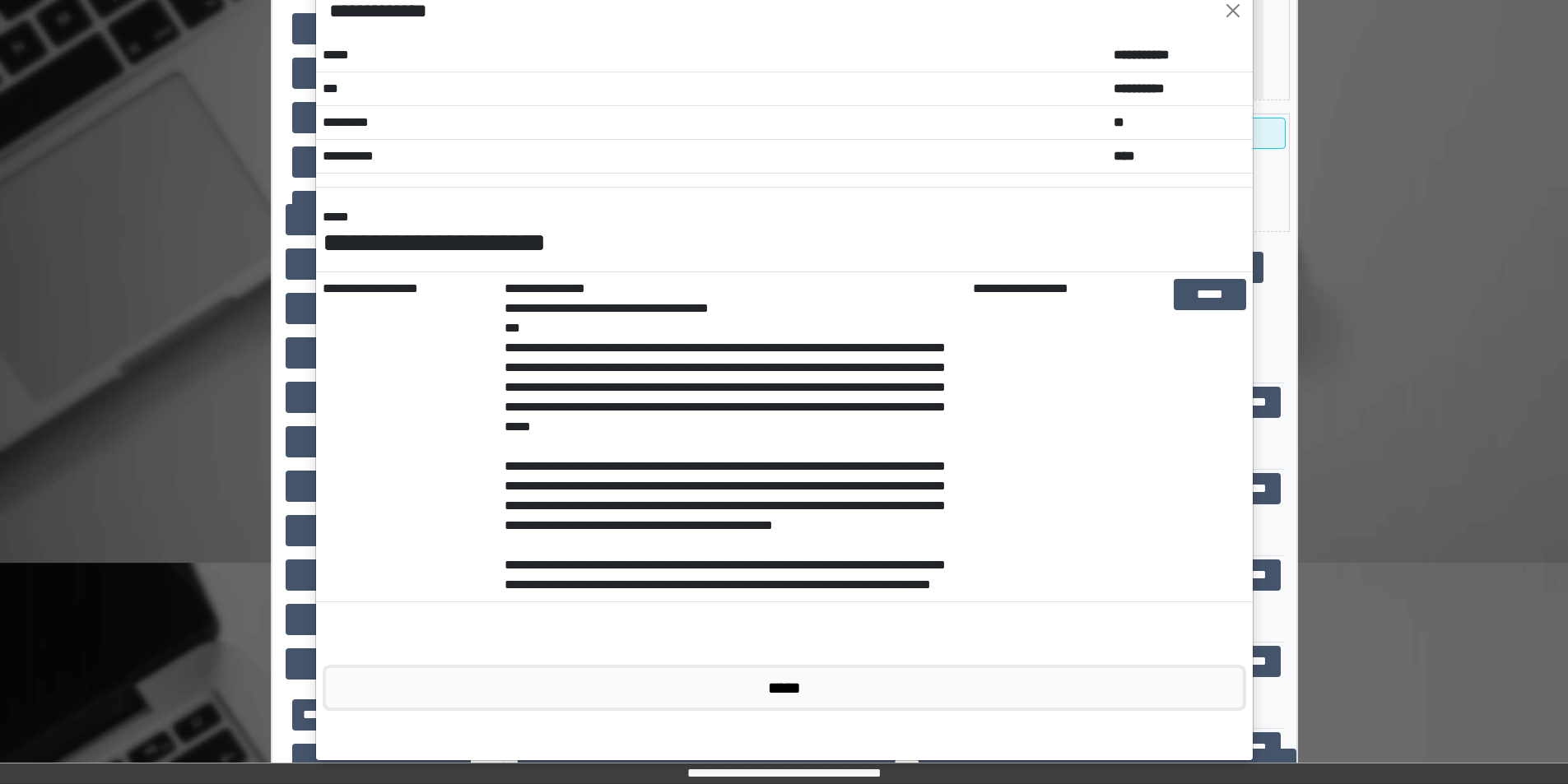 click on "*****" at bounding box center [784, 688] 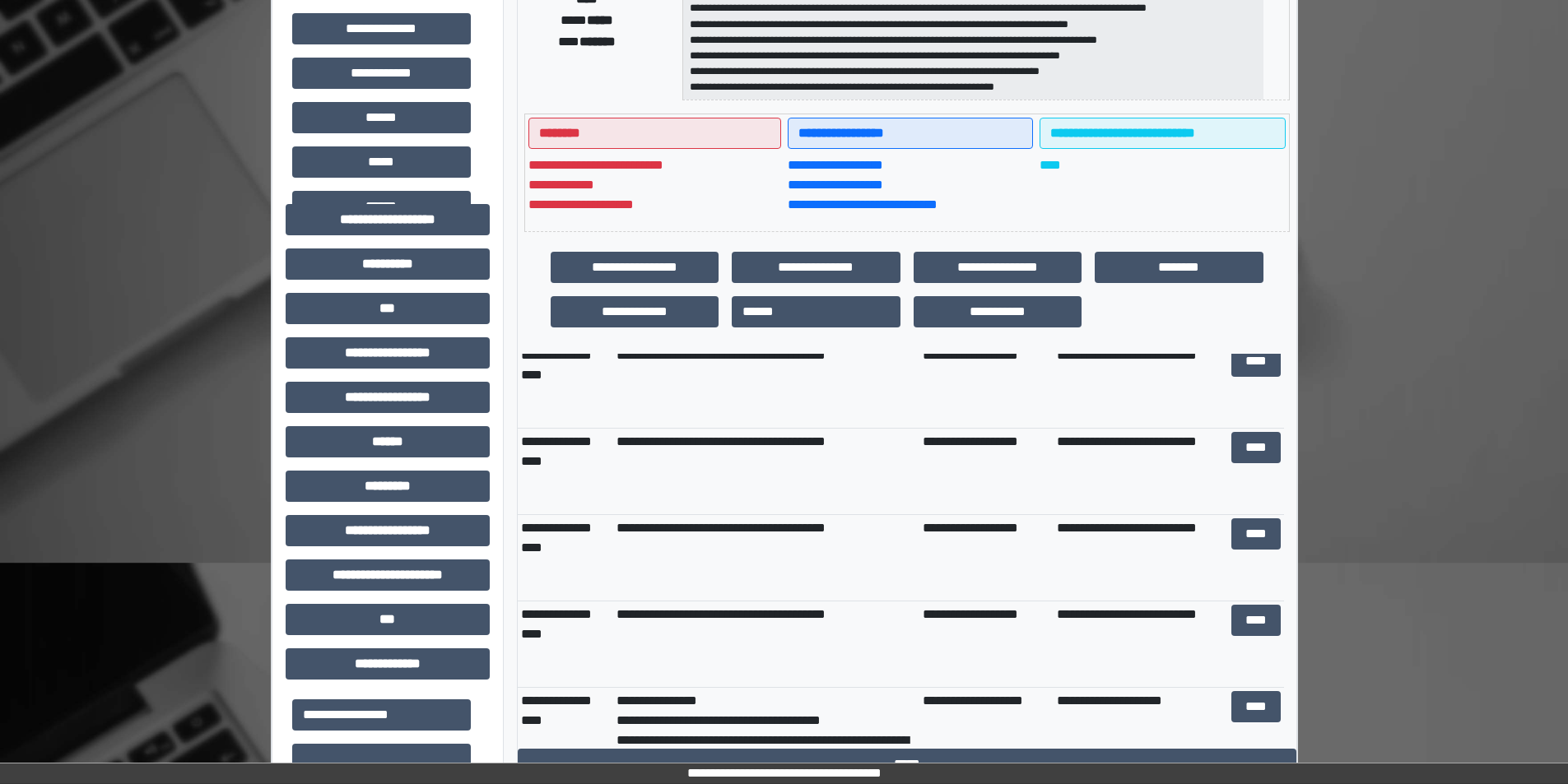 scroll, scrollTop: 2221, scrollLeft: 0, axis: vertical 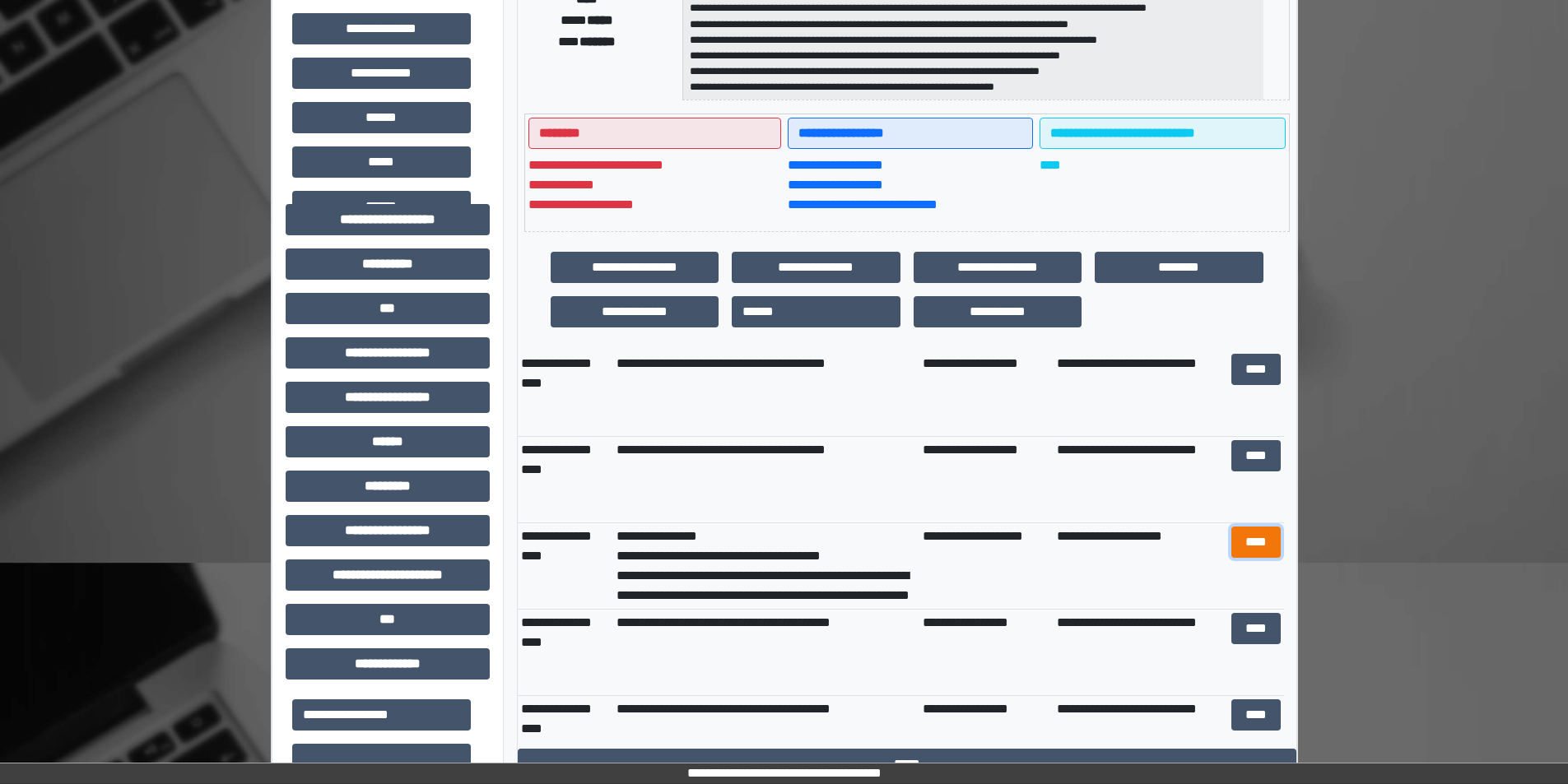 click on "****" at bounding box center [1256, 542] 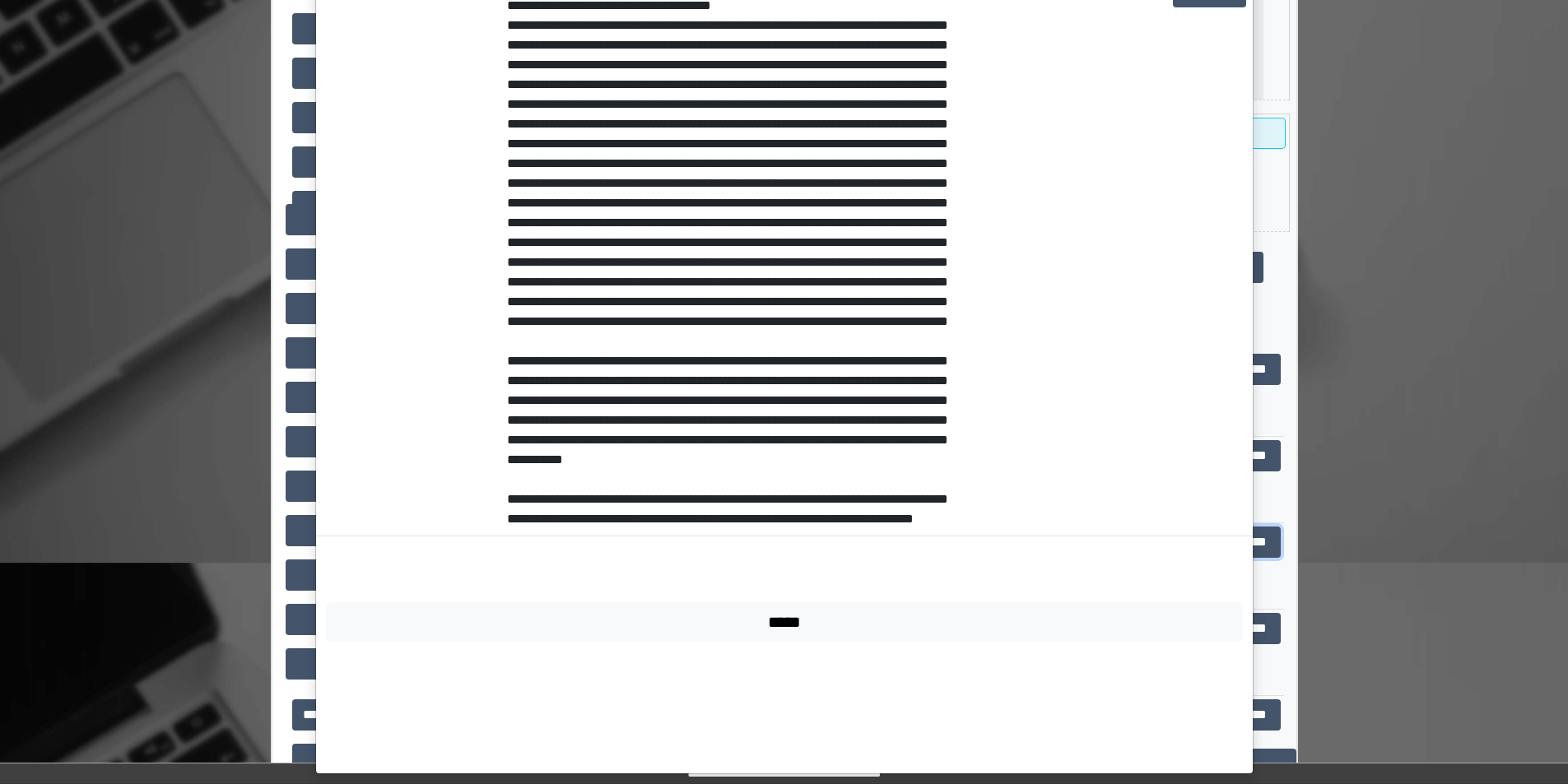 scroll, scrollTop: 357, scrollLeft: 0, axis: vertical 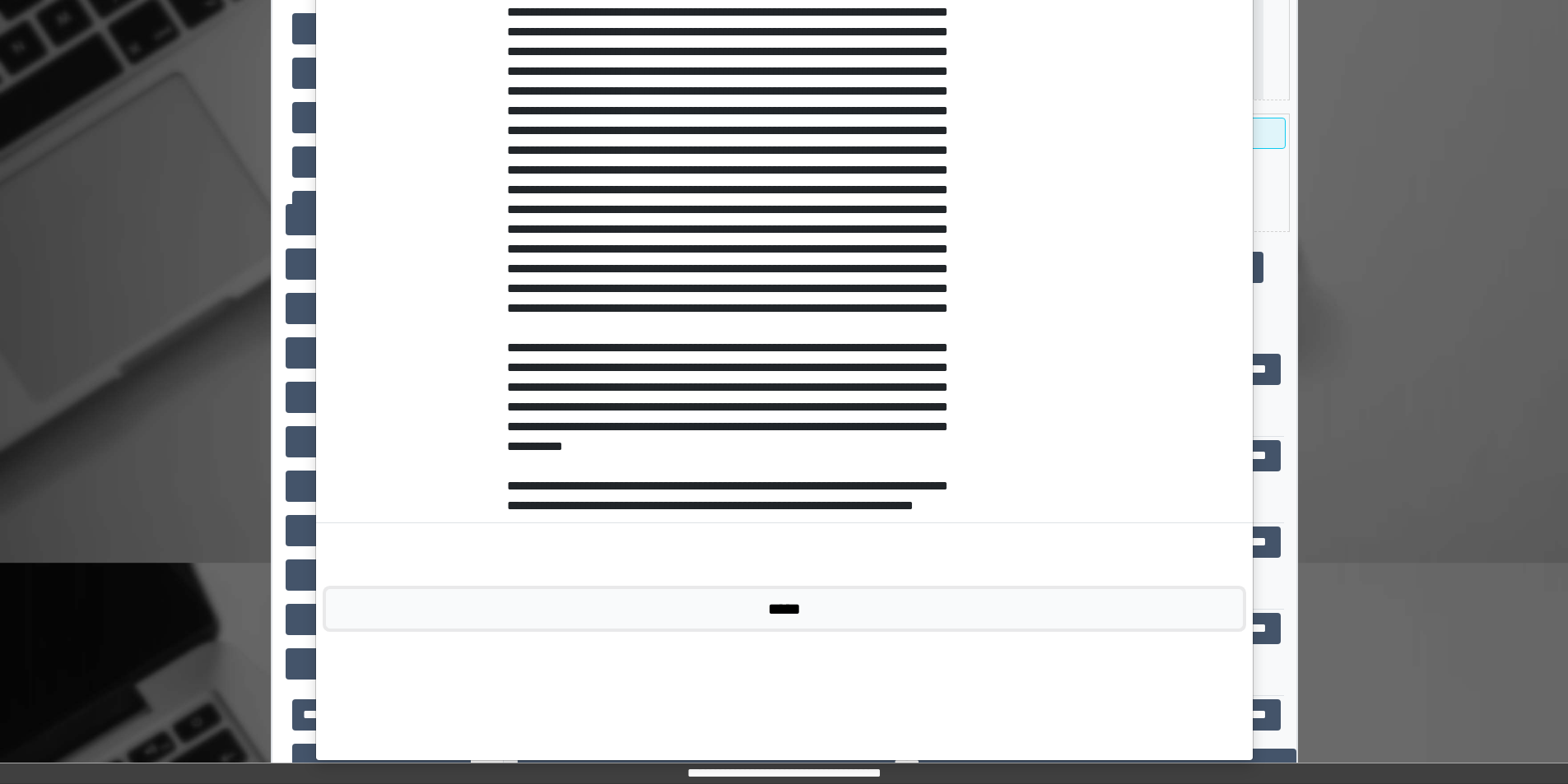 click on "*****" at bounding box center (784, 609) 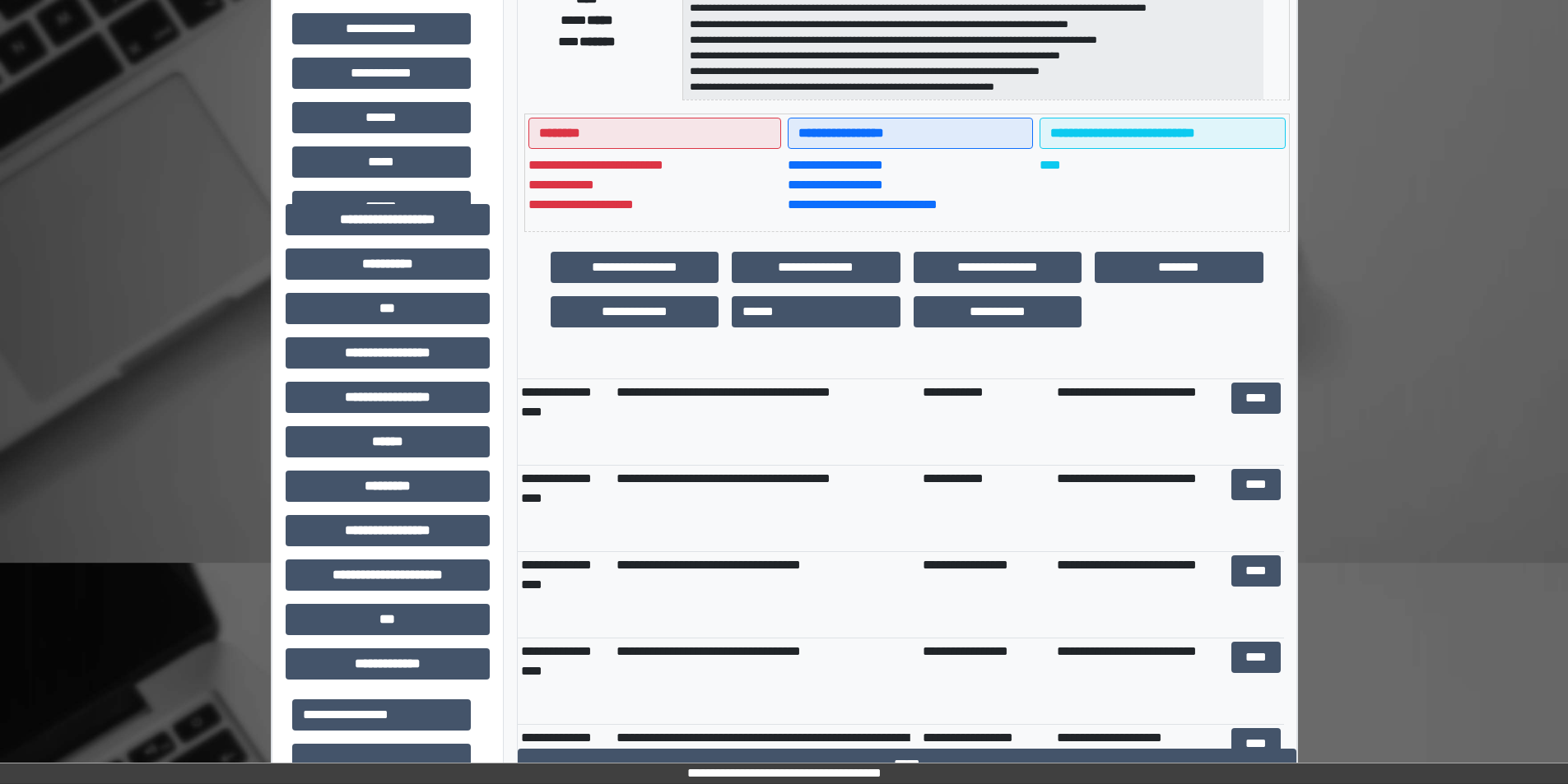 scroll, scrollTop: 2962, scrollLeft: 0, axis: vertical 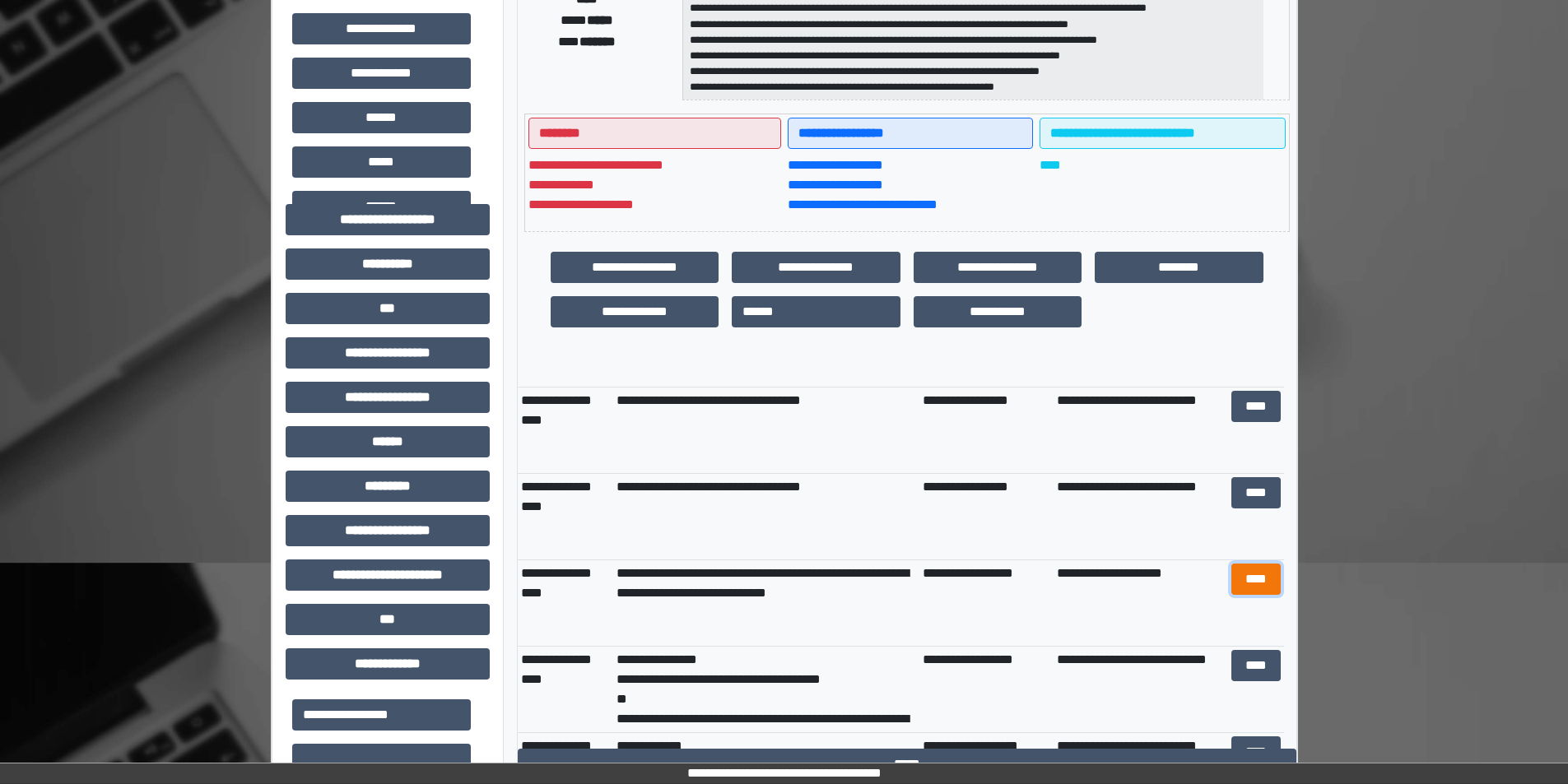 click on "****" at bounding box center [1256, 579] 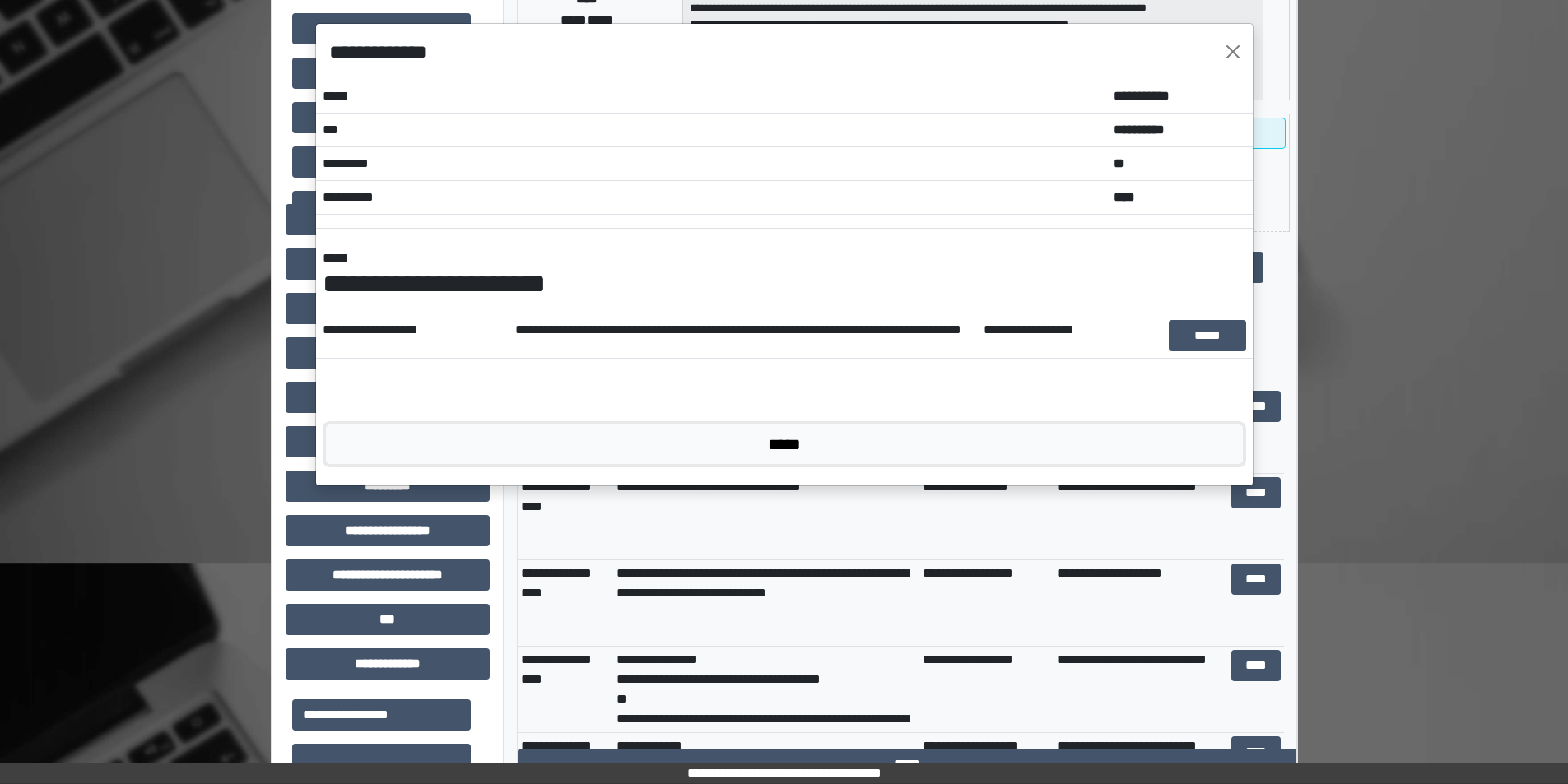 click on "*****" at bounding box center [784, 444] 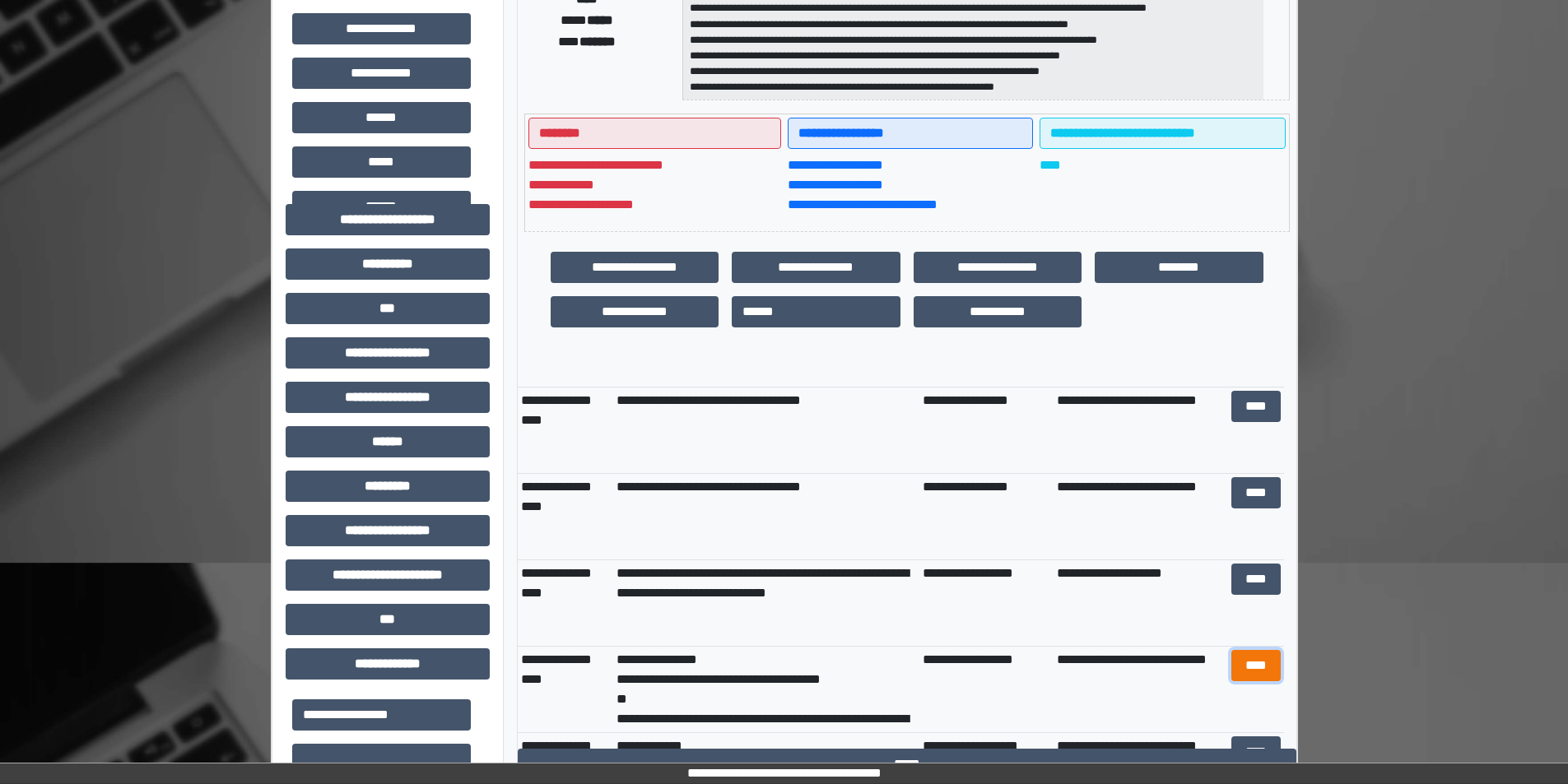 click on "****" at bounding box center [1256, 666] 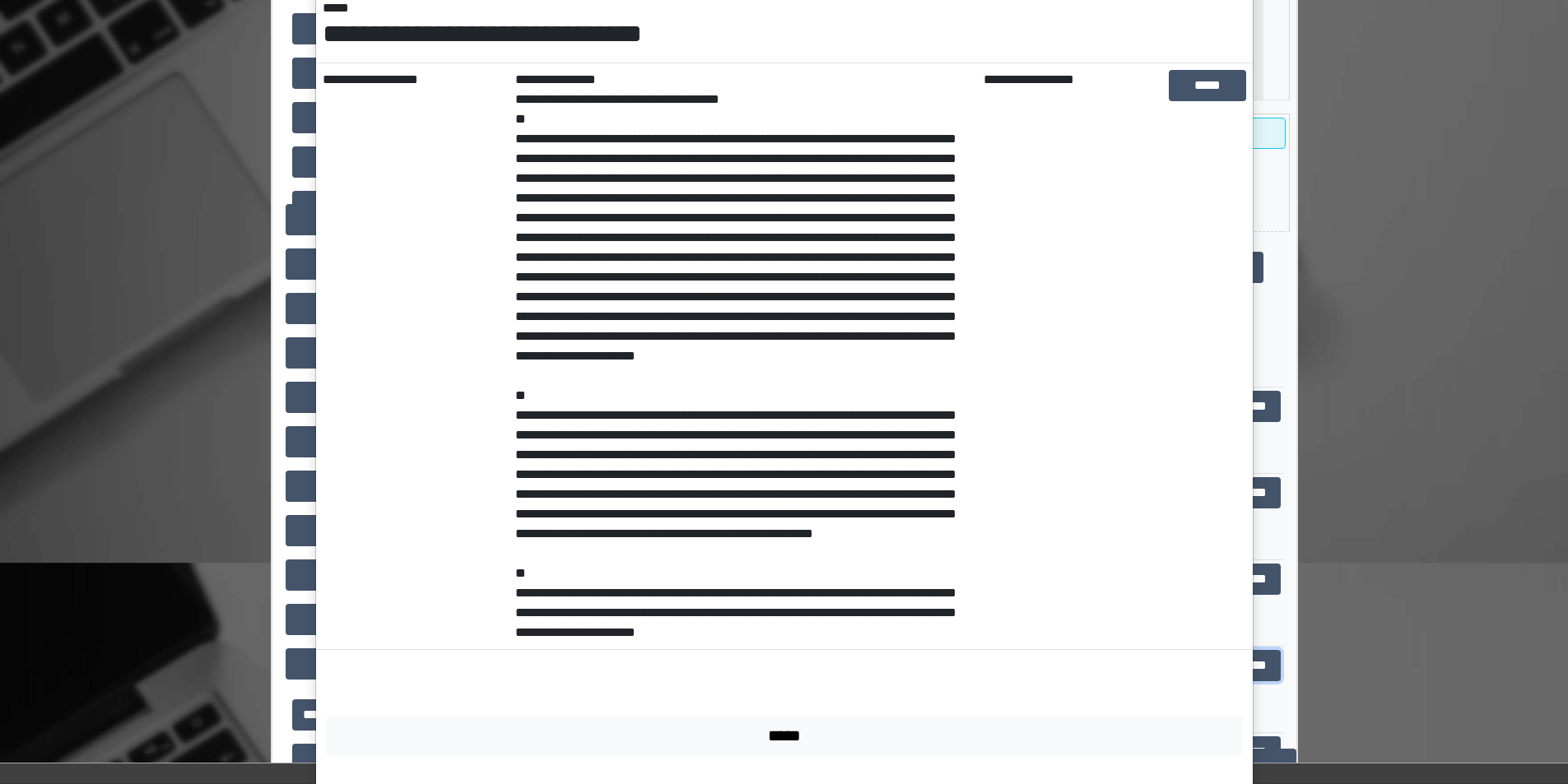 scroll, scrollTop: 337, scrollLeft: 0, axis: vertical 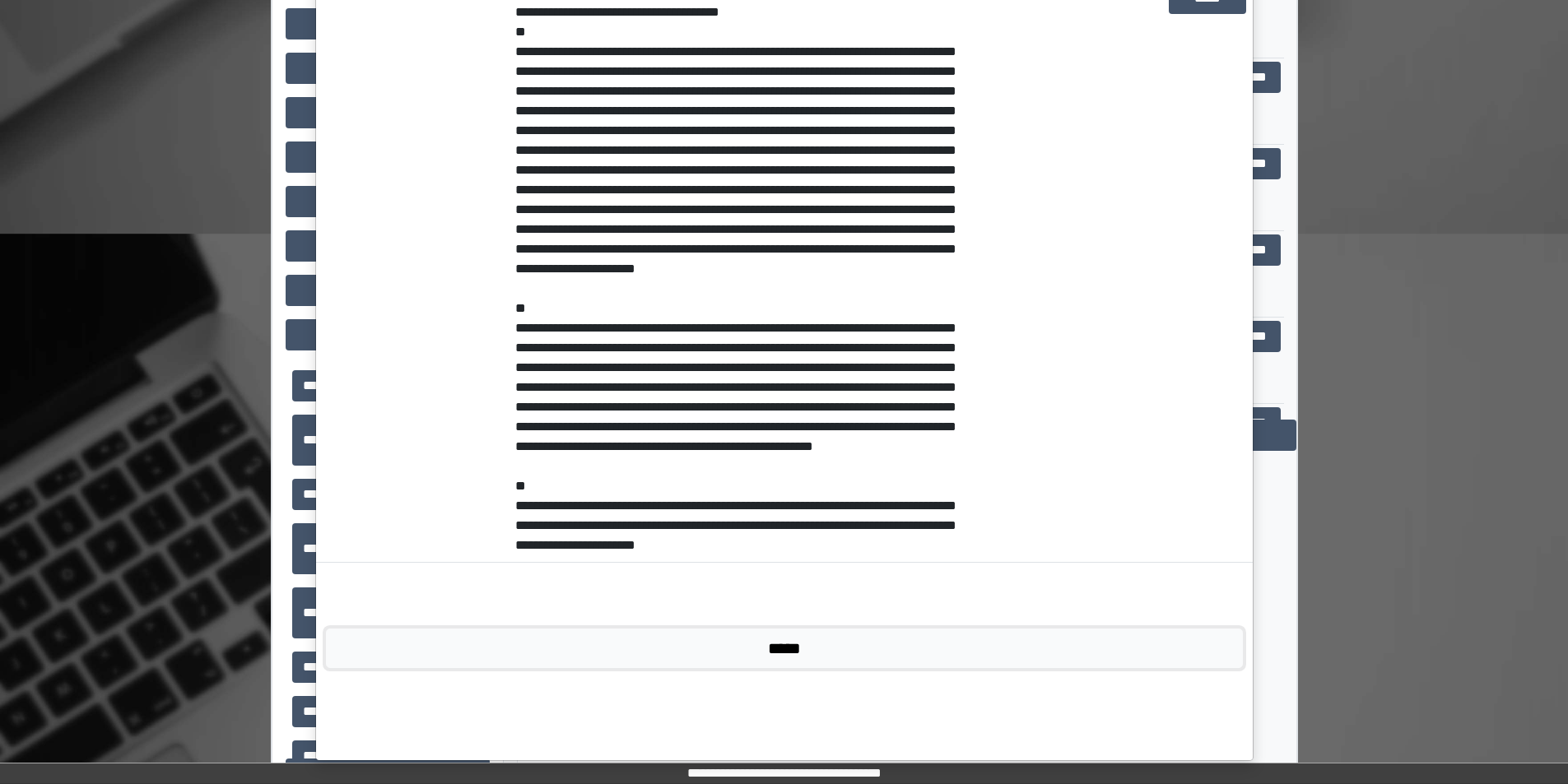 click on "*****" at bounding box center (784, 648) 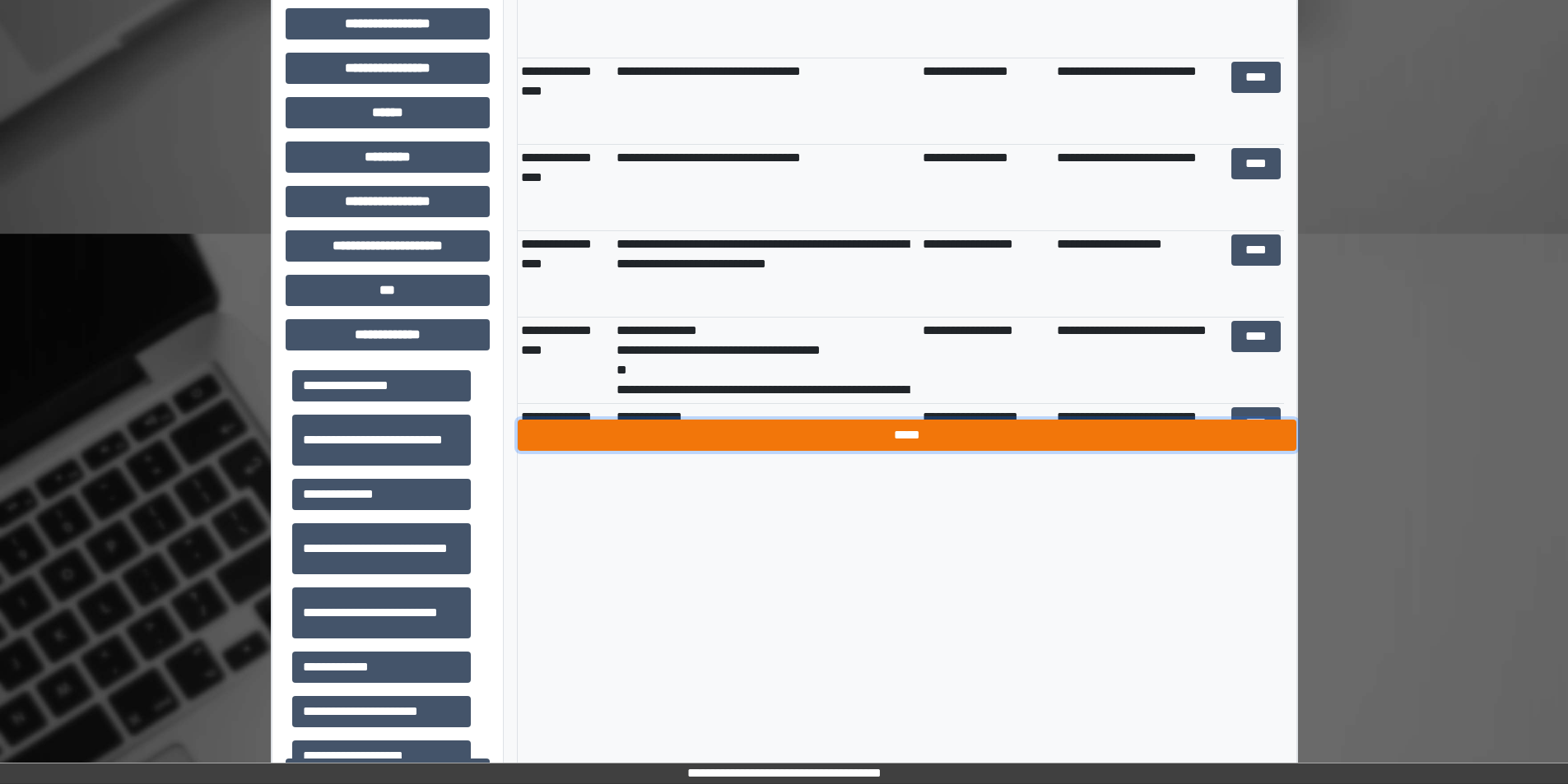 click on "*****" at bounding box center (907, 435) 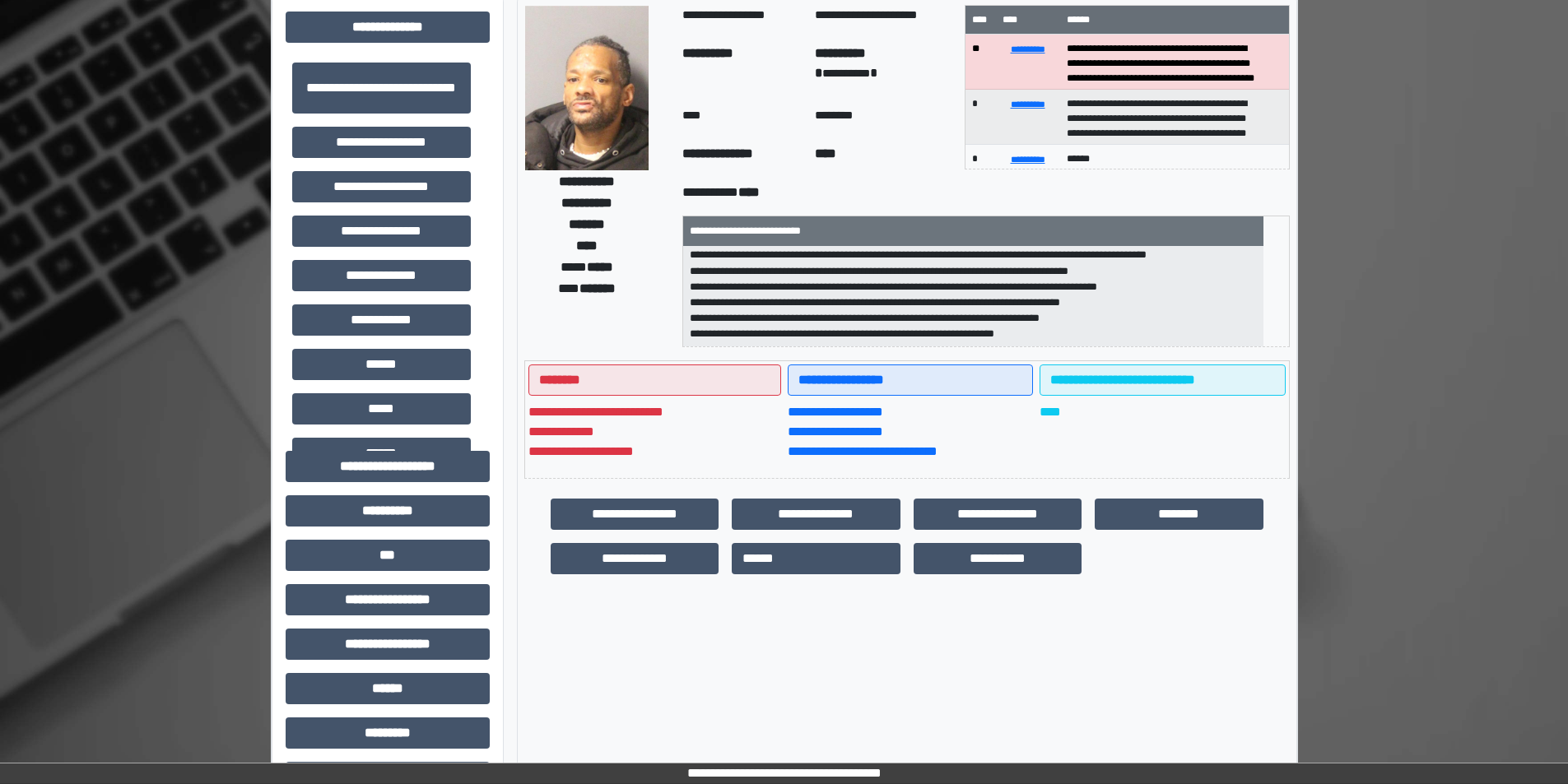 scroll, scrollTop: 0, scrollLeft: 0, axis: both 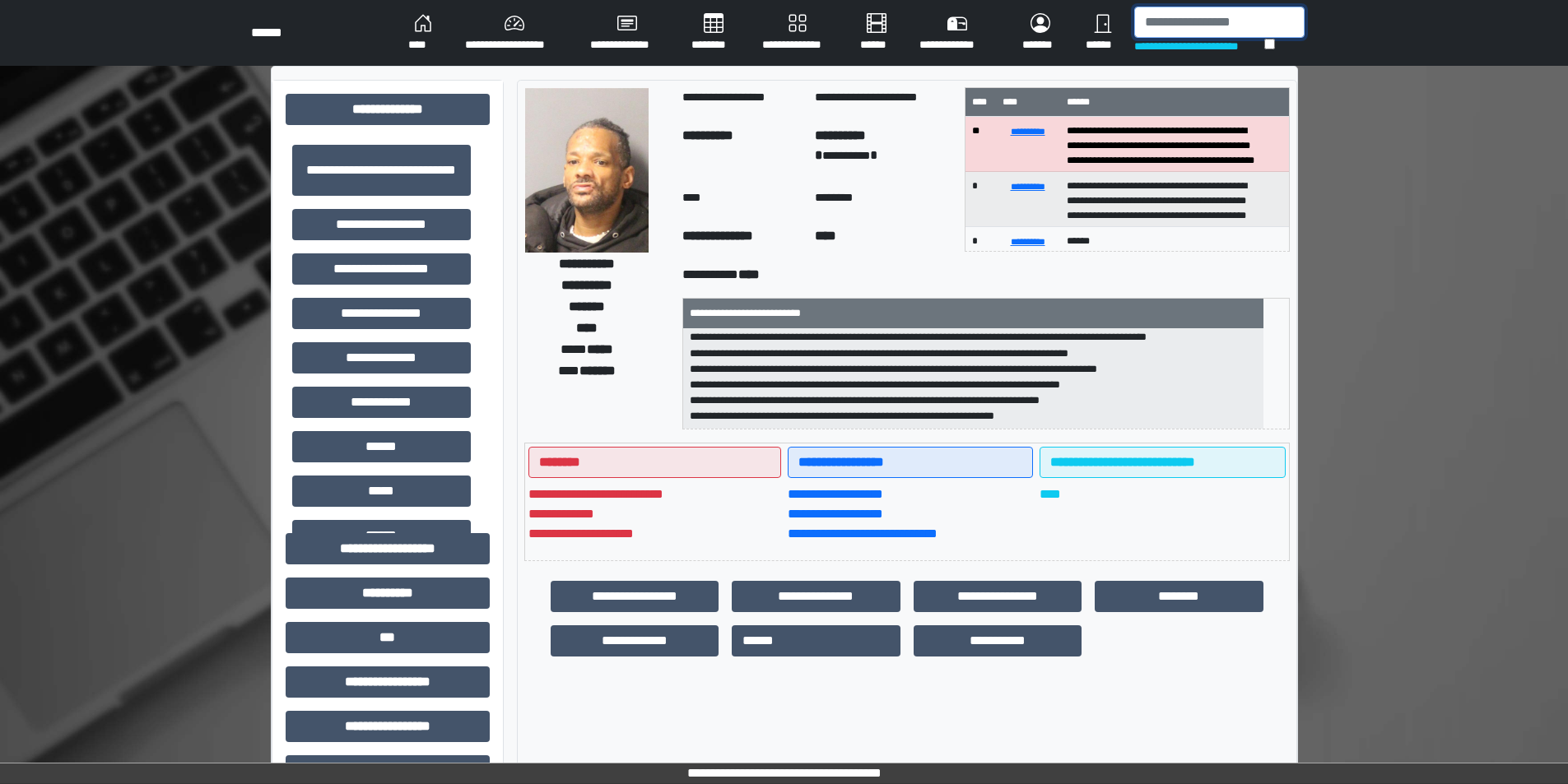 click at bounding box center (1219, 22) 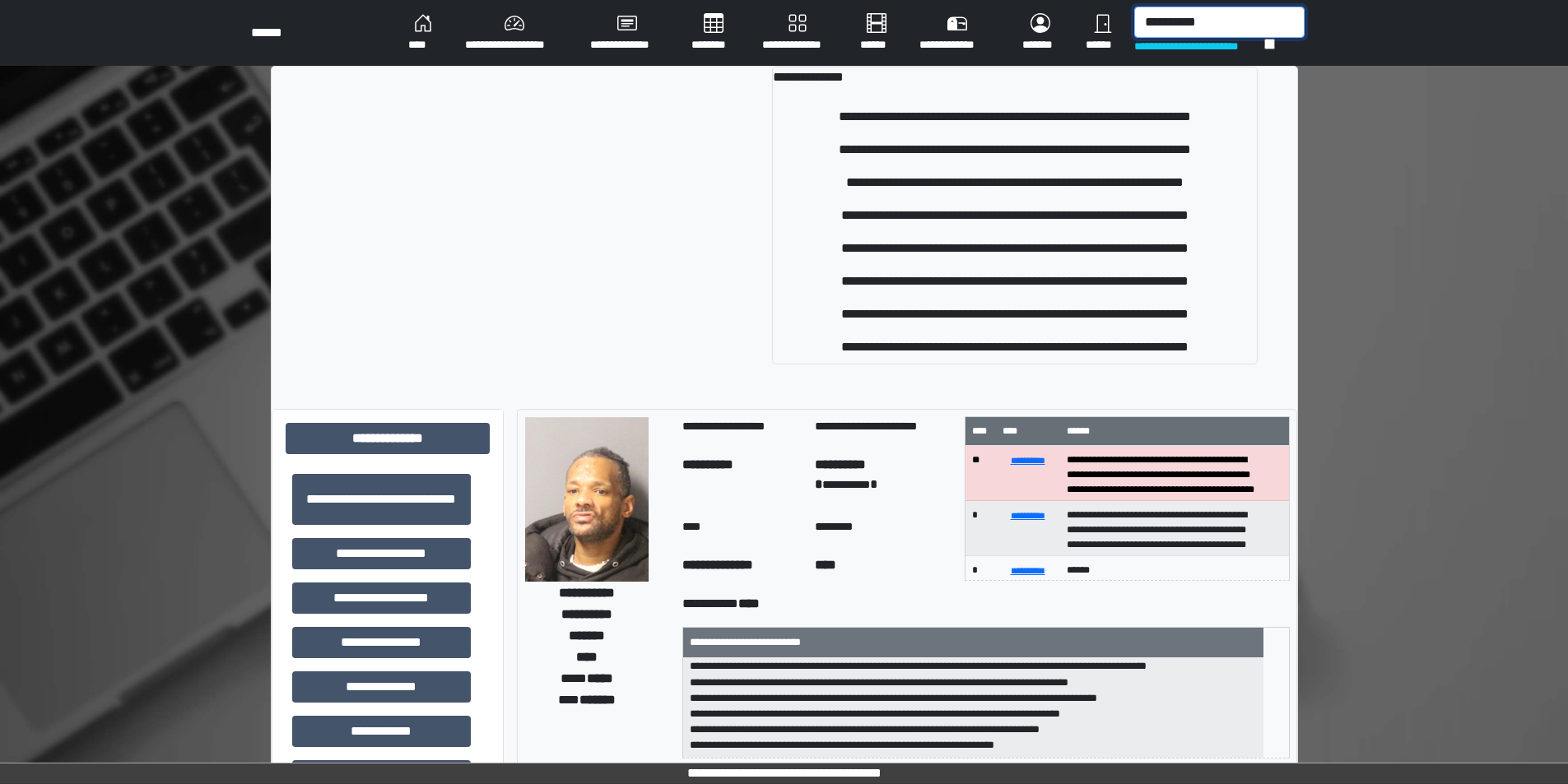 type on "**********" 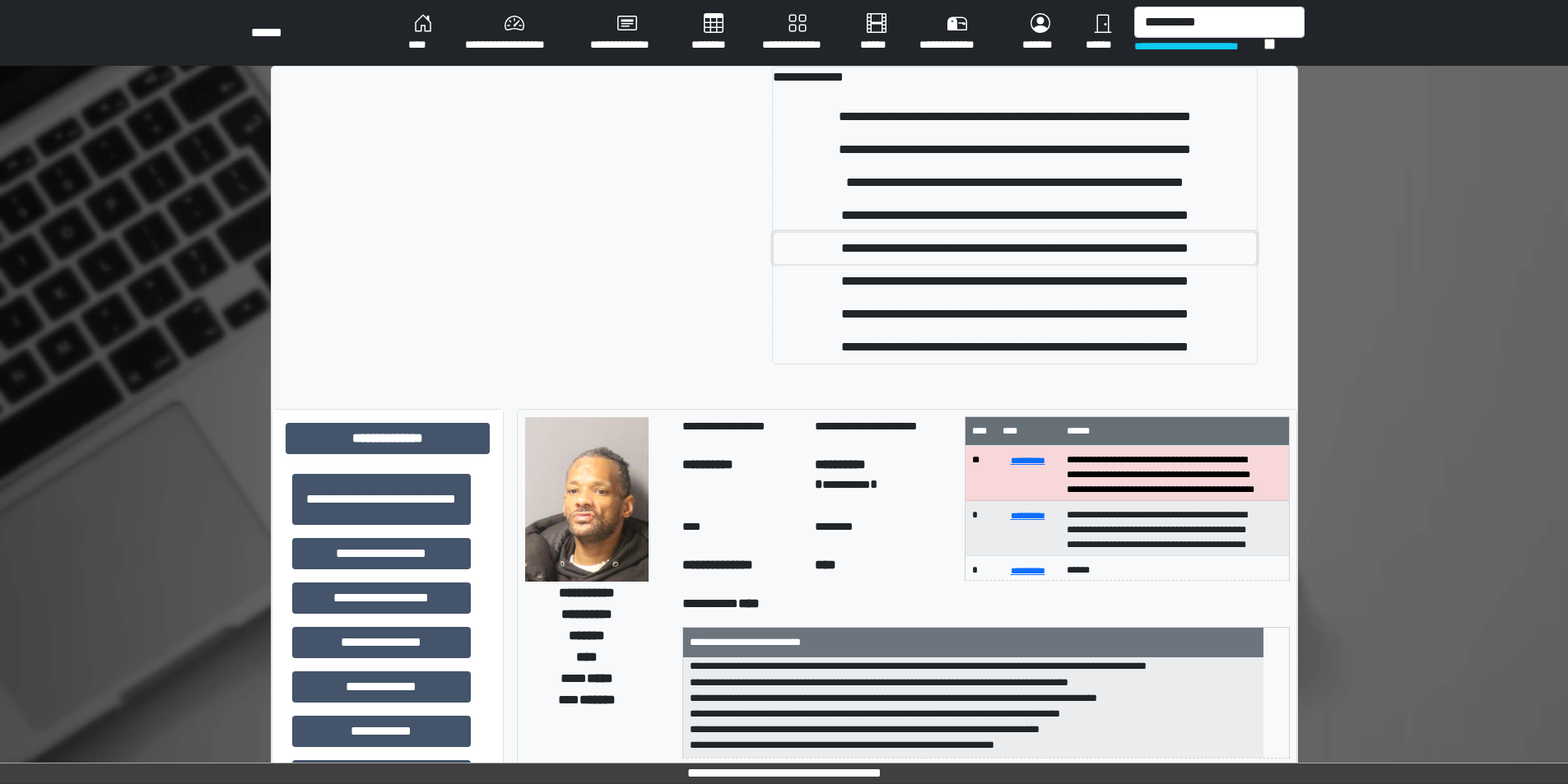 click on "**********" at bounding box center [1015, 248] 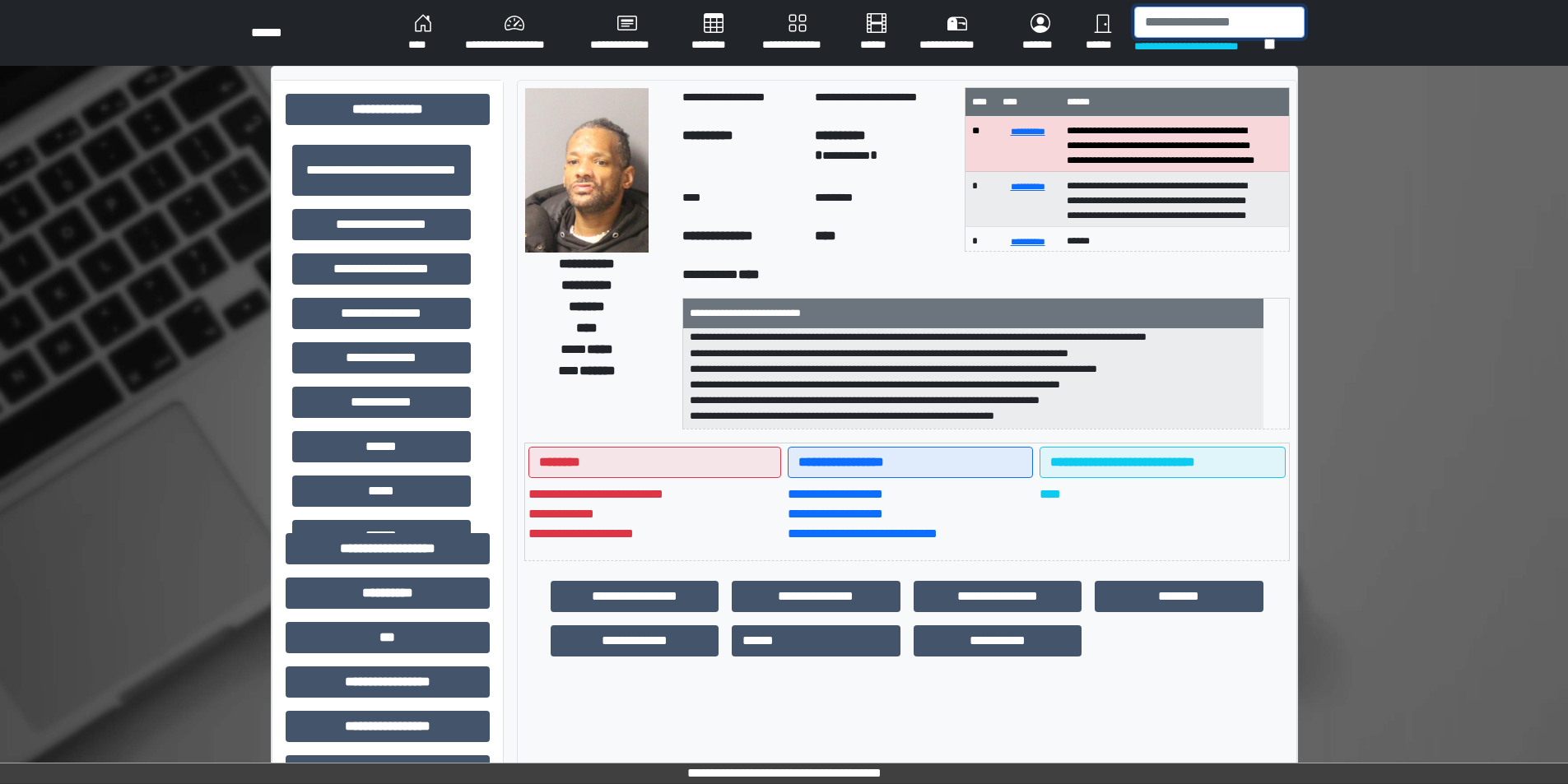 click at bounding box center [1219, 22] 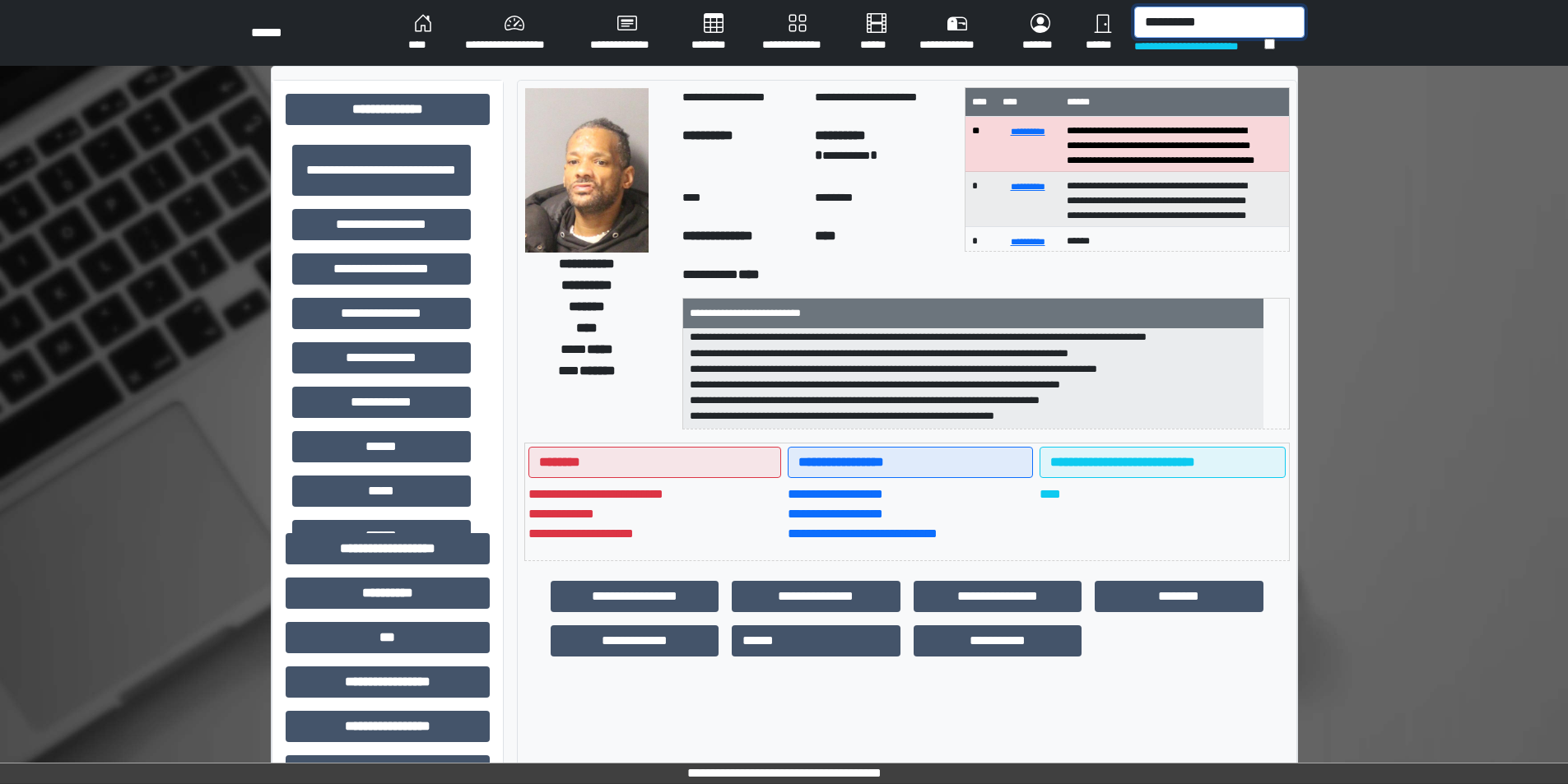click on "**********" at bounding box center [1219, 22] 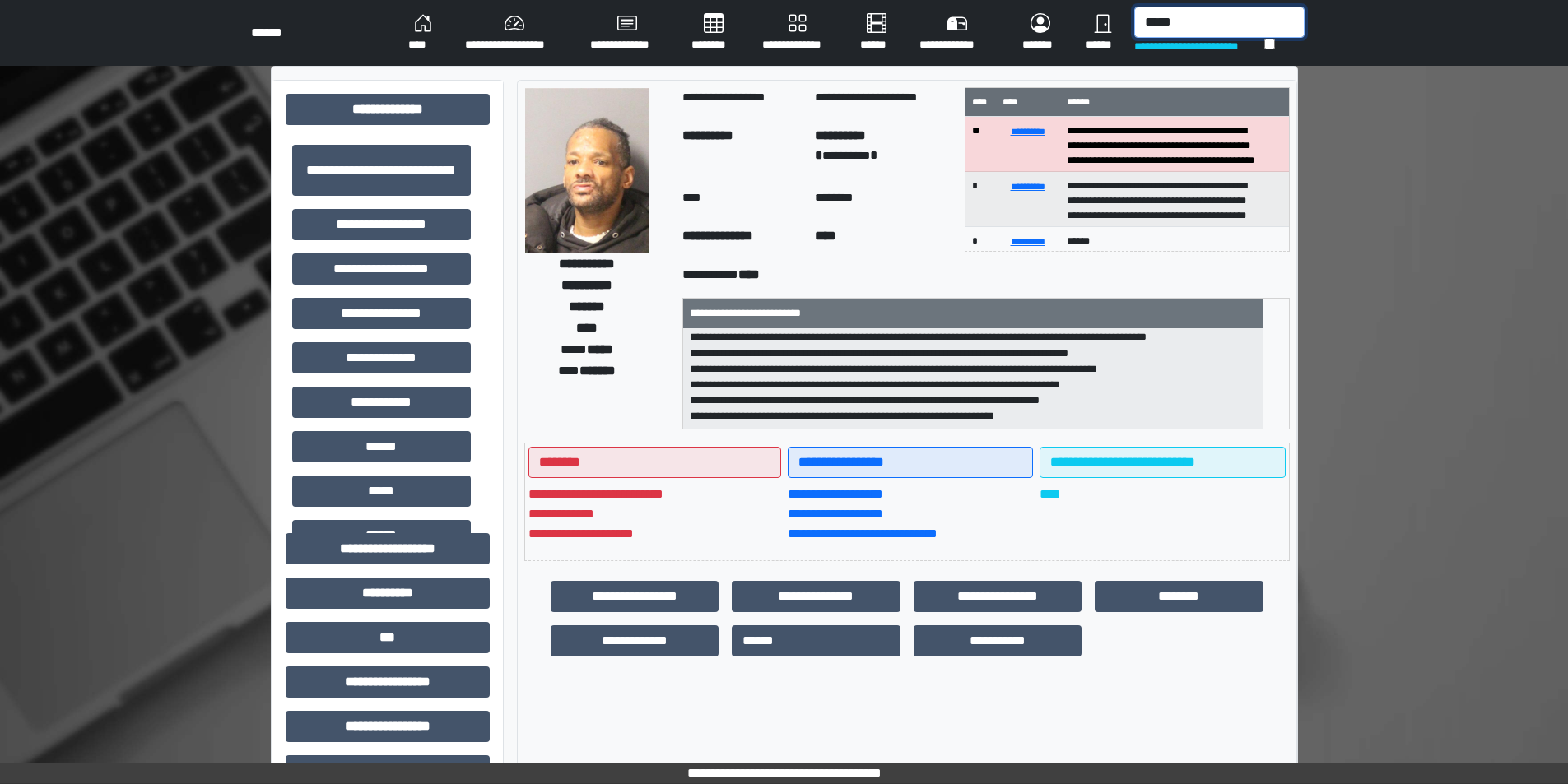 click on "****" at bounding box center (1219, 22) 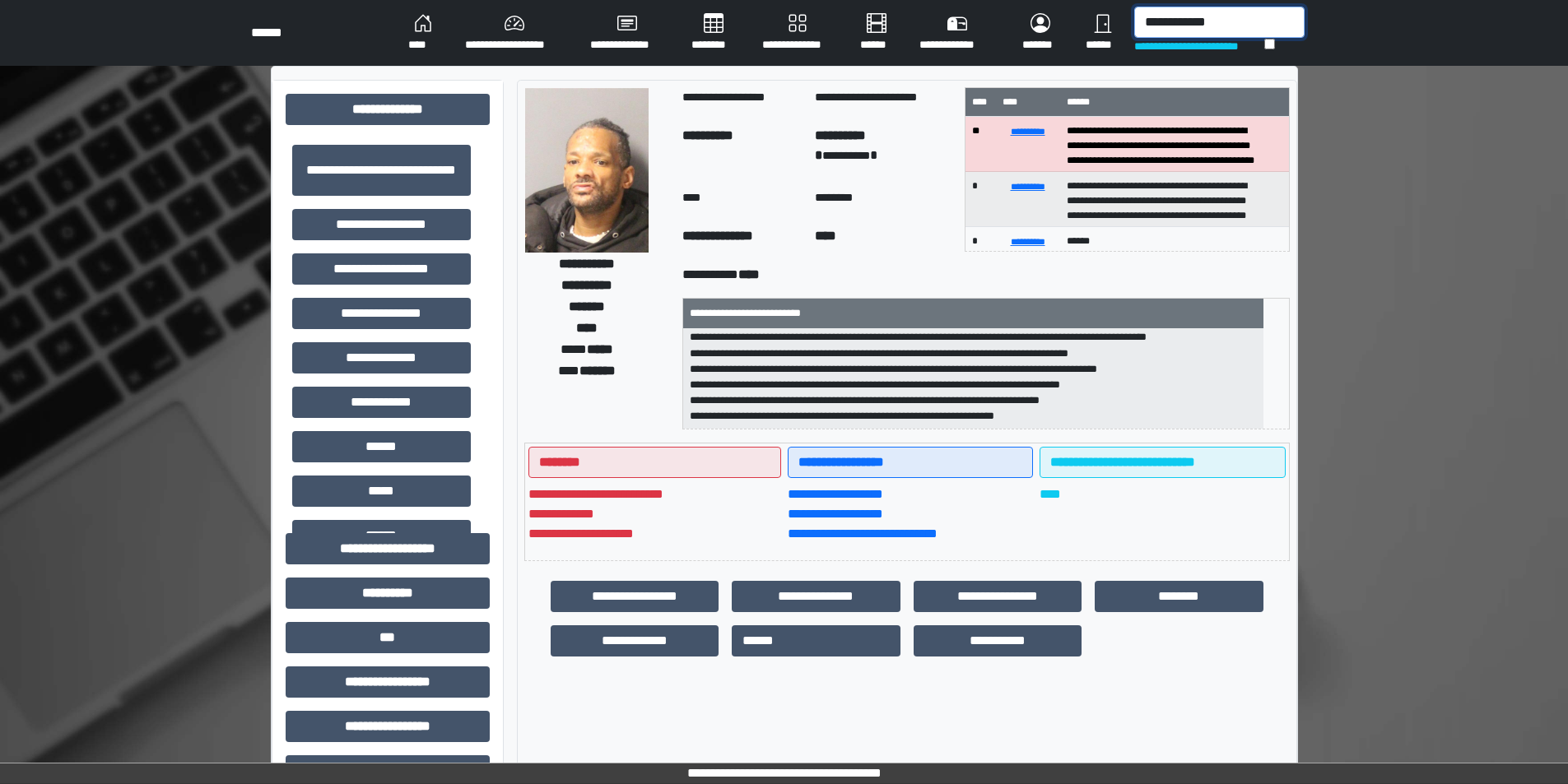 click on "**********" at bounding box center (1219, 22) 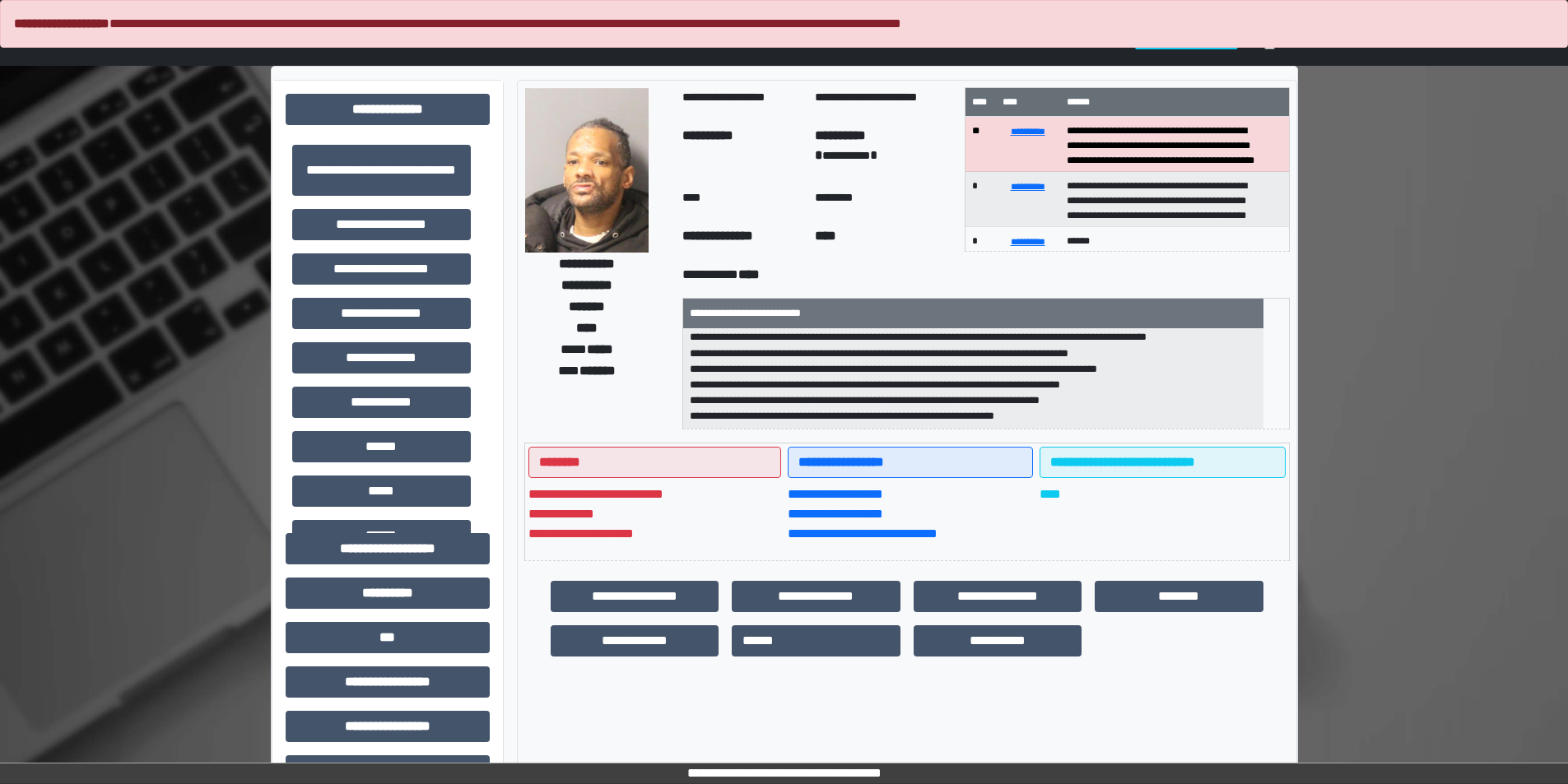 click on "**********" at bounding box center (784, 911) 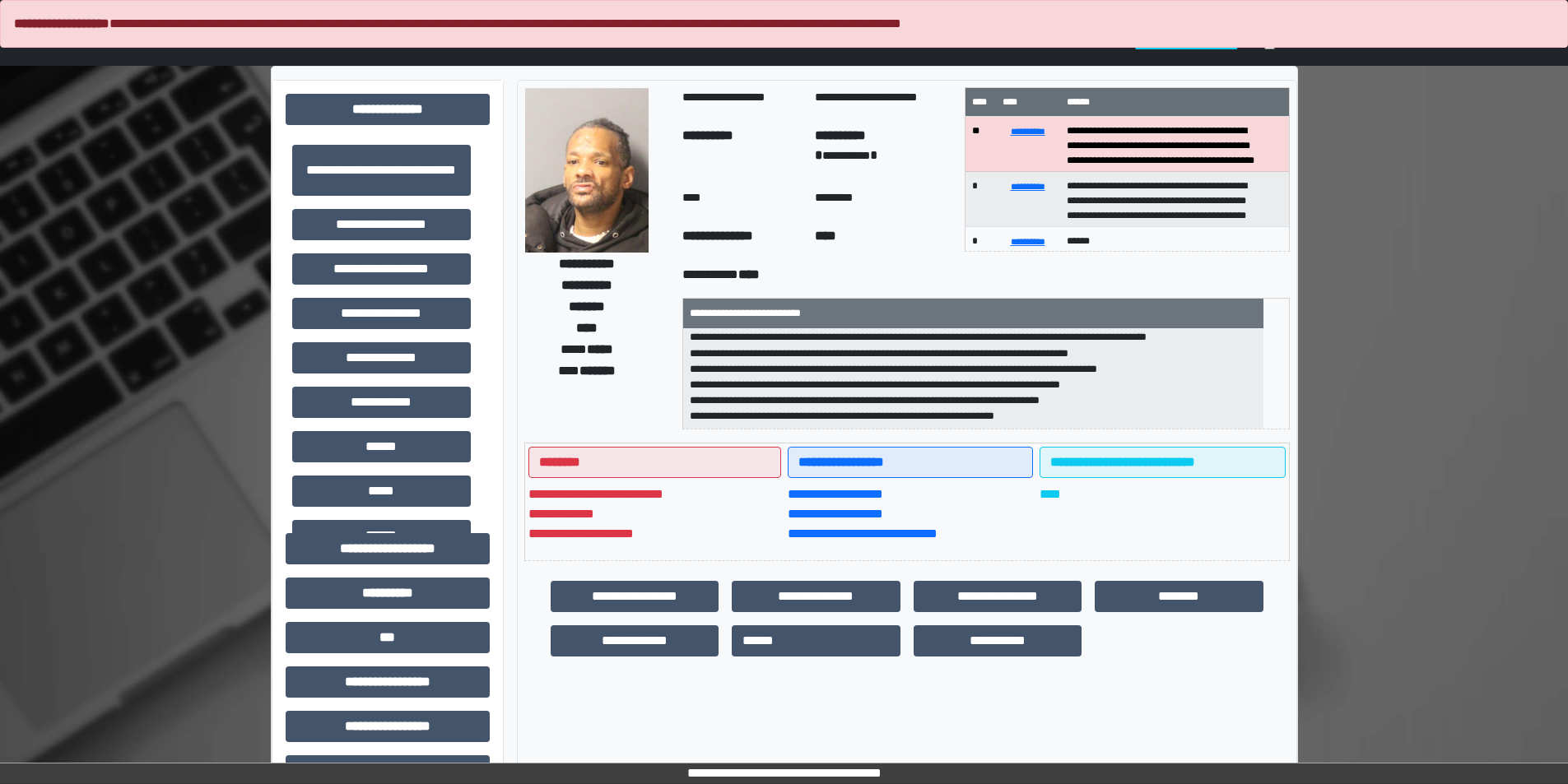 click on "**********" at bounding box center (784, 30) 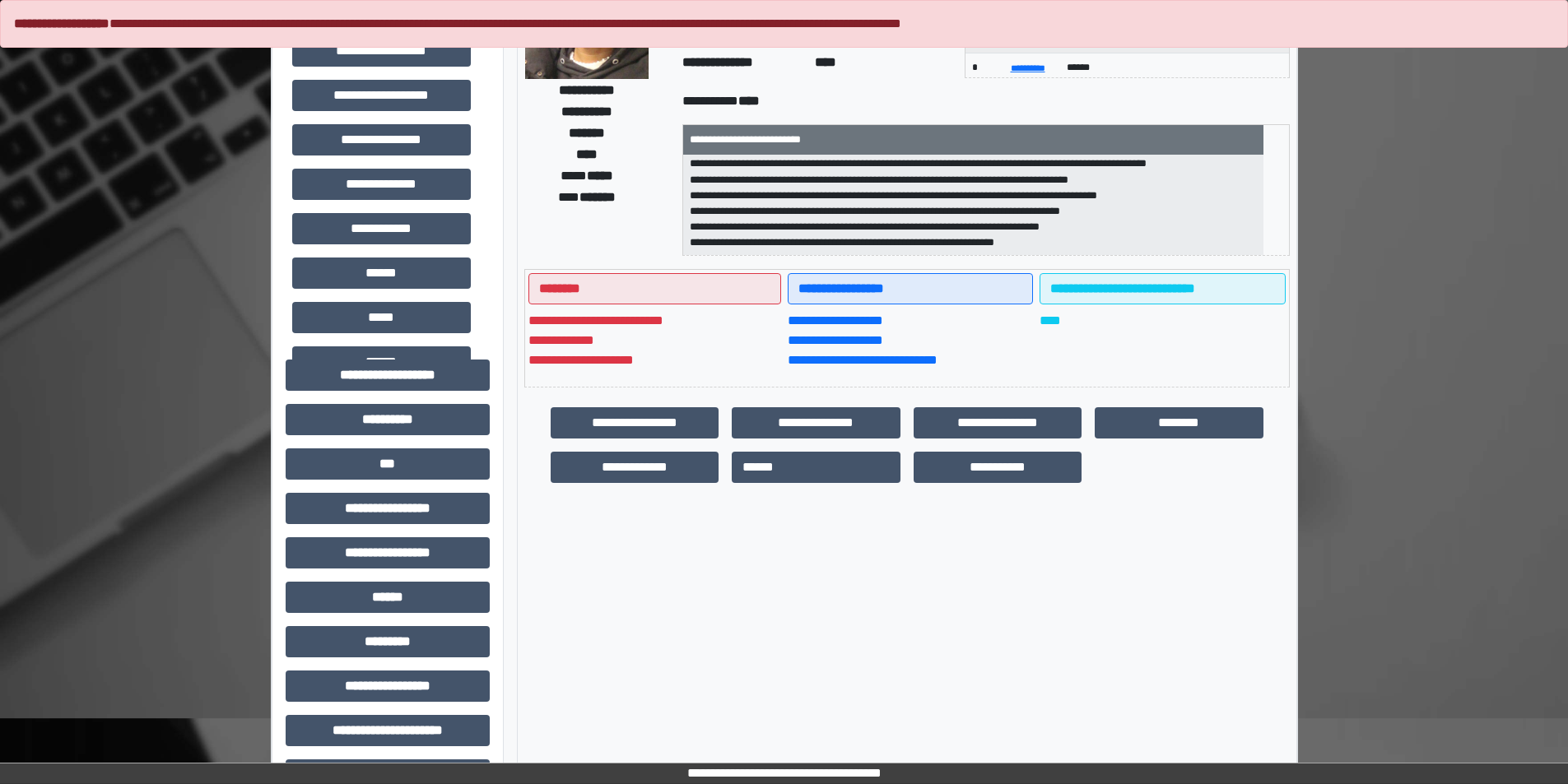 scroll, scrollTop: 0, scrollLeft: 0, axis: both 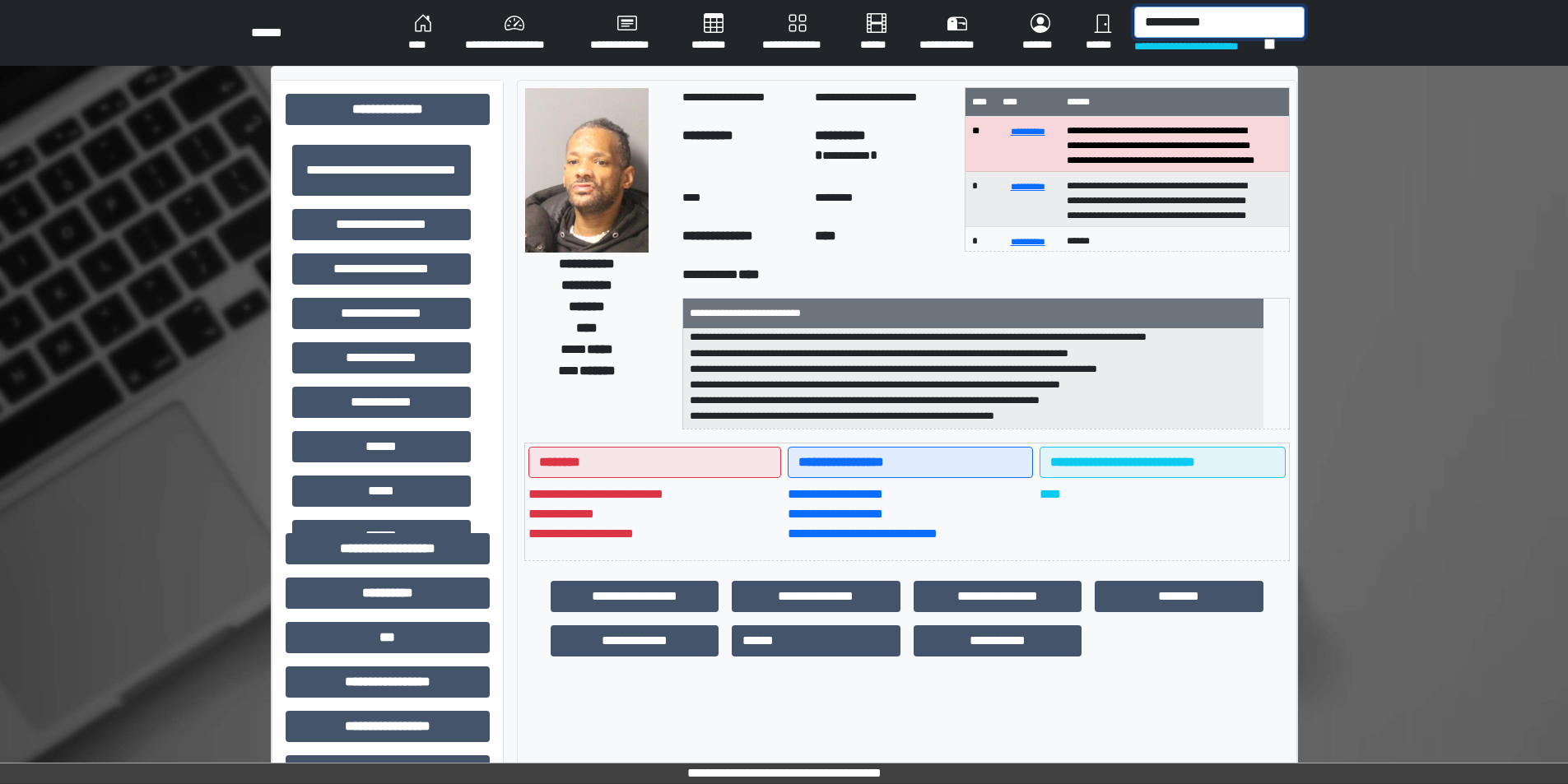 click on "**********" at bounding box center (1219, 22) 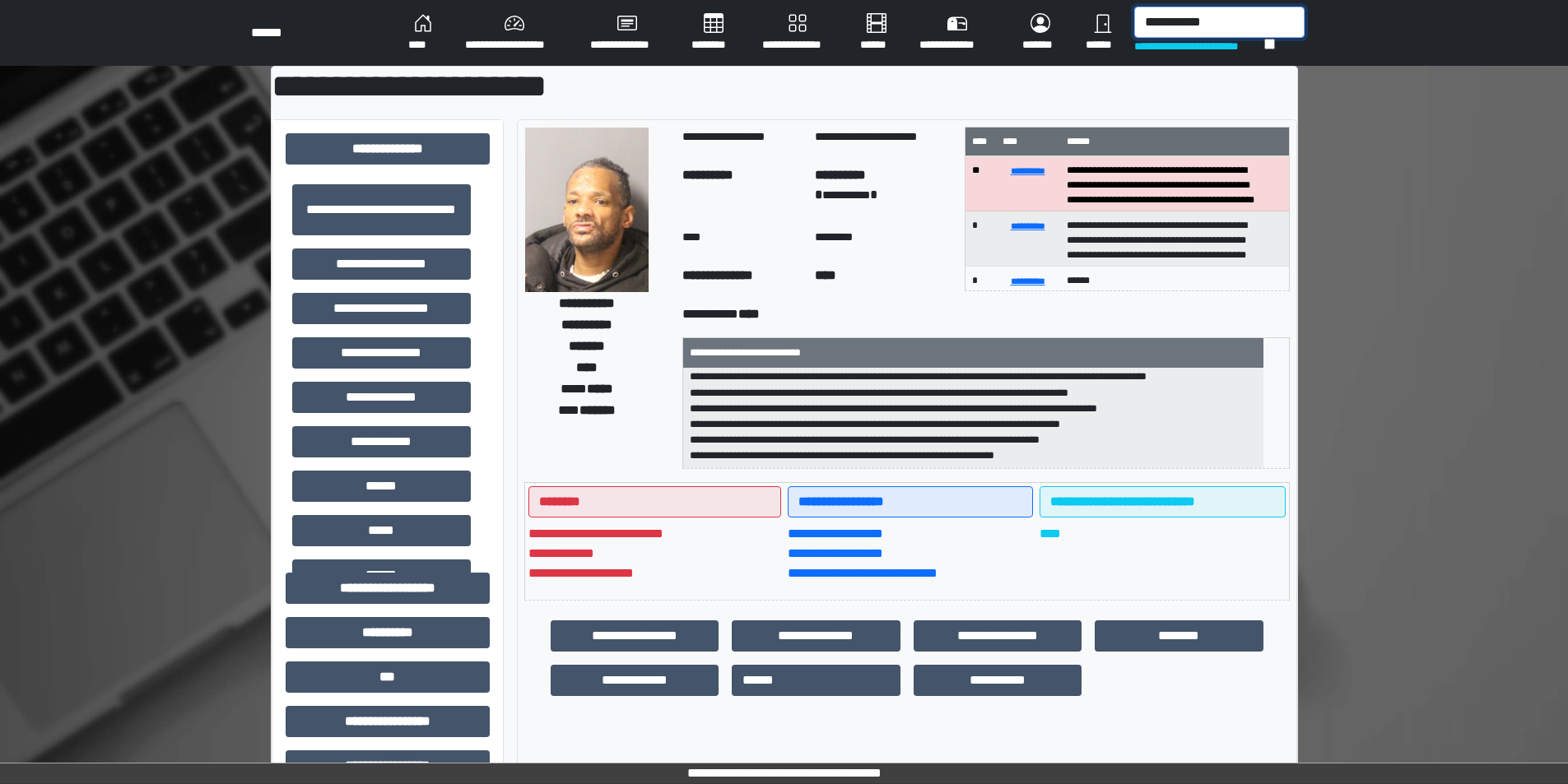 click on "**********" at bounding box center (1219, 22) 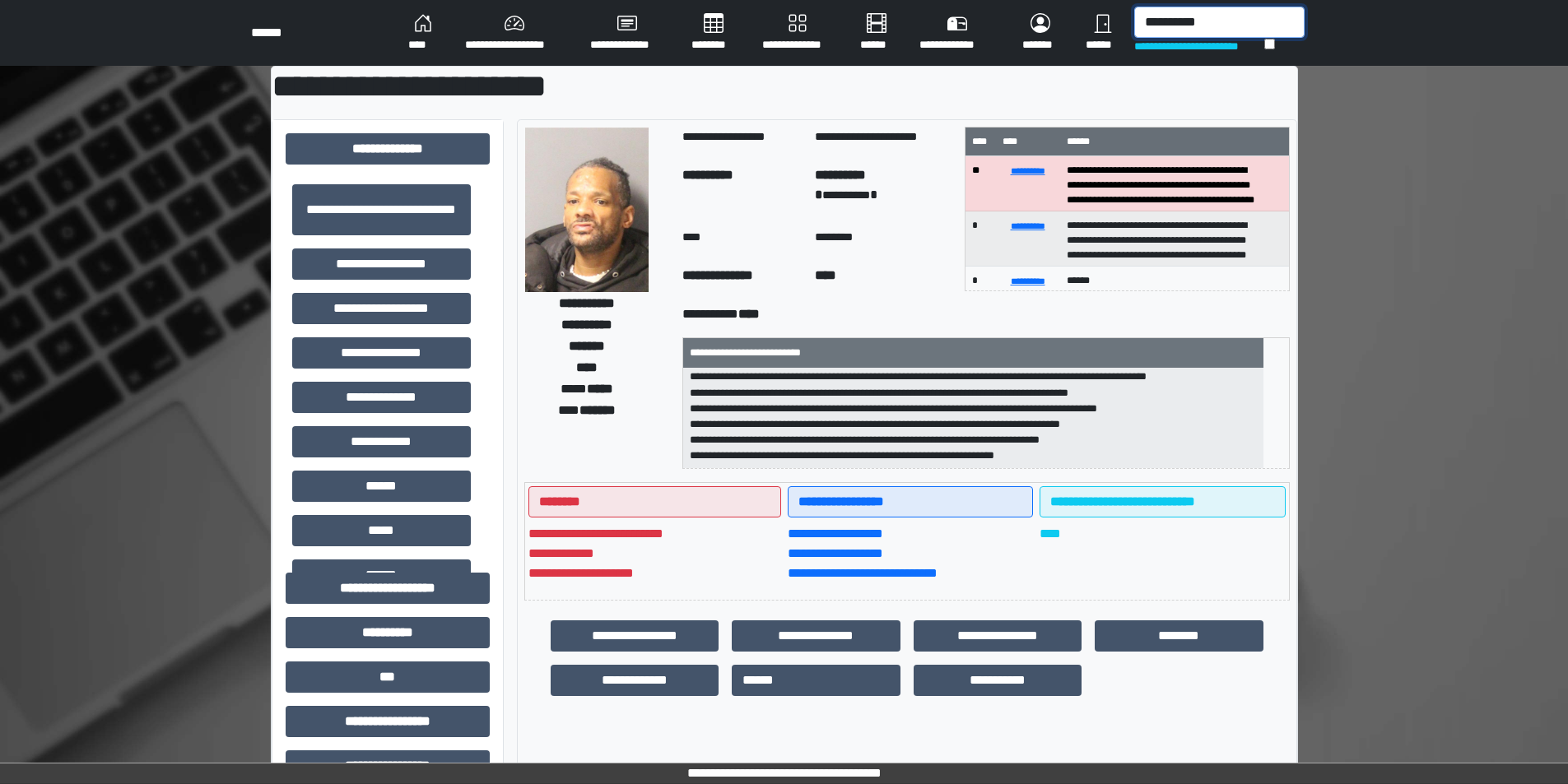 click on "*********" at bounding box center (1219, 22) 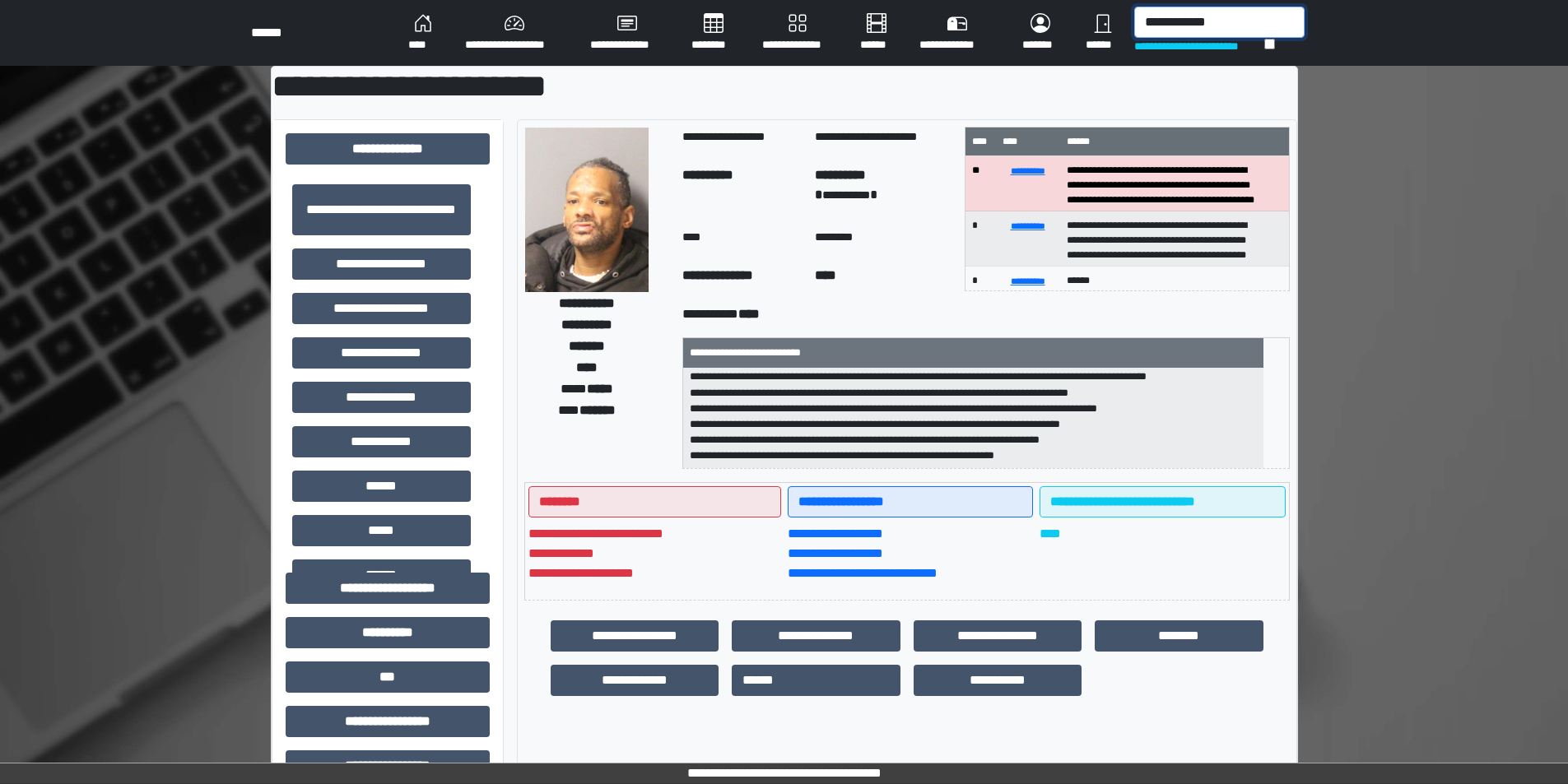 click on "**********" at bounding box center [1219, 22] 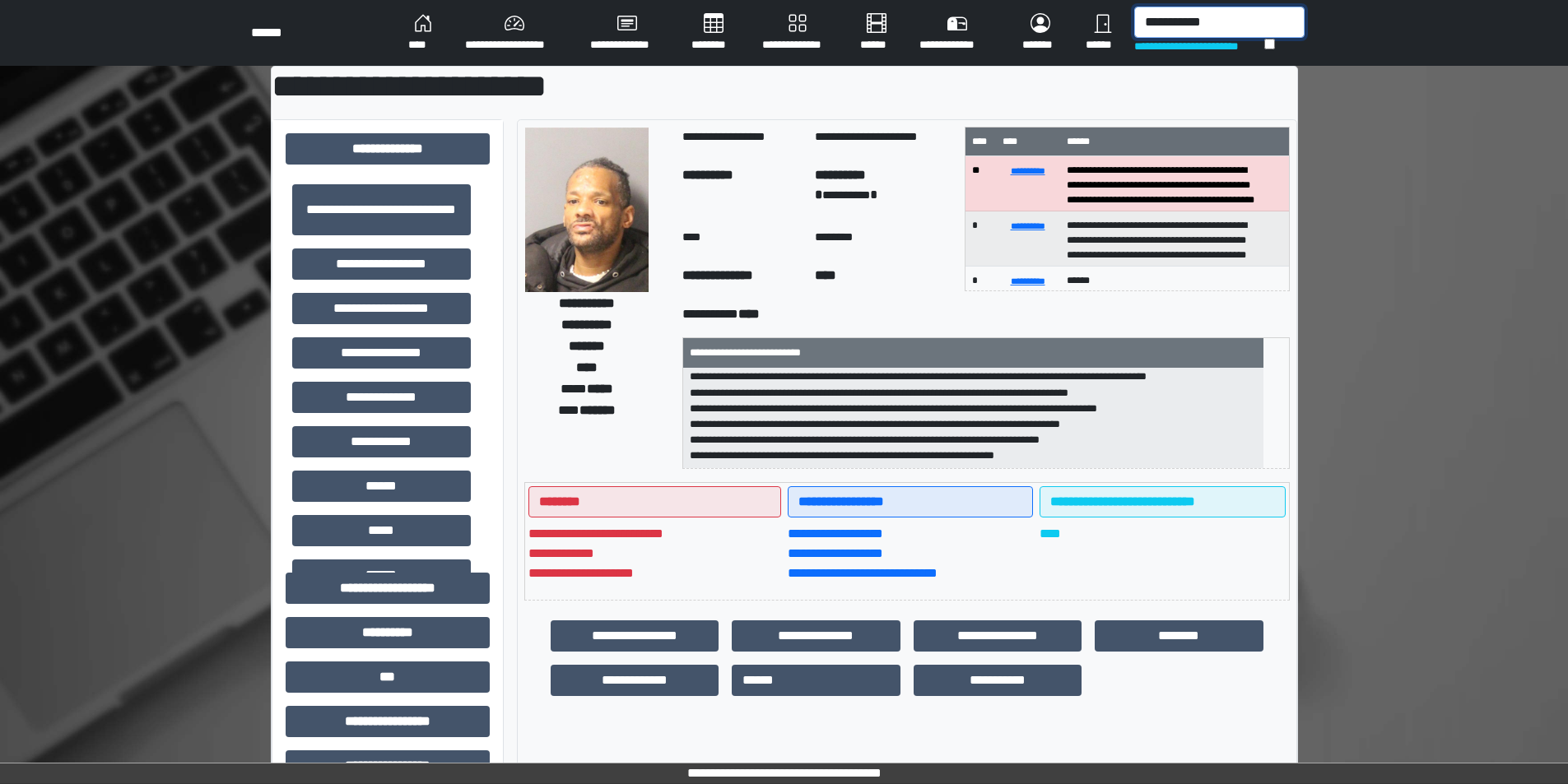click on "**********" at bounding box center (1219, 22) 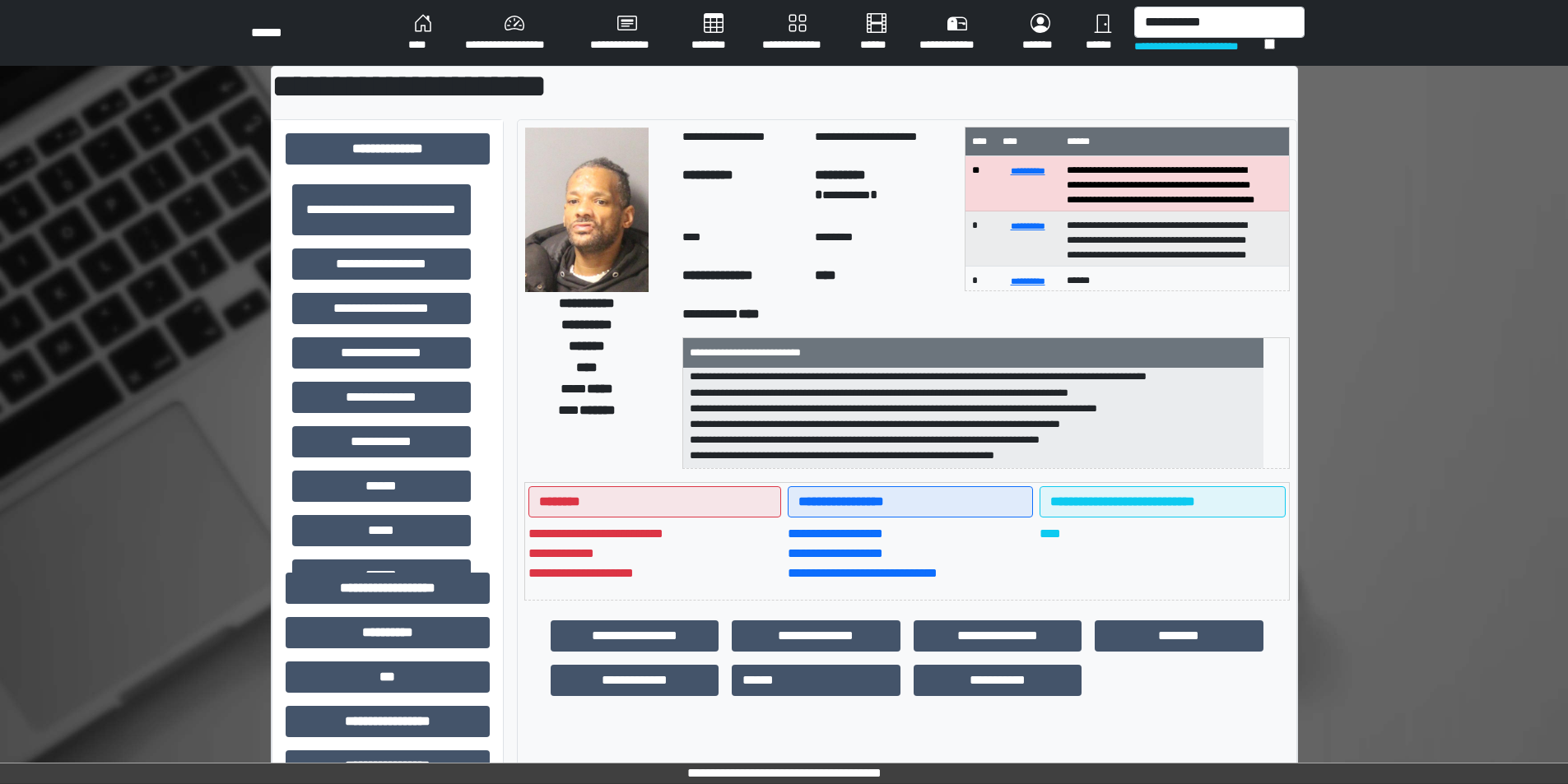 click on "**********" at bounding box center (784, 930) 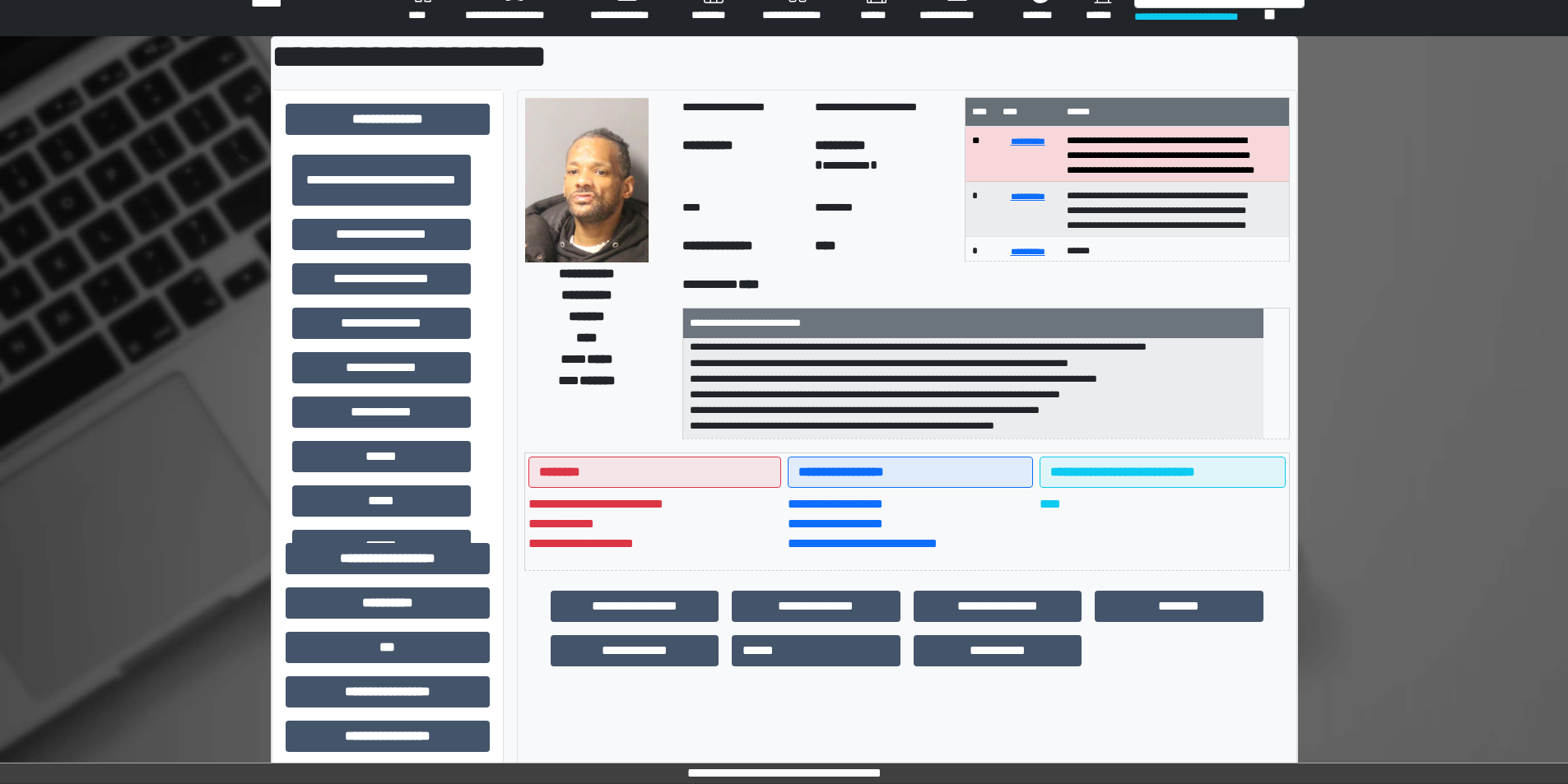 scroll, scrollTop: 0, scrollLeft: 0, axis: both 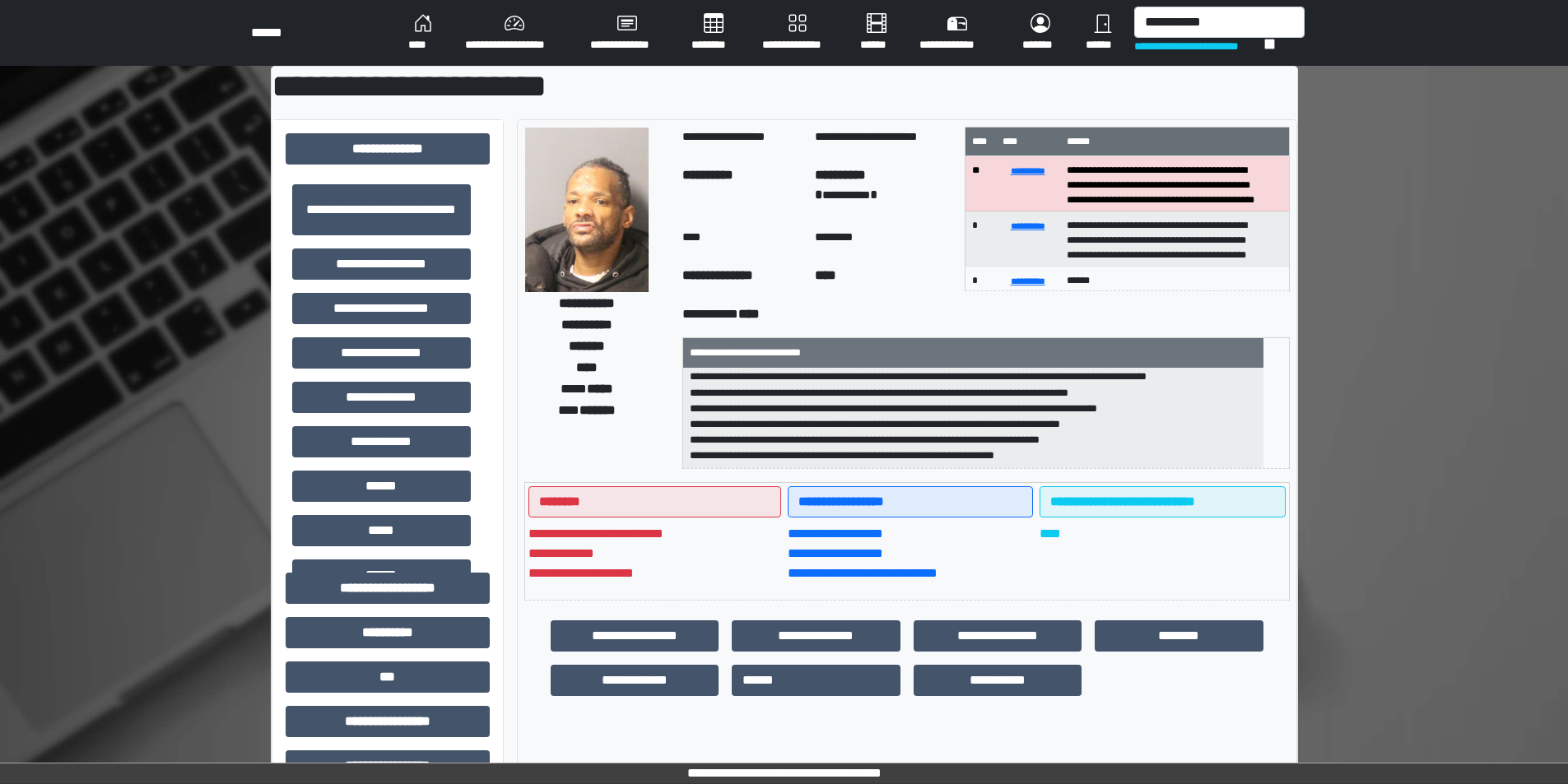 click on "**********" at bounding box center [1199, 46] 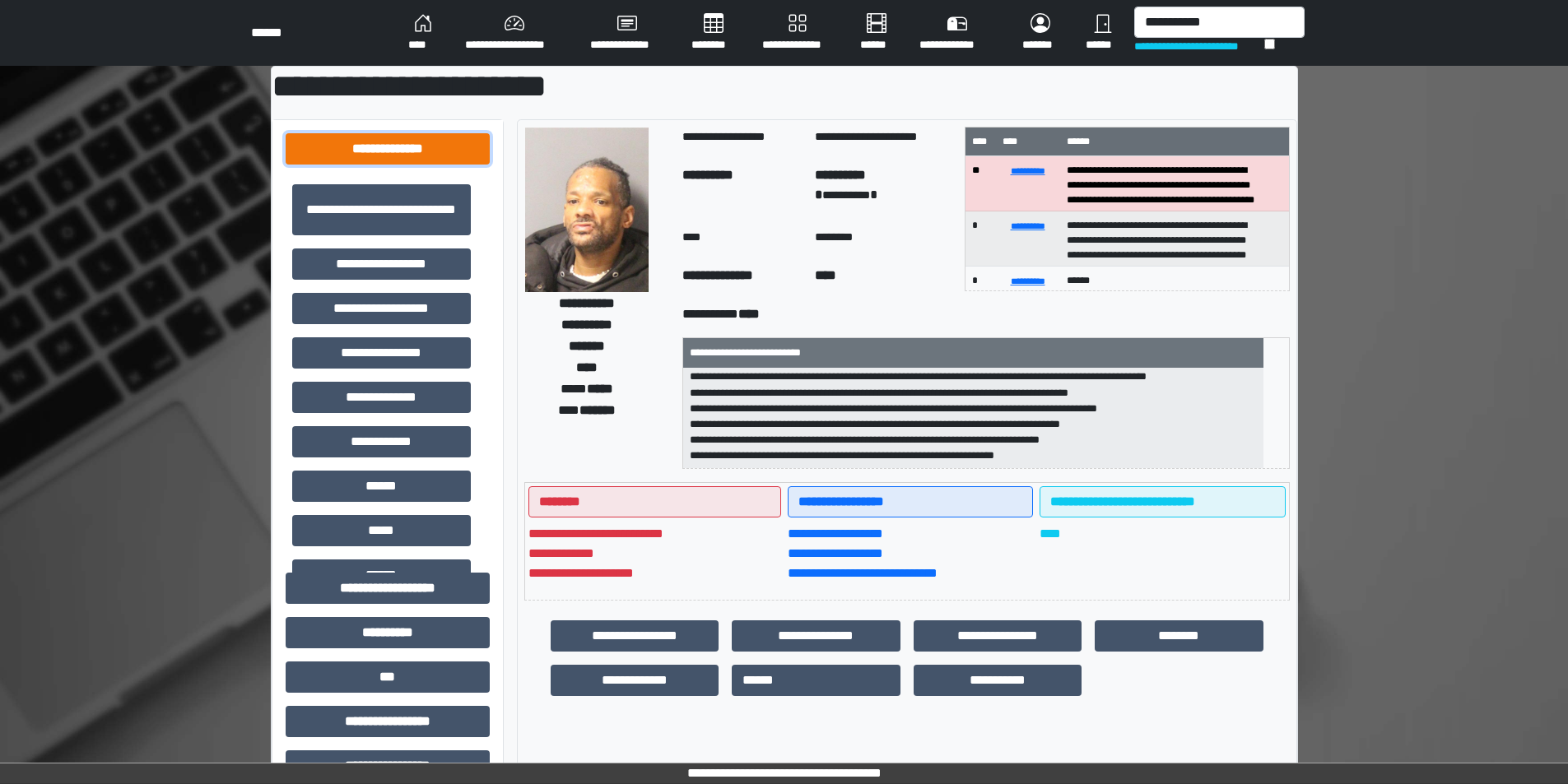 click on "**********" at bounding box center (388, 149) 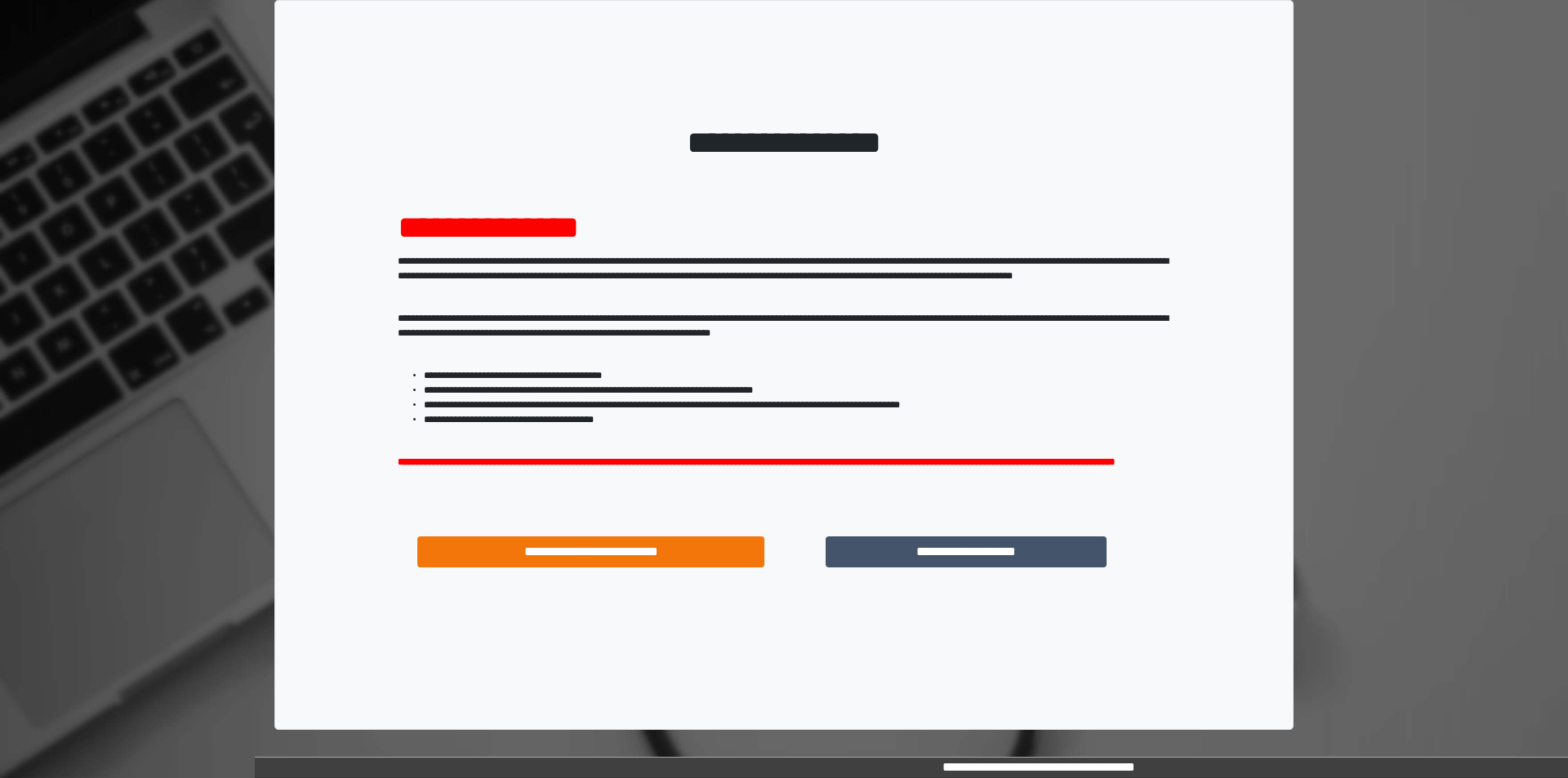 scroll, scrollTop: 0, scrollLeft: 0, axis: both 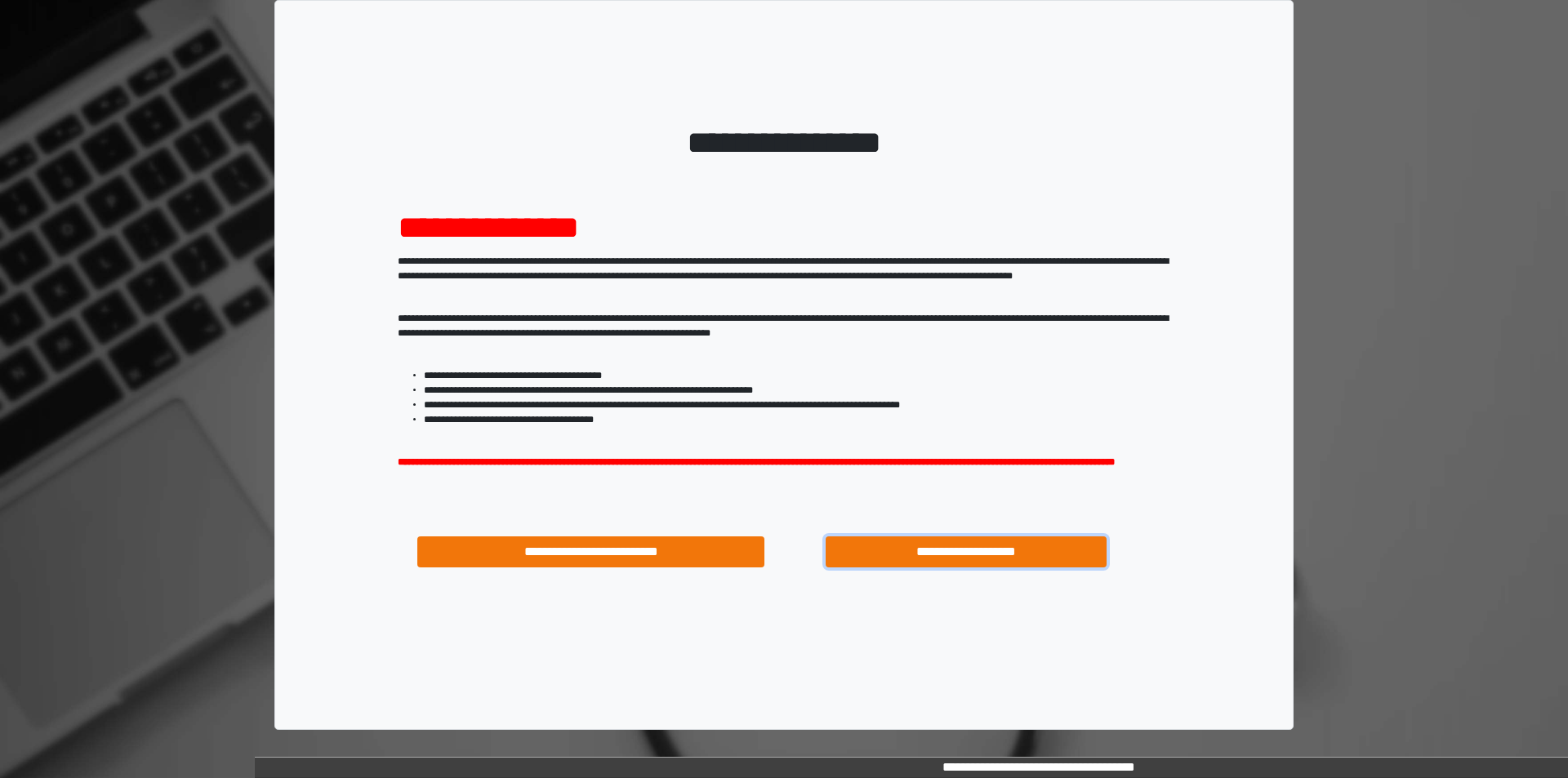 click on "**********" at bounding box center (966, 552) 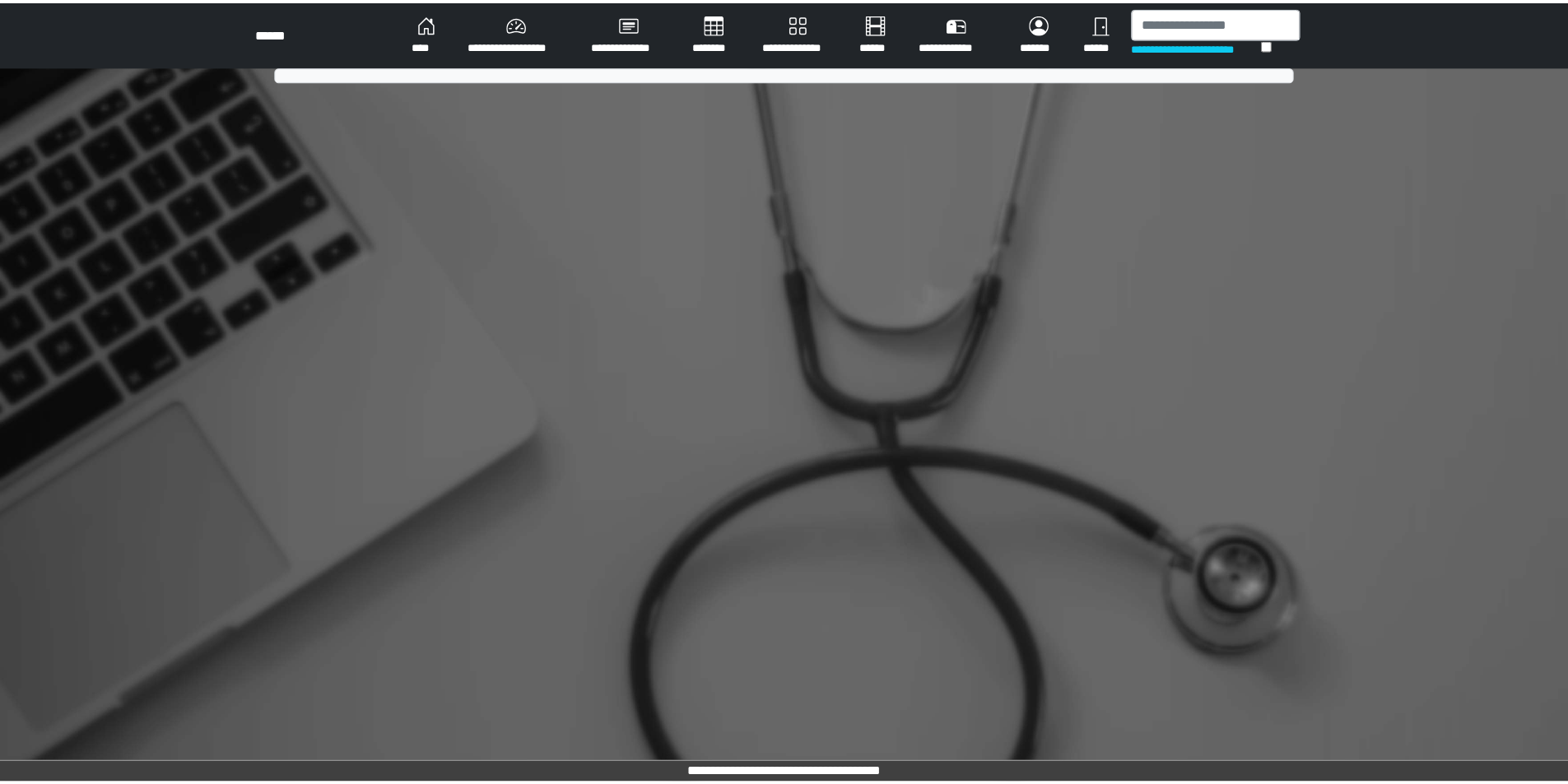 scroll, scrollTop: 0, scrollLeft: 0, axis: both 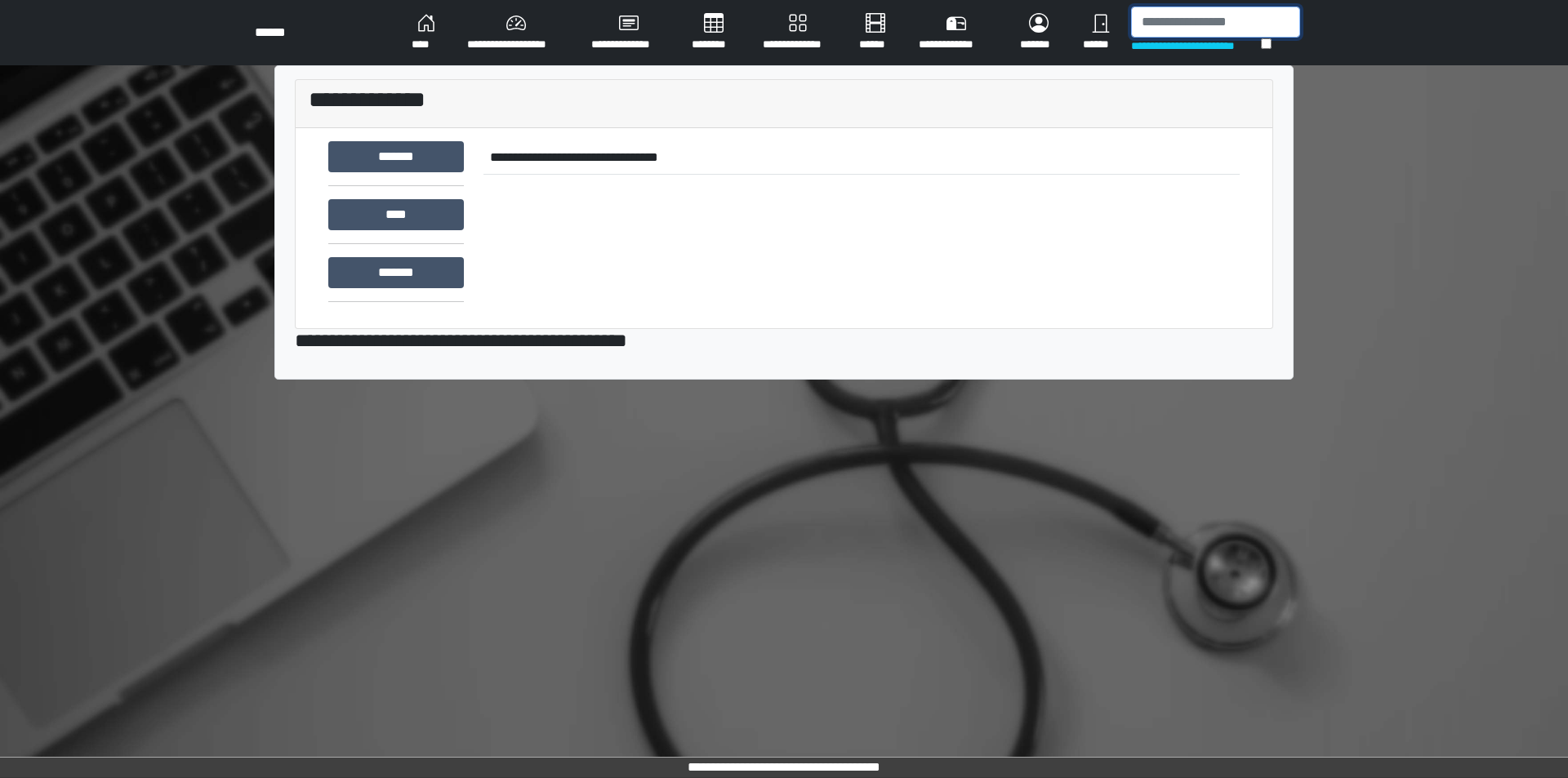 click at bounding box center (1215, 22) 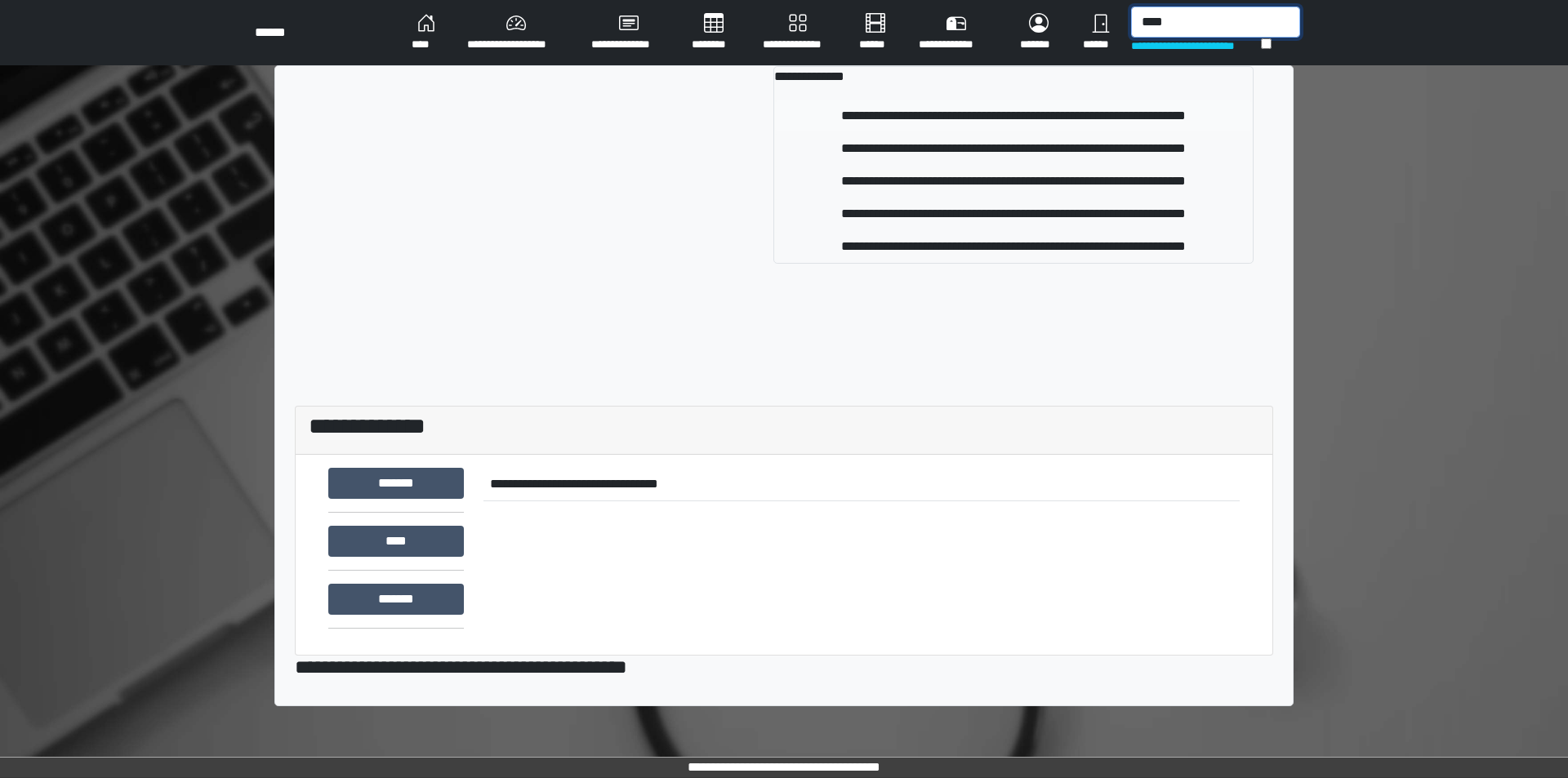 type on "****" 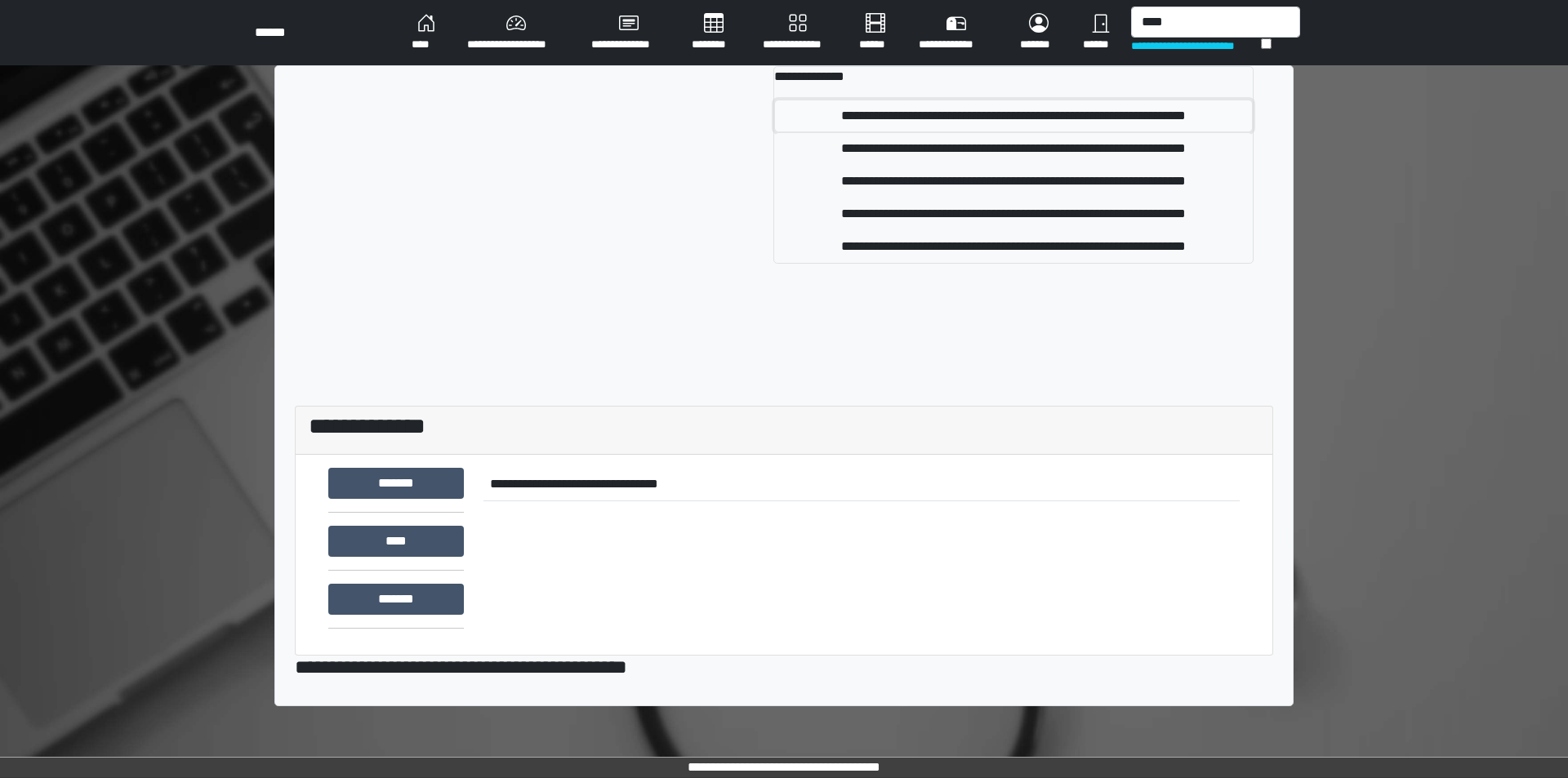click on "**********" at bounding box center [1013, 116] 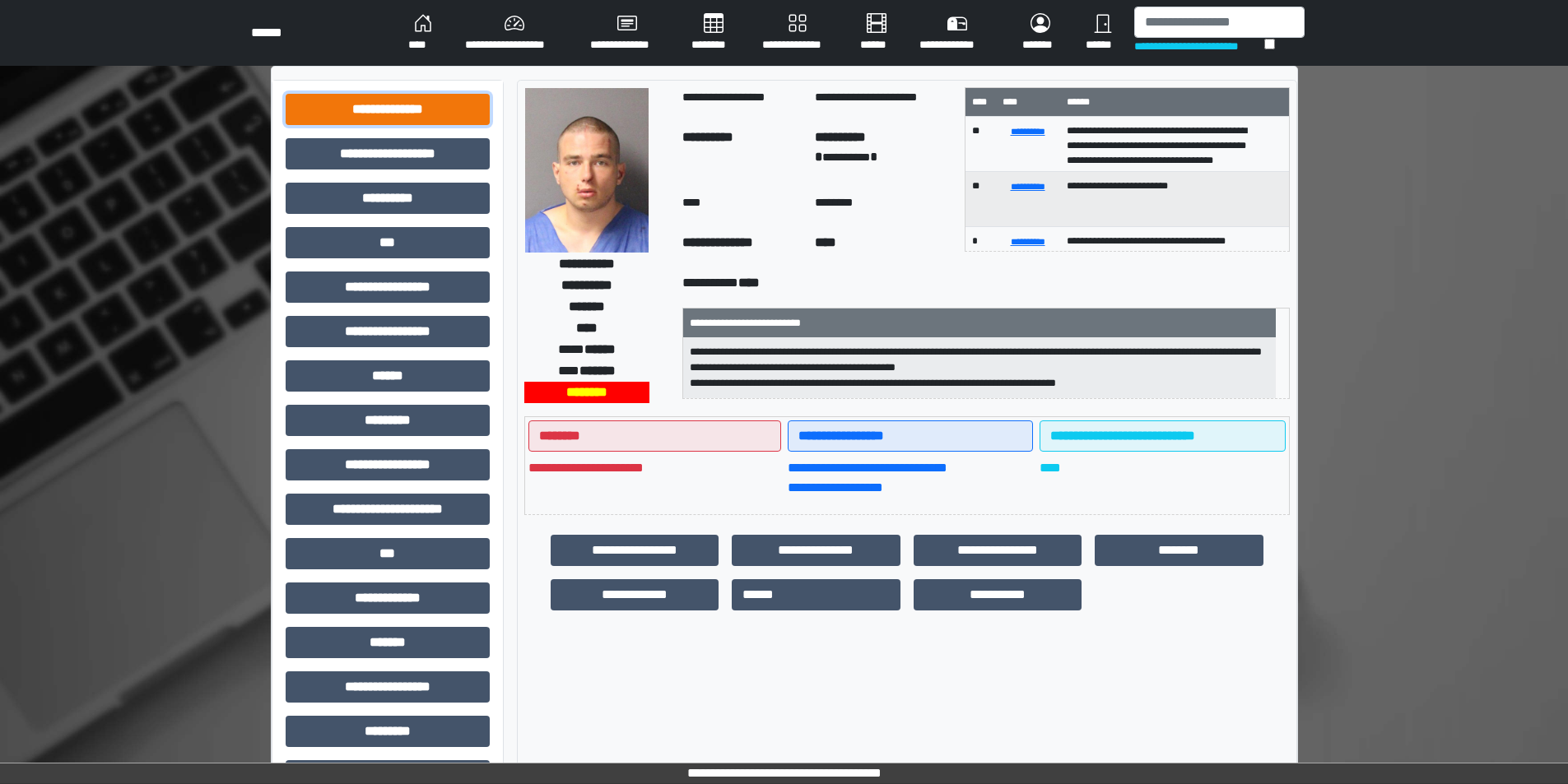 click on "**********" at bounding box center (388, 109) 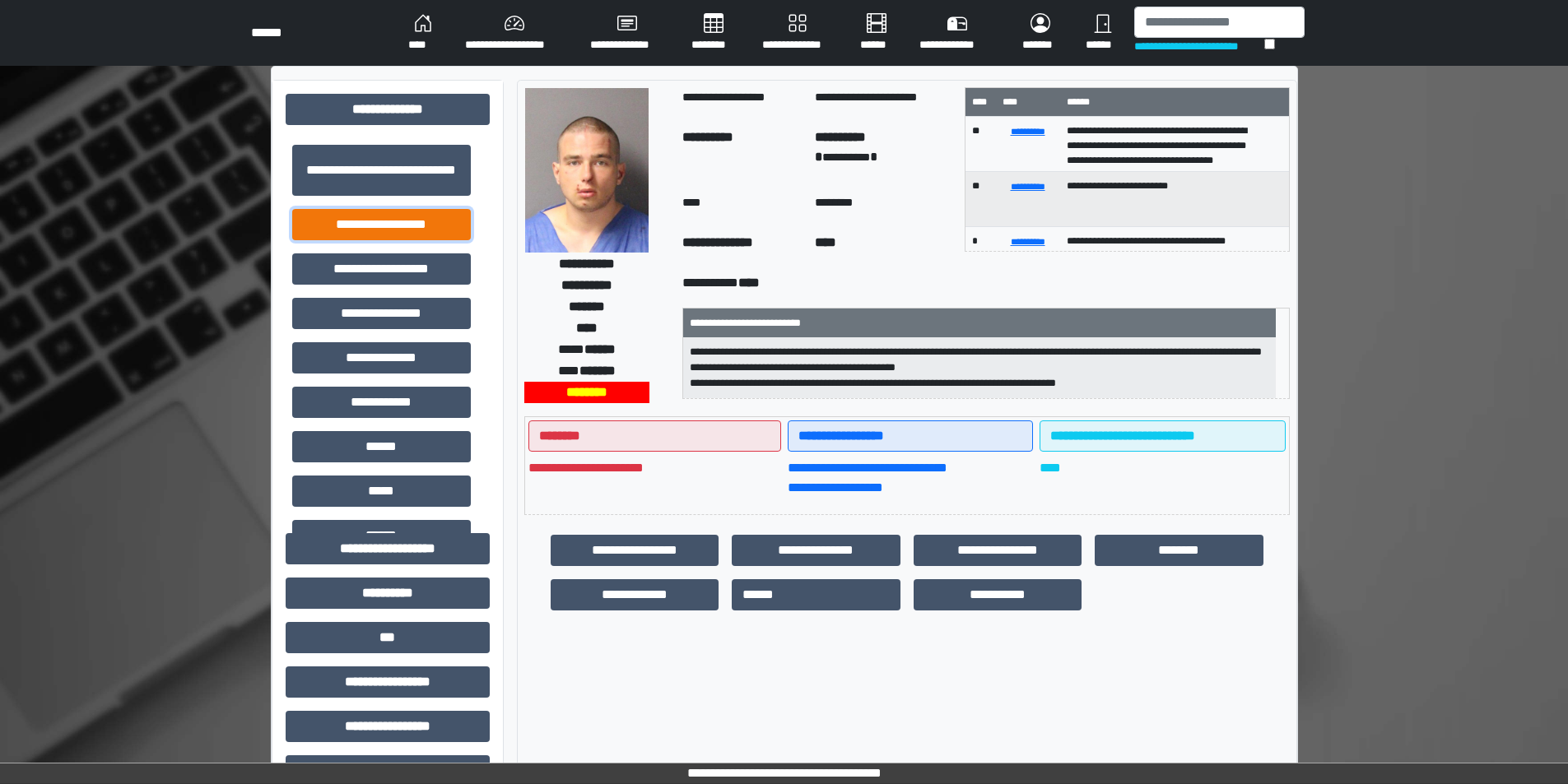 click on "**********" at bounding box center (381, 225) 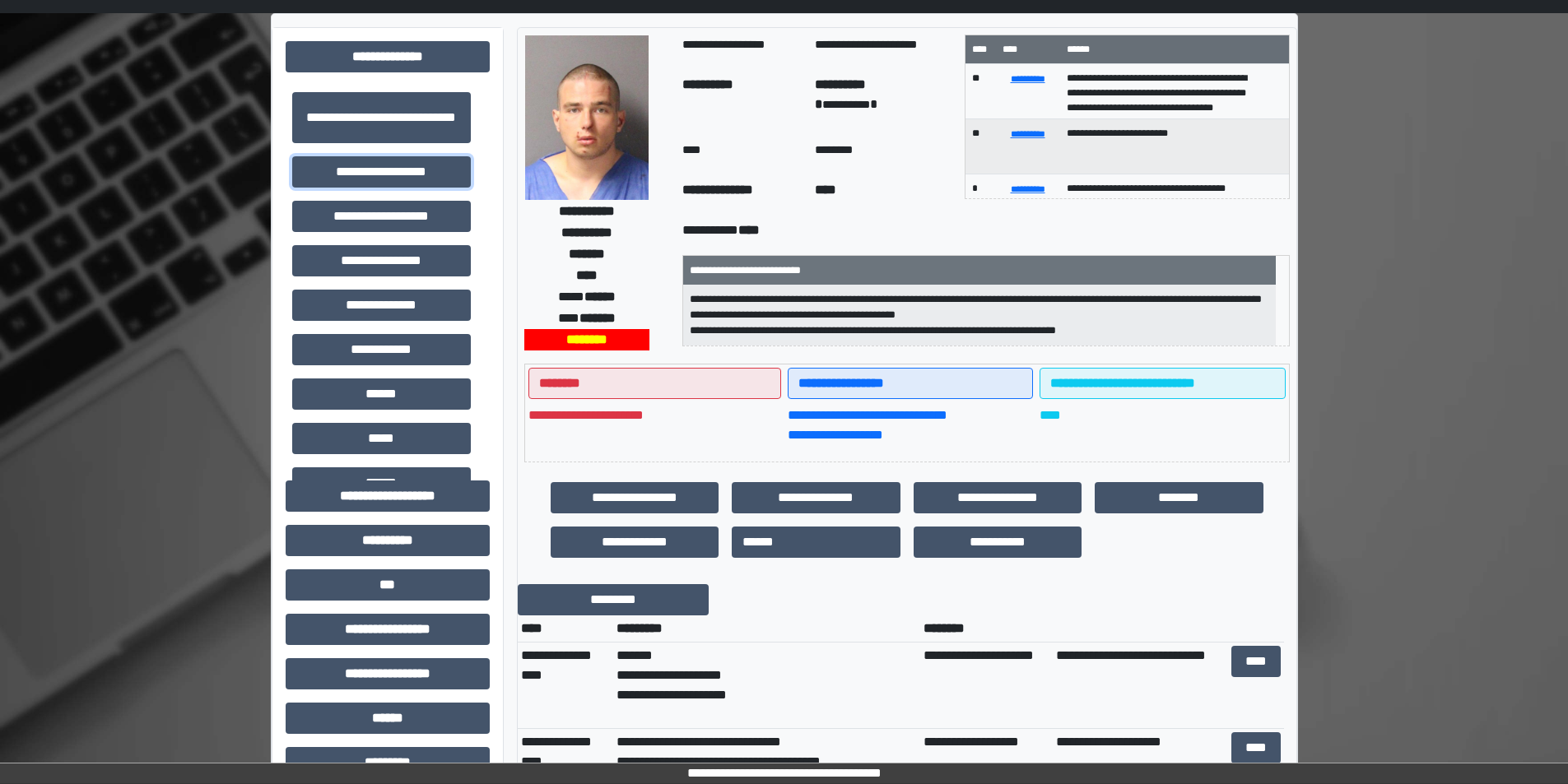 scroll, scrollTop: 82, scrollLeft: 0, axis: vertical 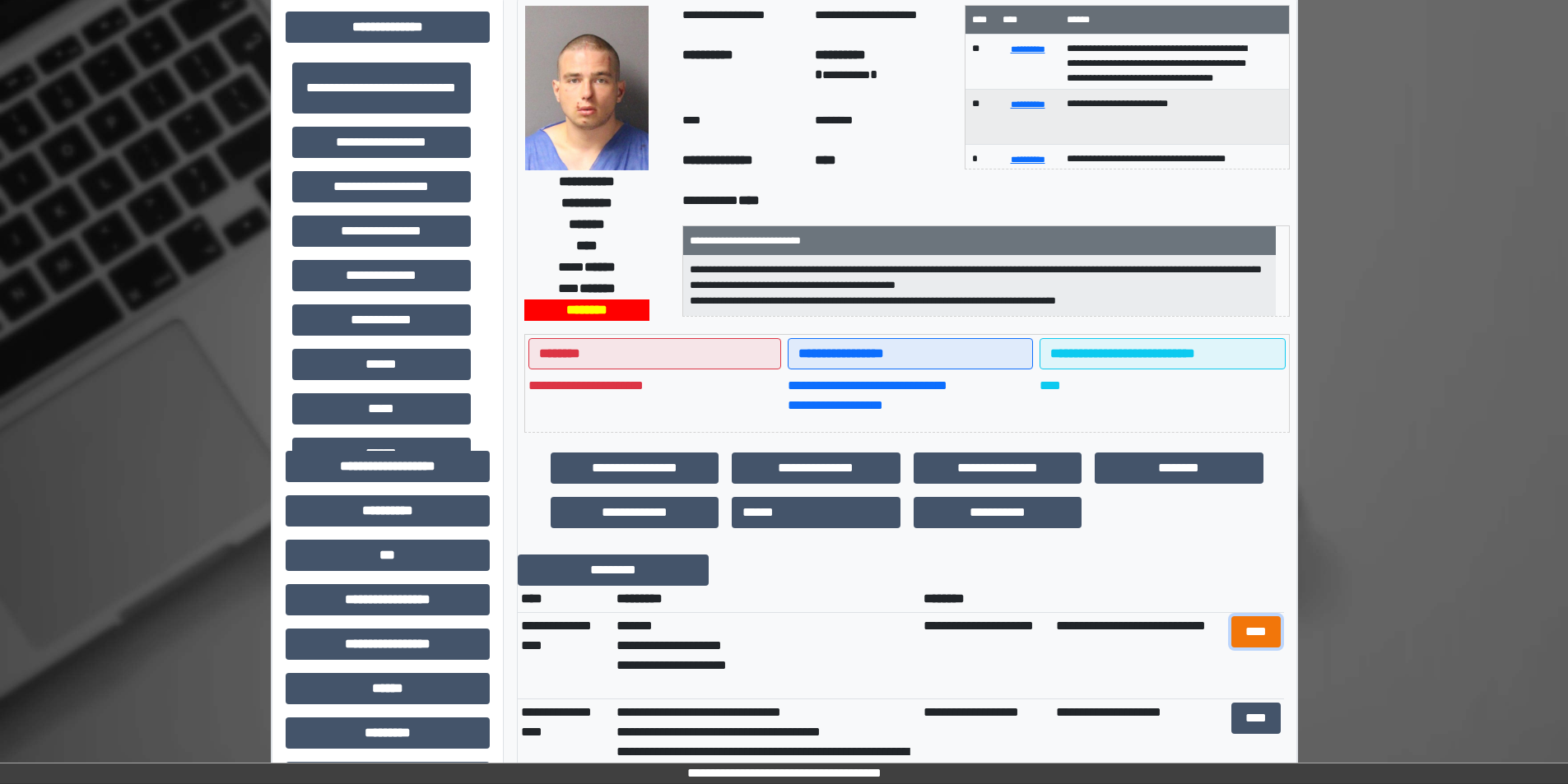 click on "****" at bounding box center (1256, 632) 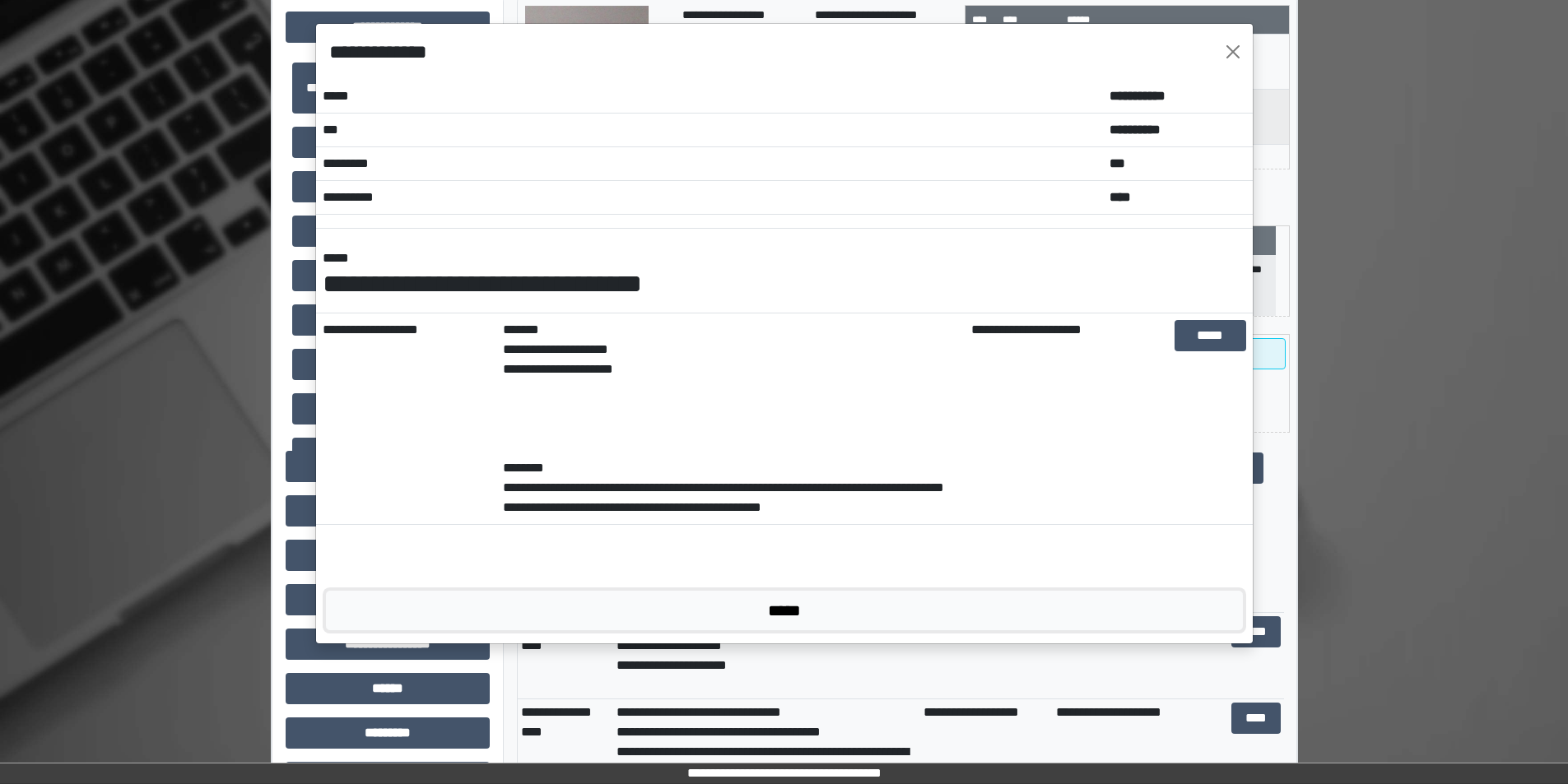 click on "*****" at bounding box center (784, 610) 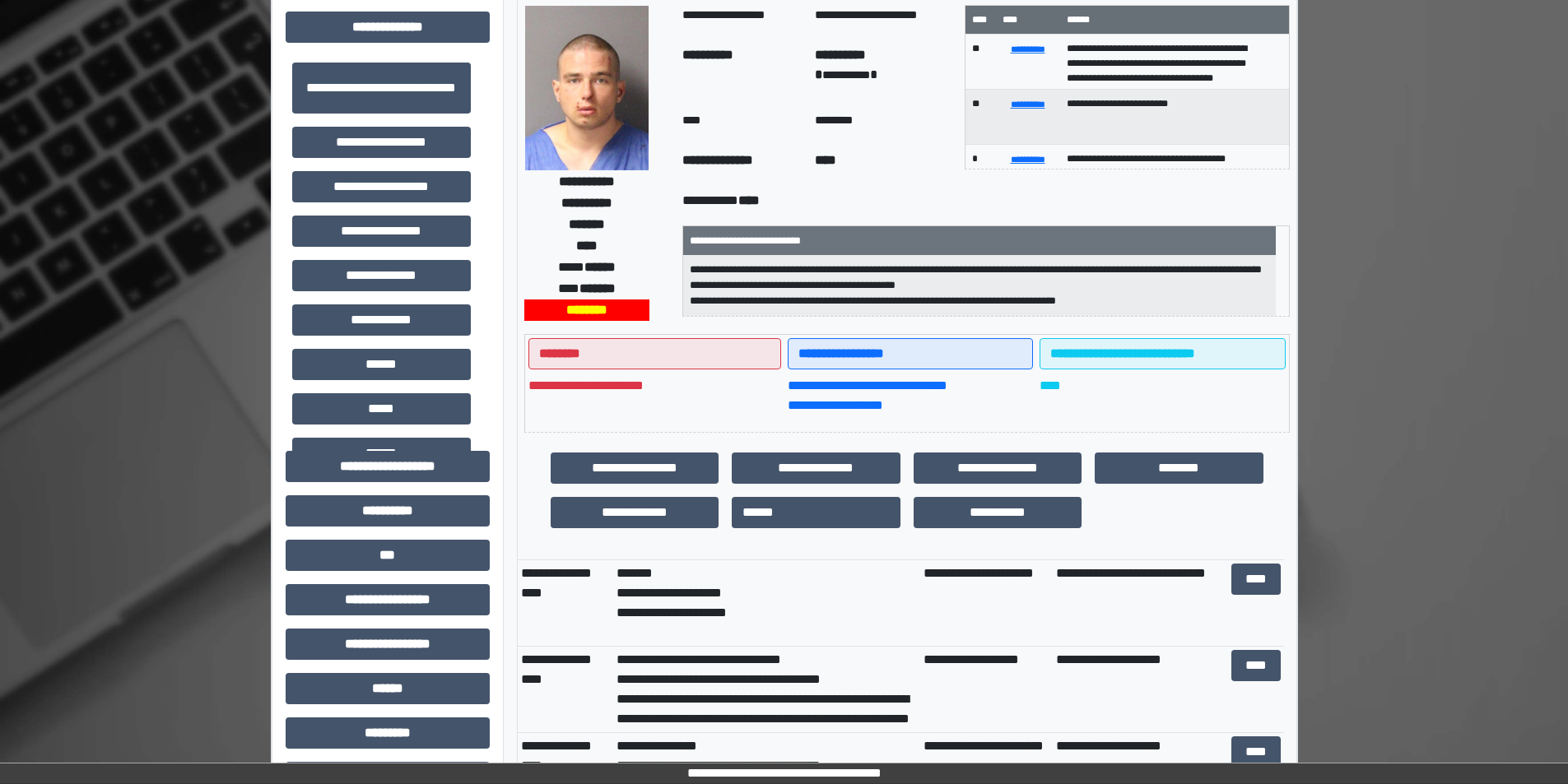 scroll, scrollTop: 82, scrollLeft: 0, axis: vertical 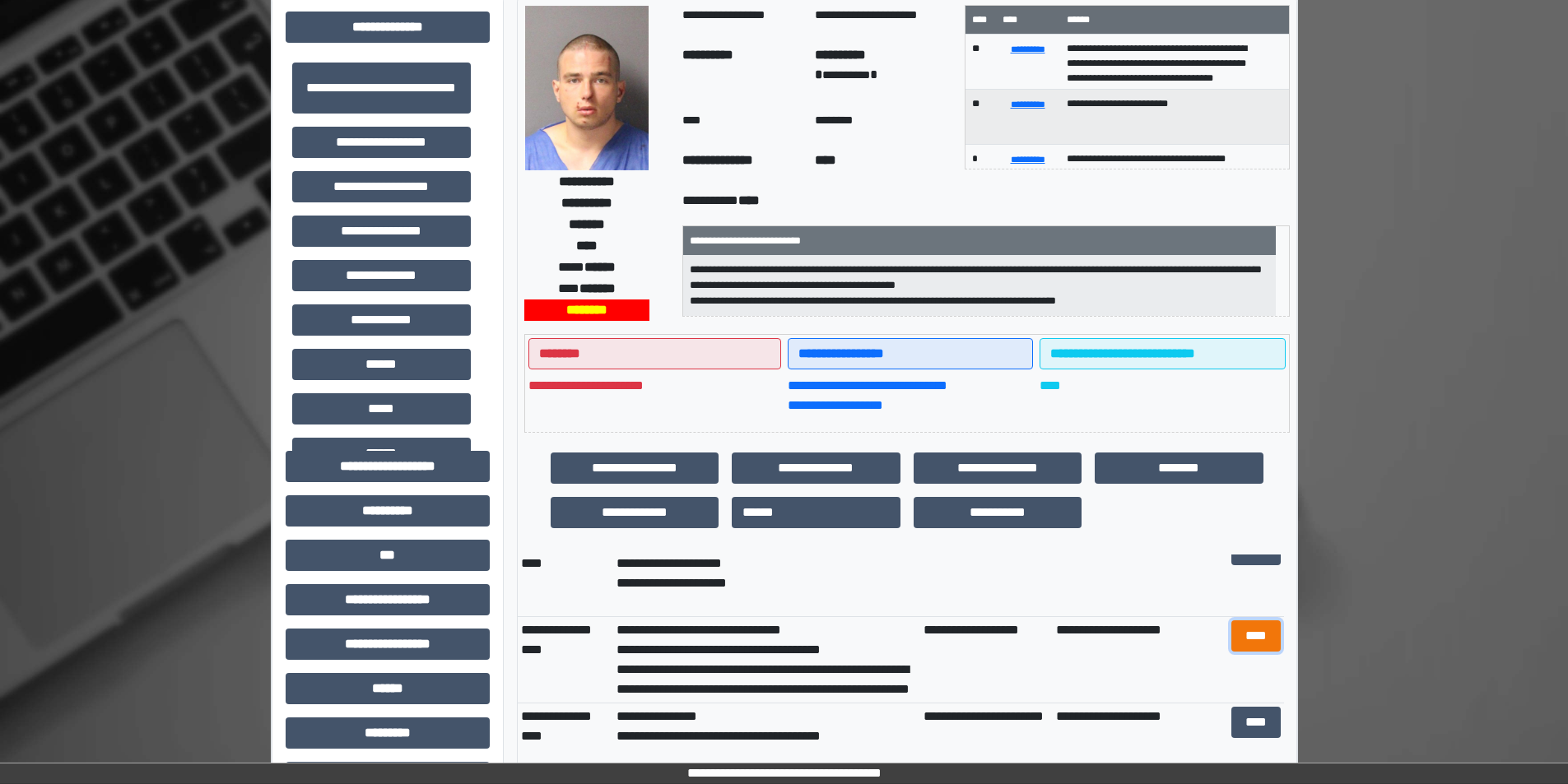 click on "****" at bounding box center (1256, 636) 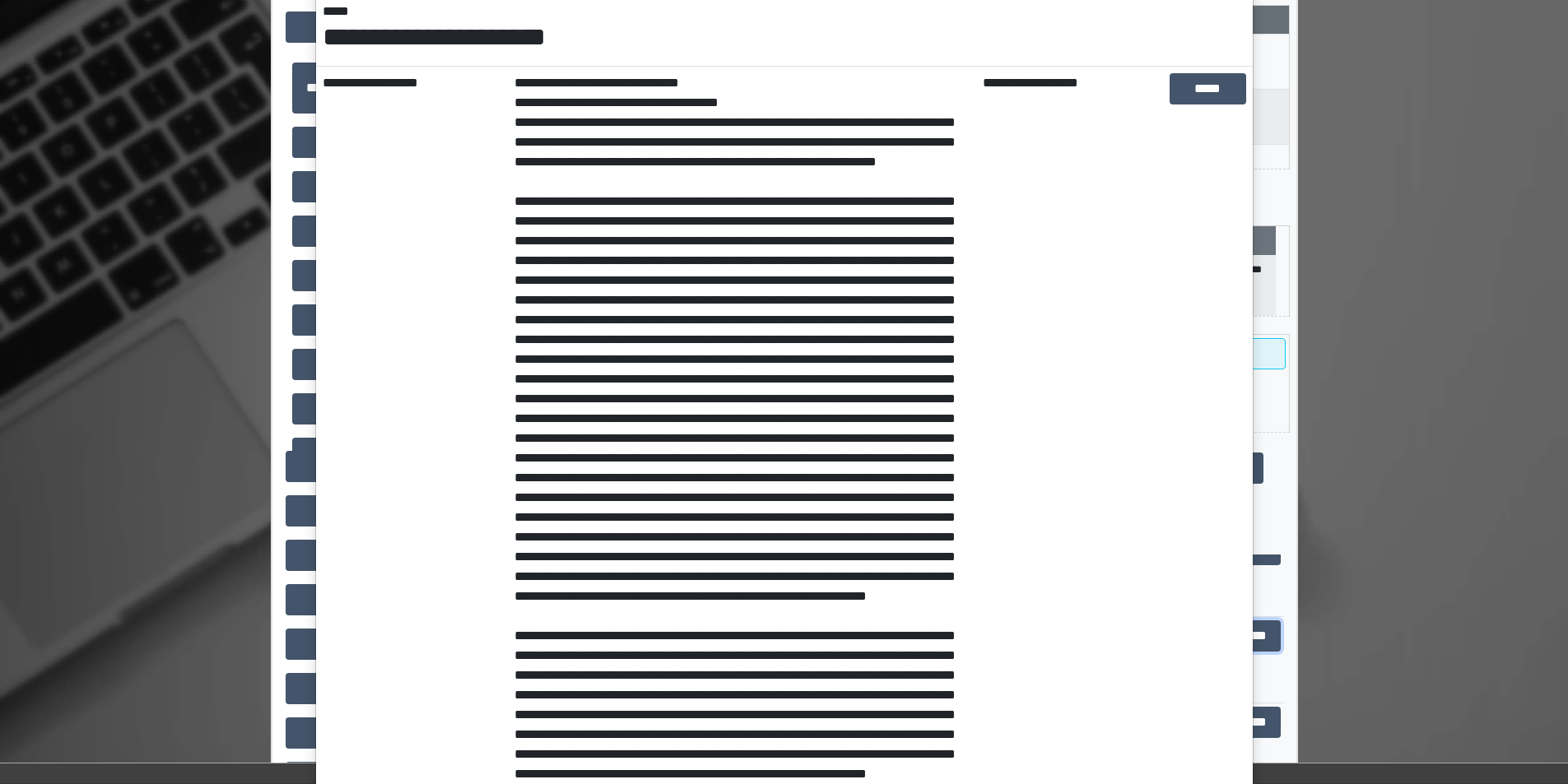 scroll, scrollTop: 633, scrollLeft: 0, axis: vertical 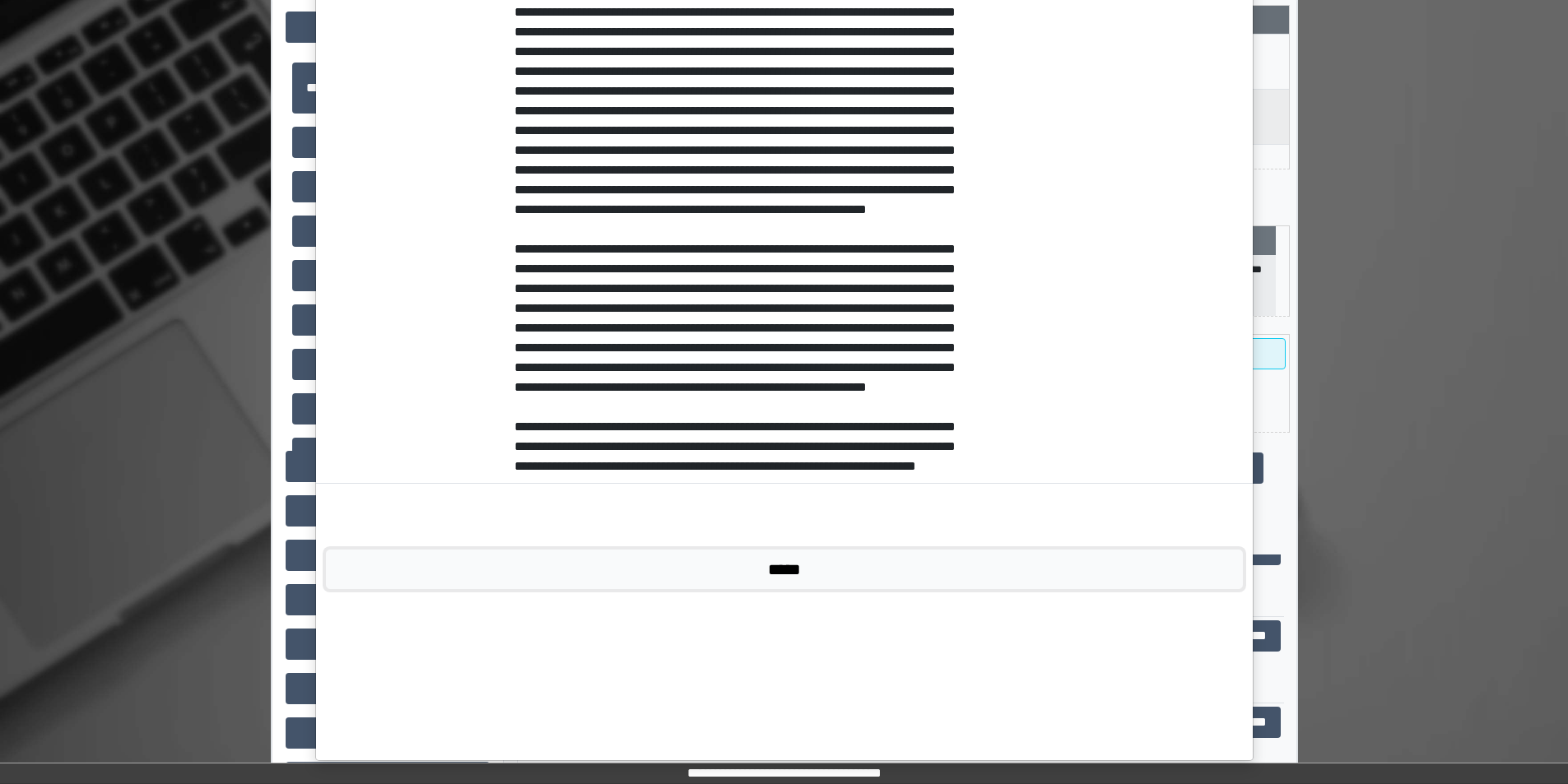 click on "*****" at bounding box center (784, 569) 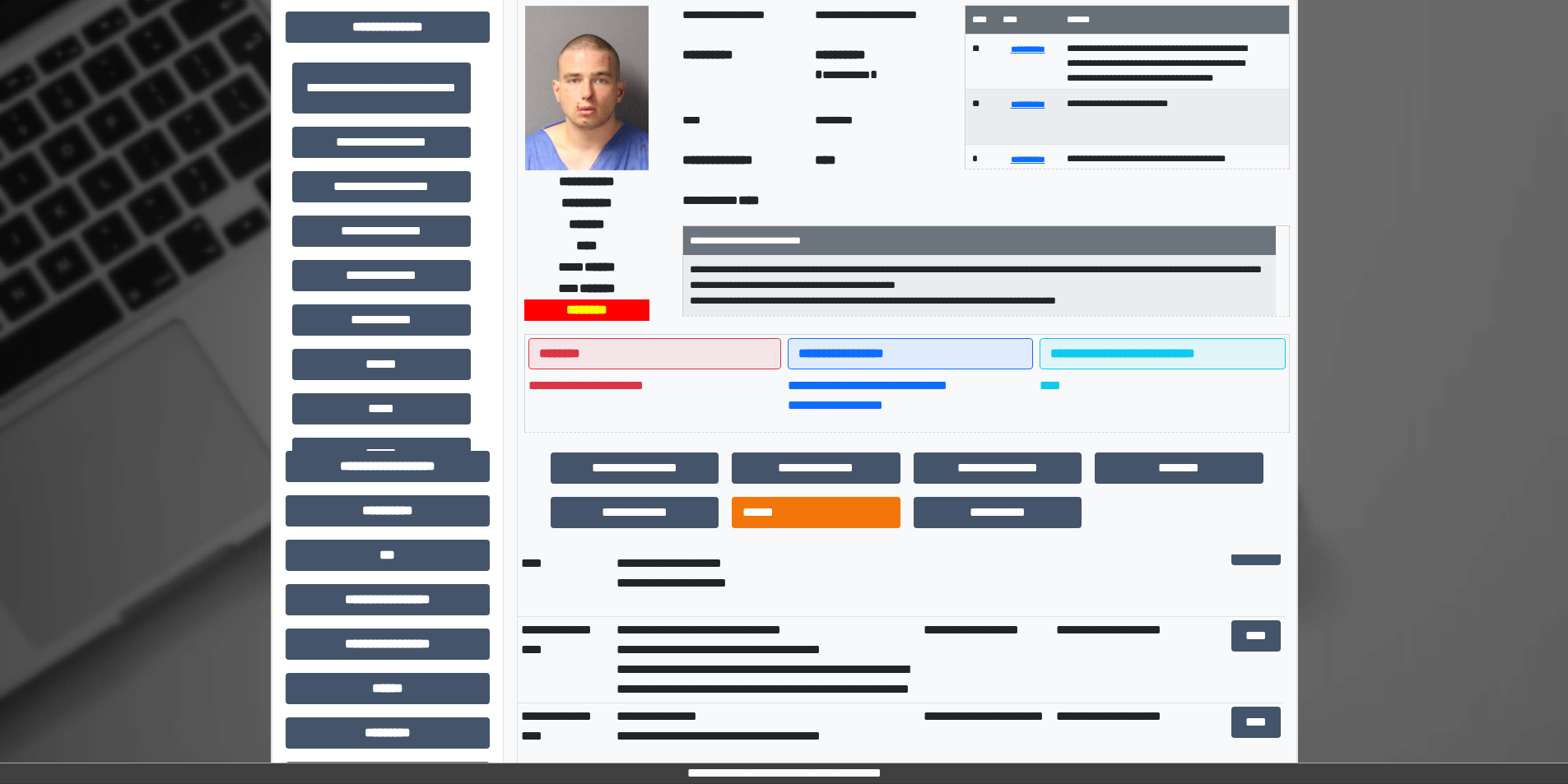 scroll, scrollTop: 0, scrollLeft: 0, axis: both 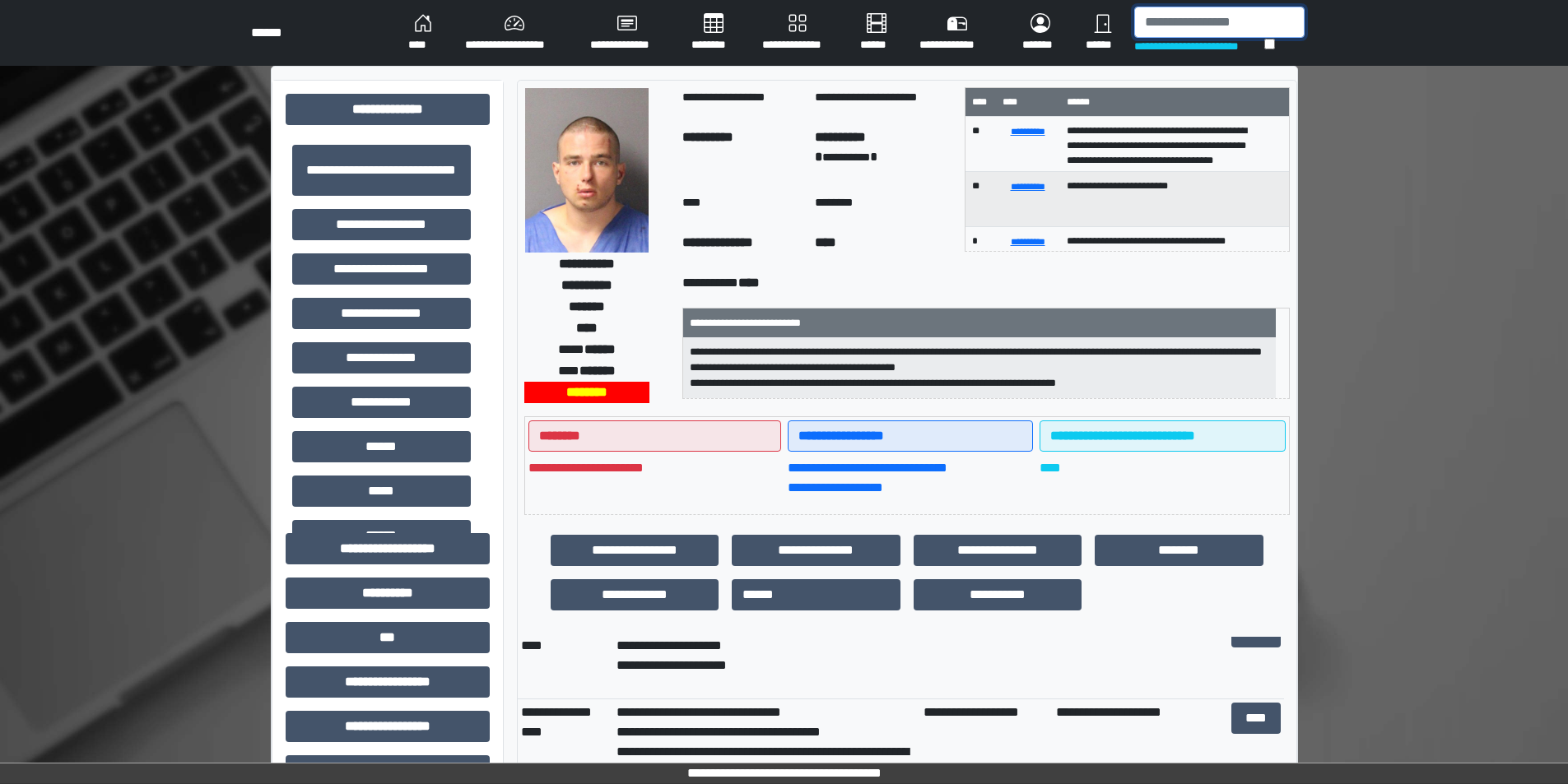 click at bounding box center (1219, 22) 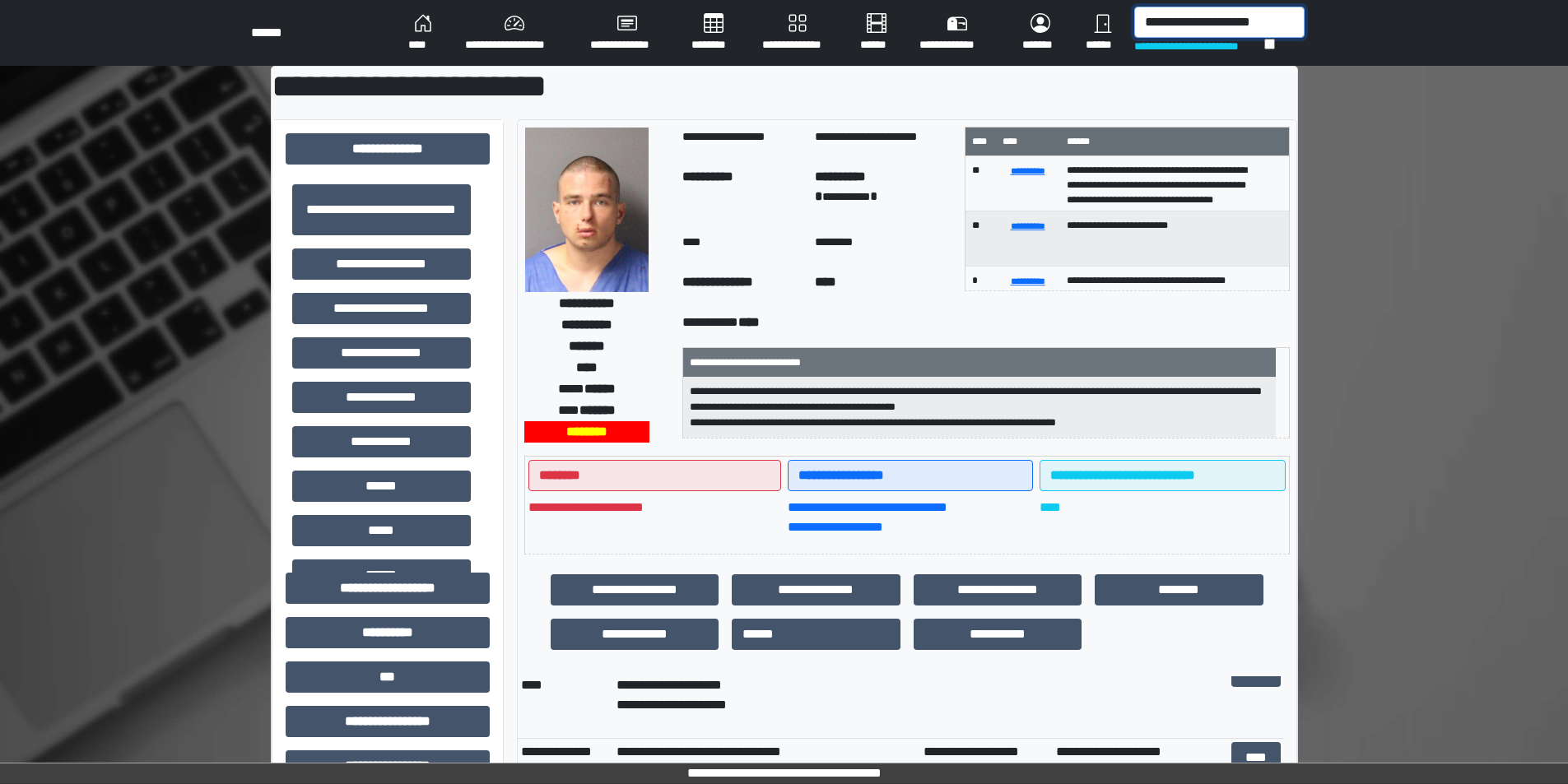 click on "**********" at bounding box center [1219, 22] 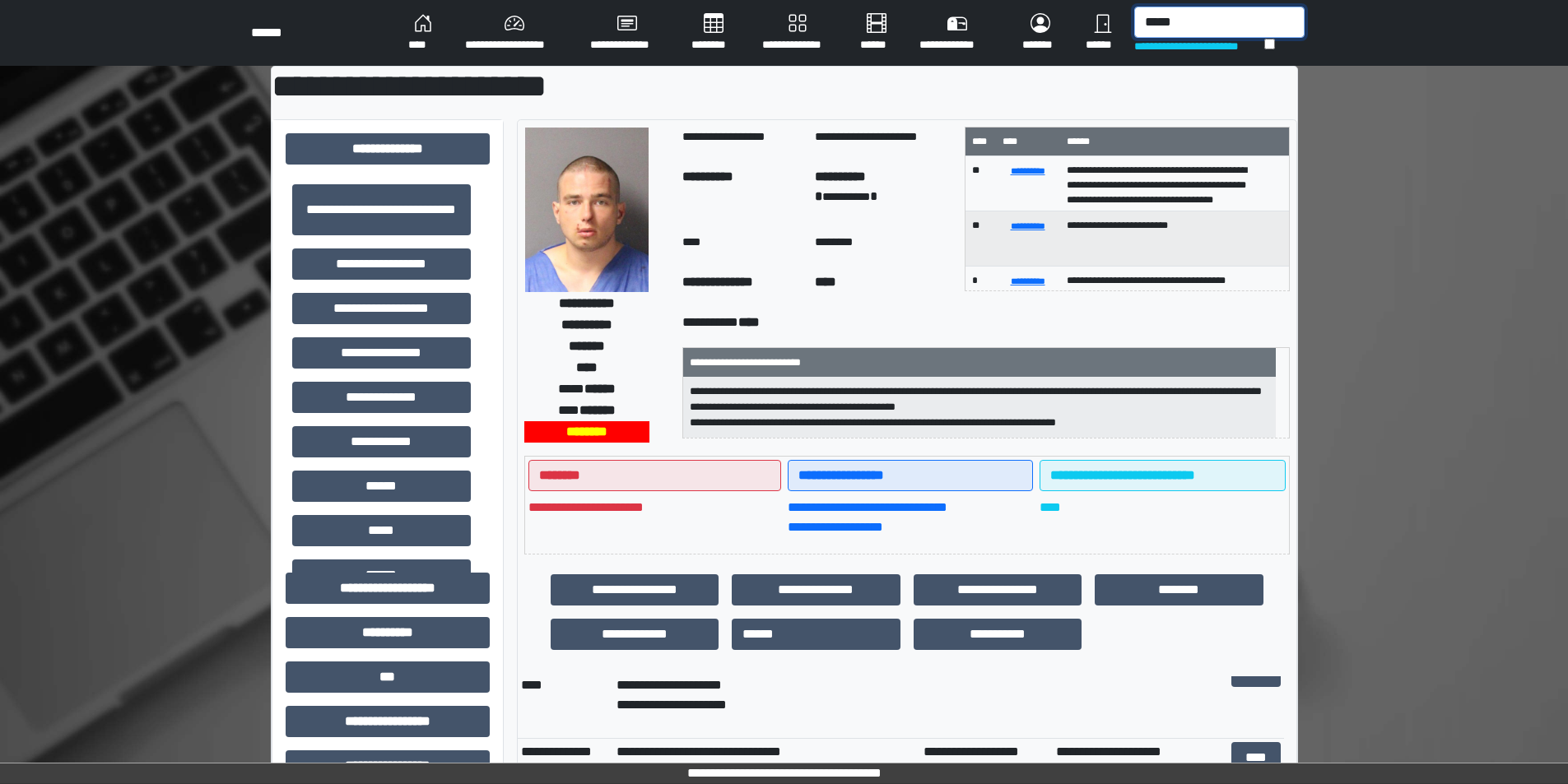 type on "*****" 